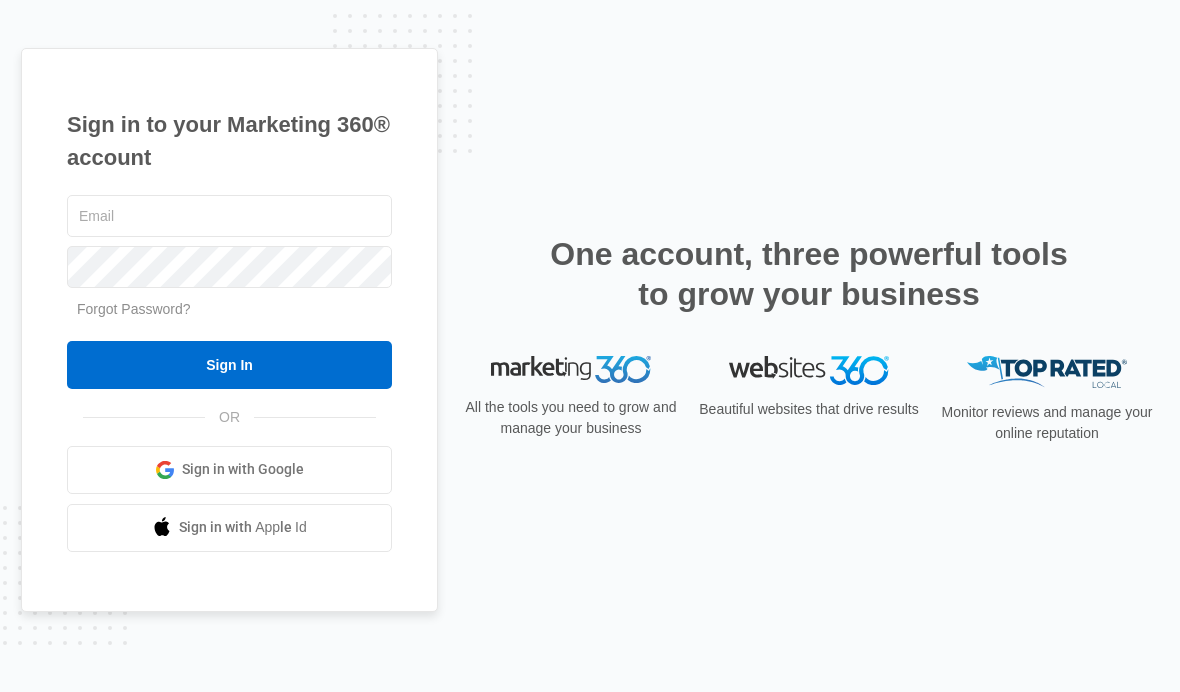 scroll, scrollTop: 0, scrollLeft: 0, axis: both 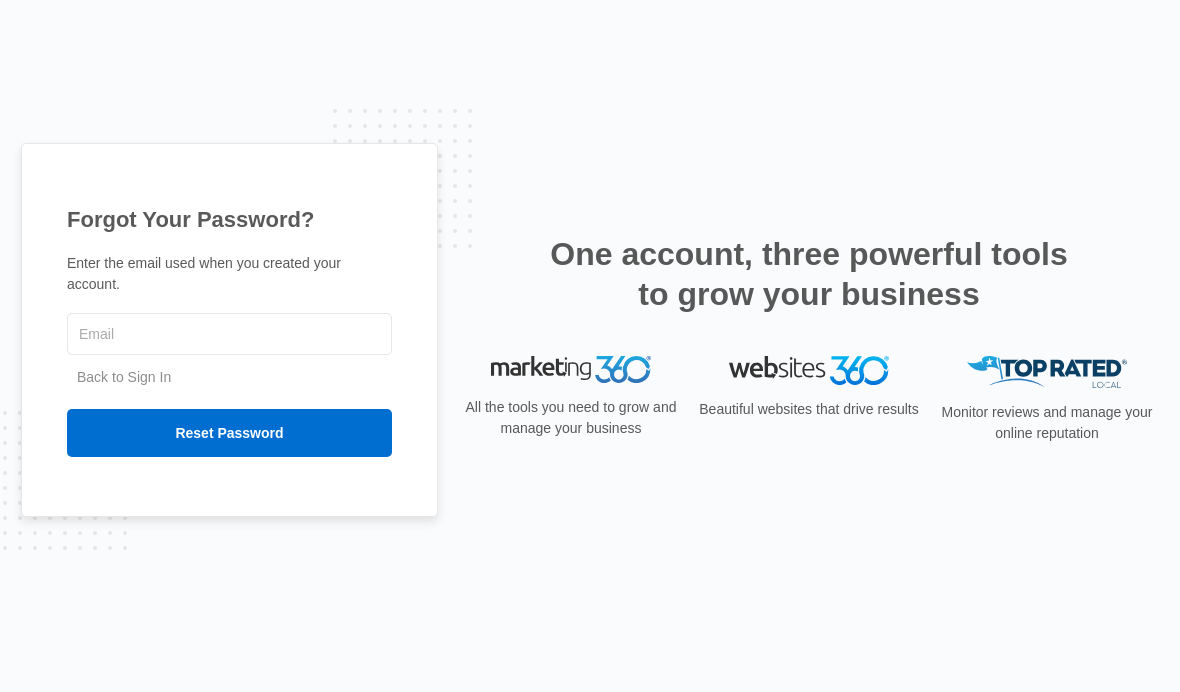 click on "Forgot Your Password?
Enter the email used when you created your account.
Back to Sign In
Reset Password" at bounding box center [590, 346] 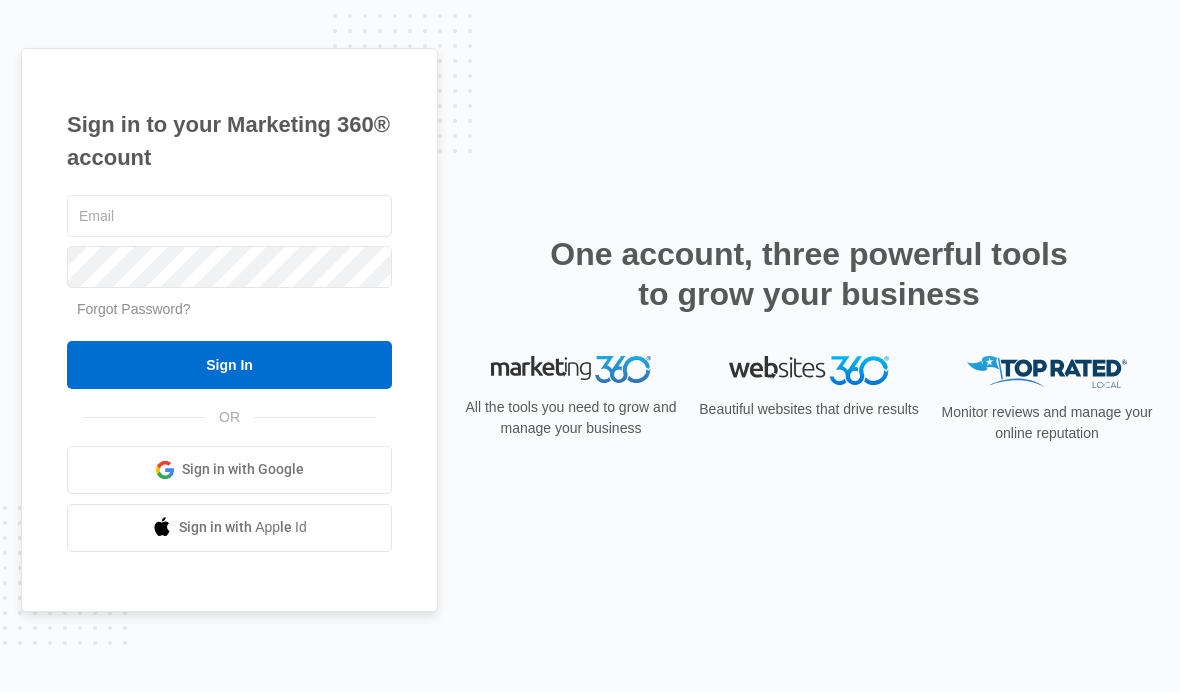 scroll, scrollTop: 0, scrollLeft: 0, axis: both 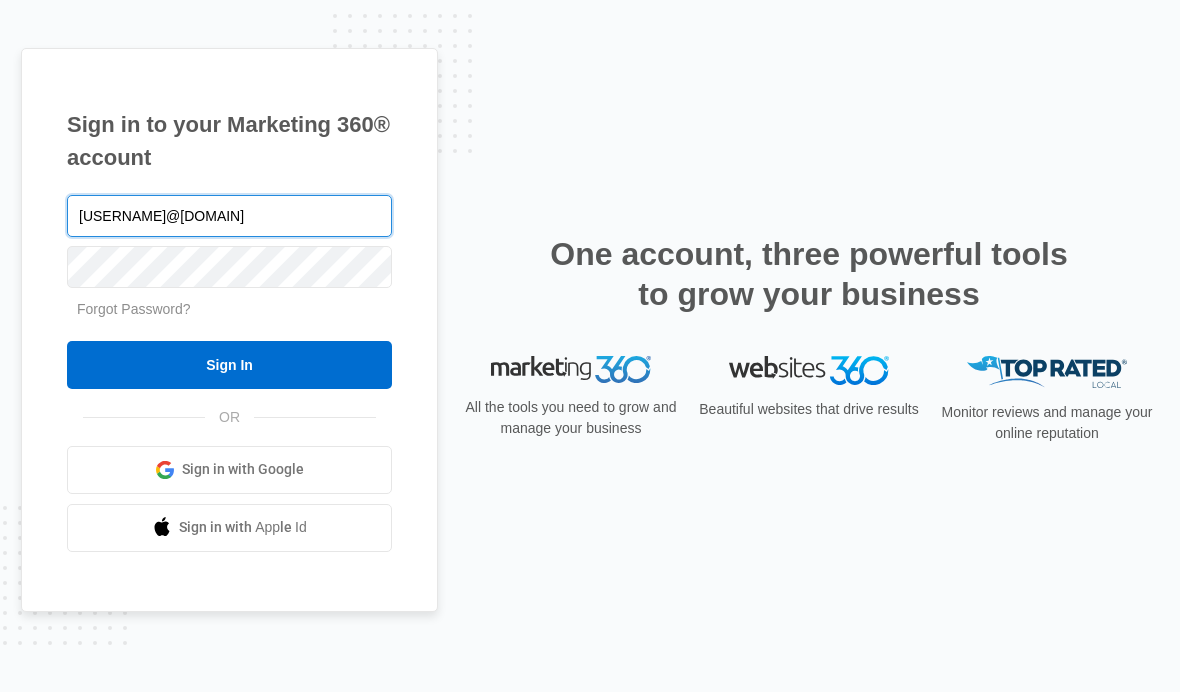 type on "jperry@thermaltouch.com" 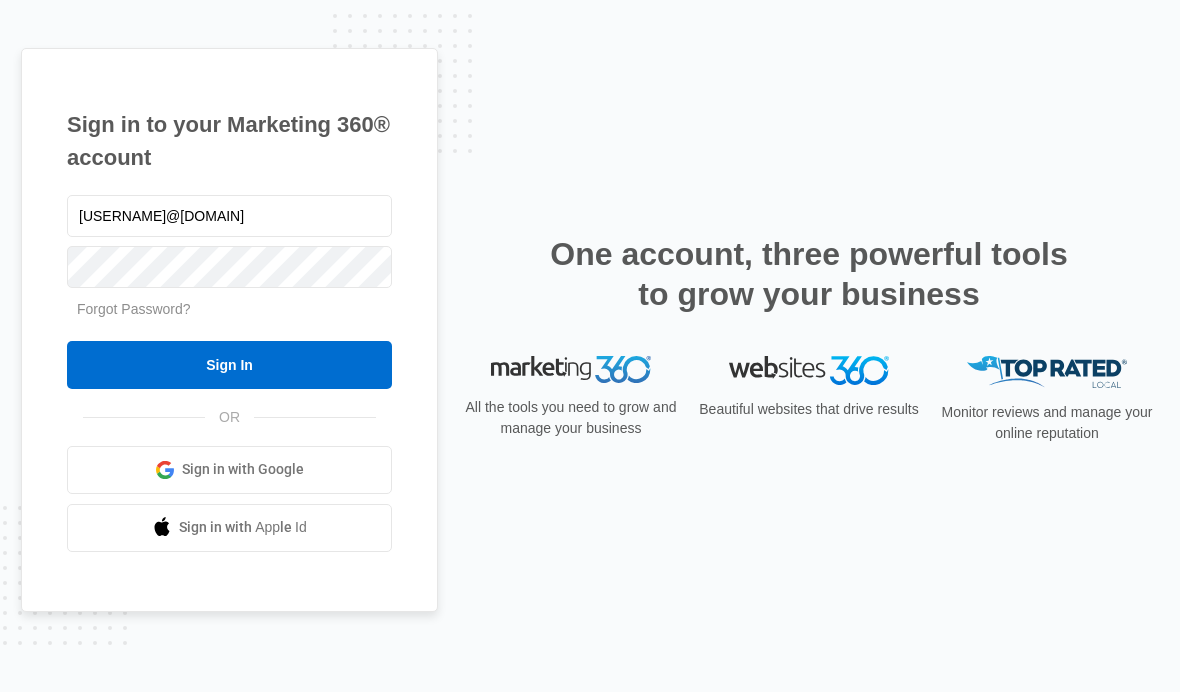 click on "Sign In" at bounding box center [229, 365] 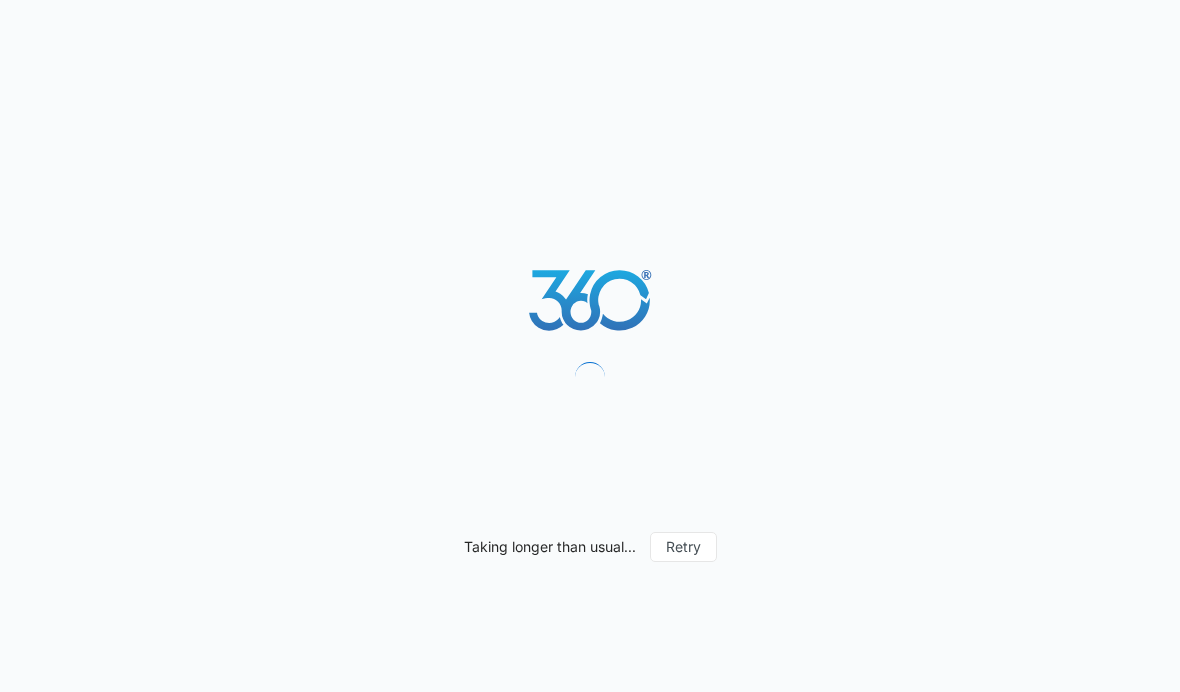 scroll, scrollTop: 0, scrollLeft: 0, axis: both 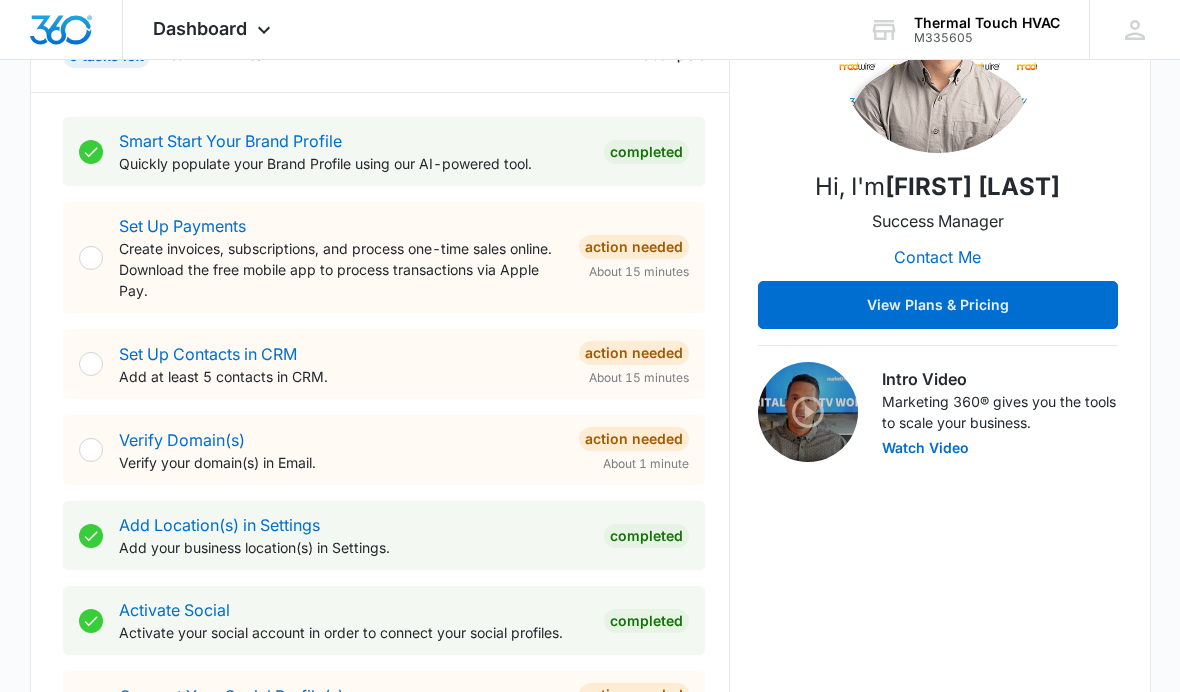click at bounding box center (91, 450) 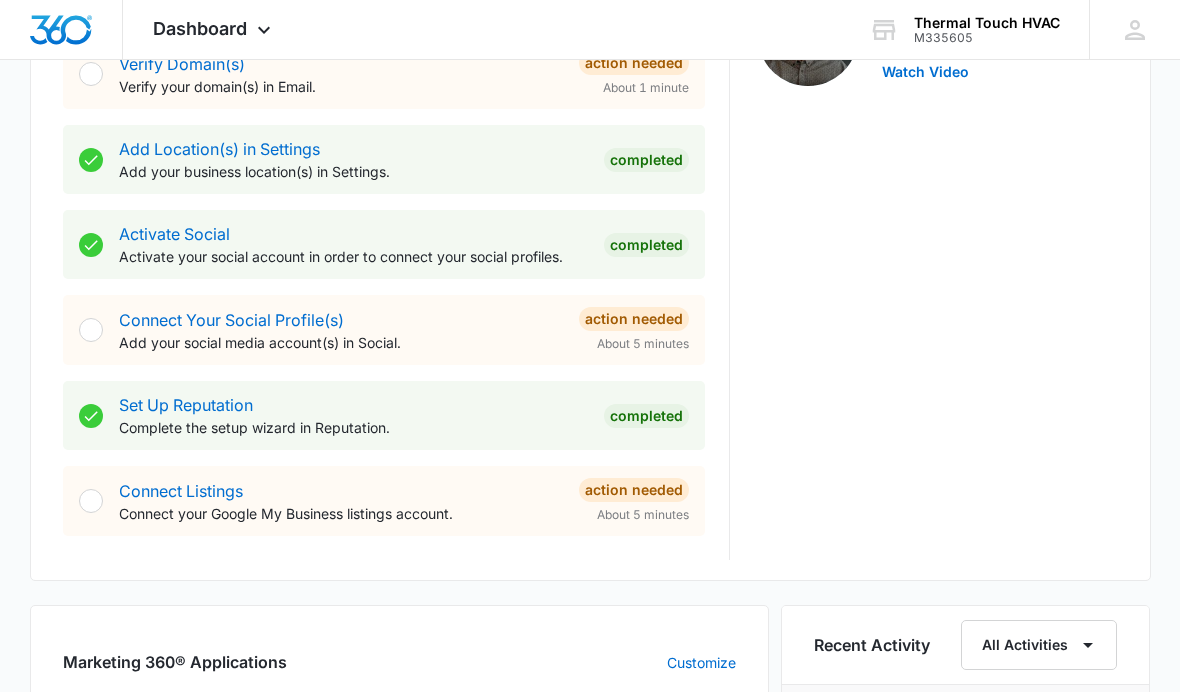 scroll, scrollTop: 716, scrollLeft: 0, axis: vertical 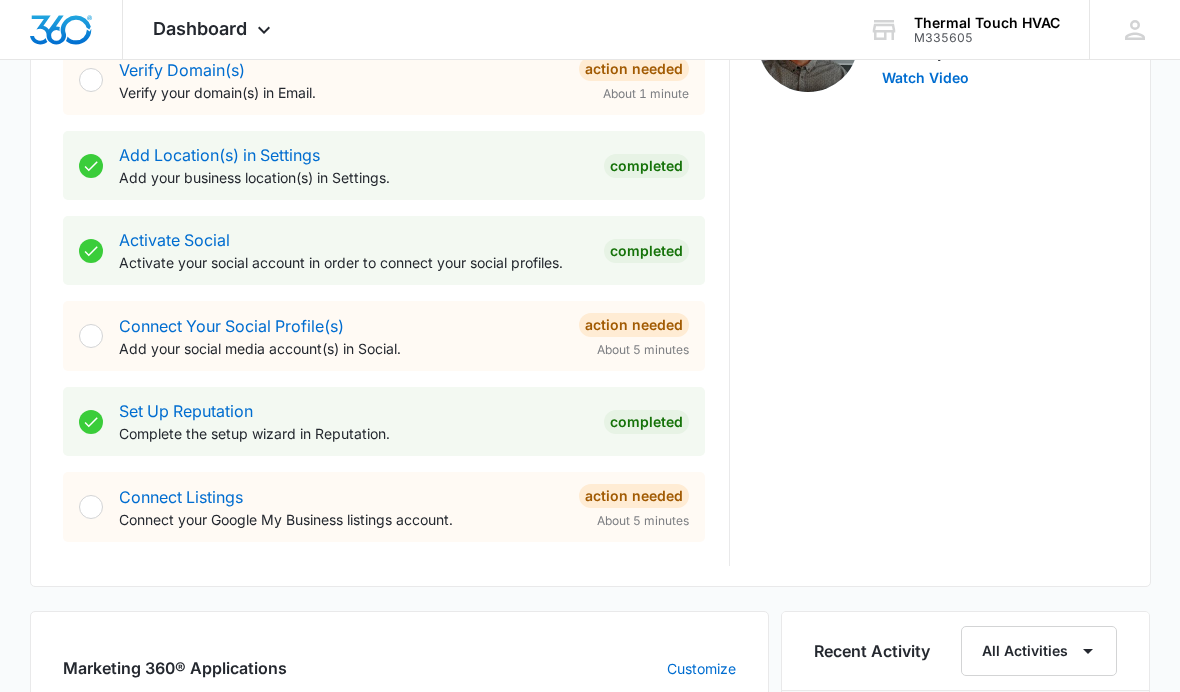 click on "Connect Listings" at bounding box center (181, 497) 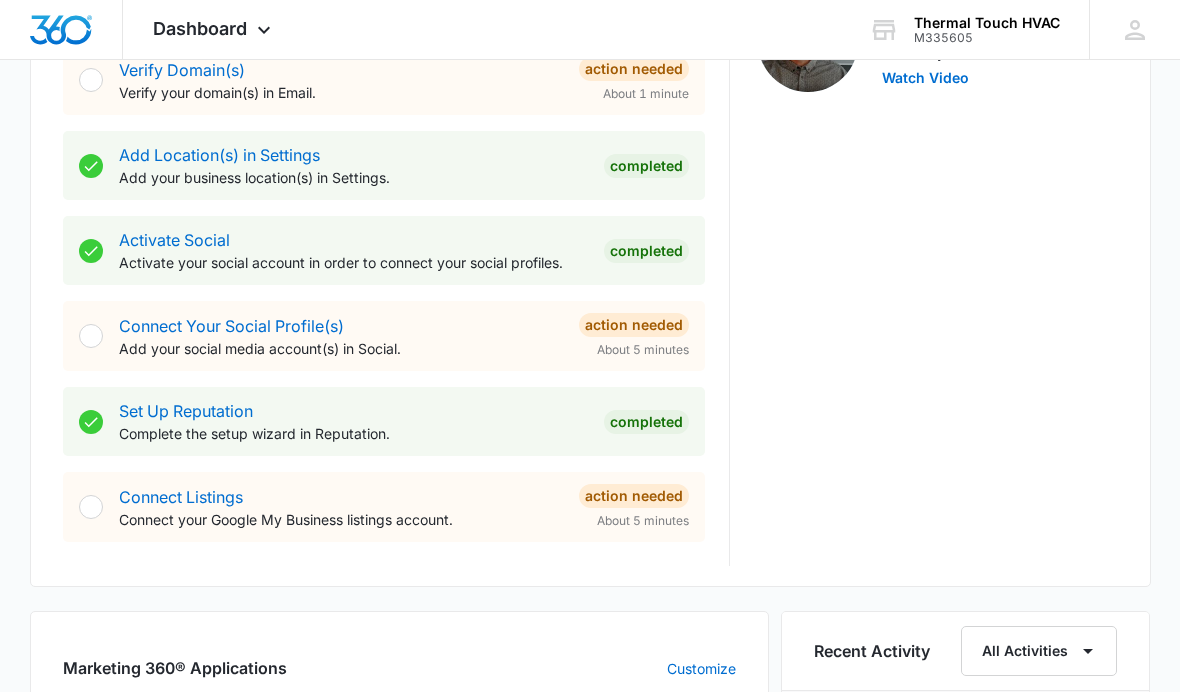 scroll, scrollTop: 0, scrollLeft: 0, axis: both 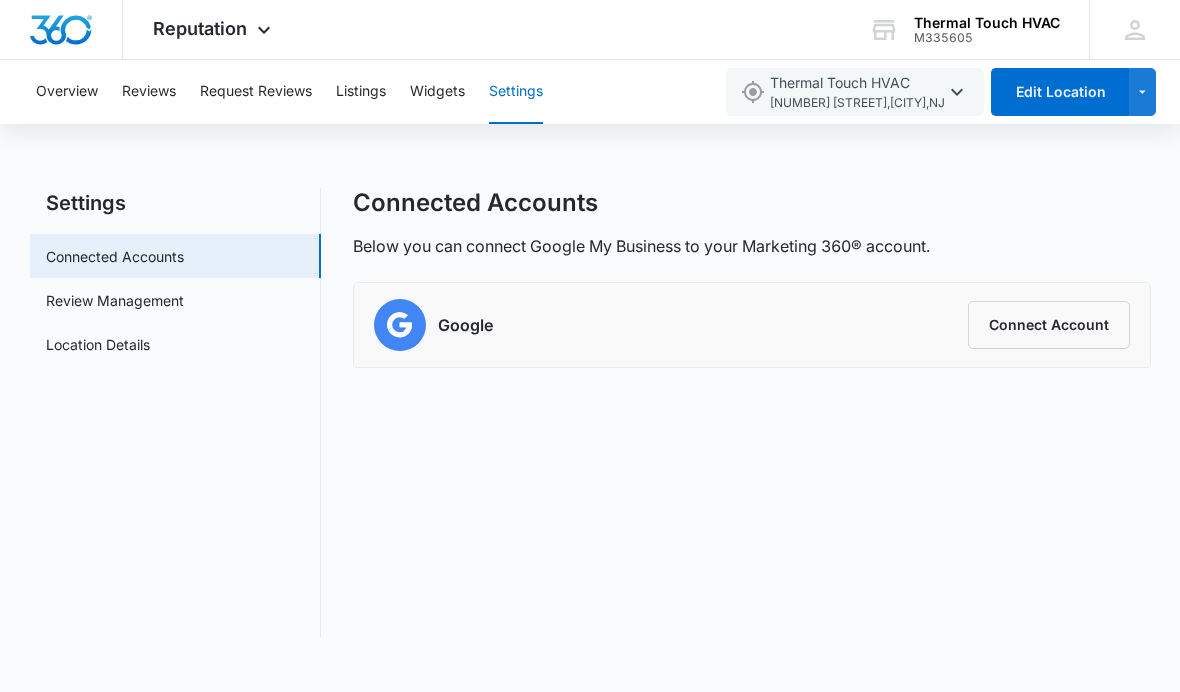 click on "Connect Account" at bounding box center [1049, 325] 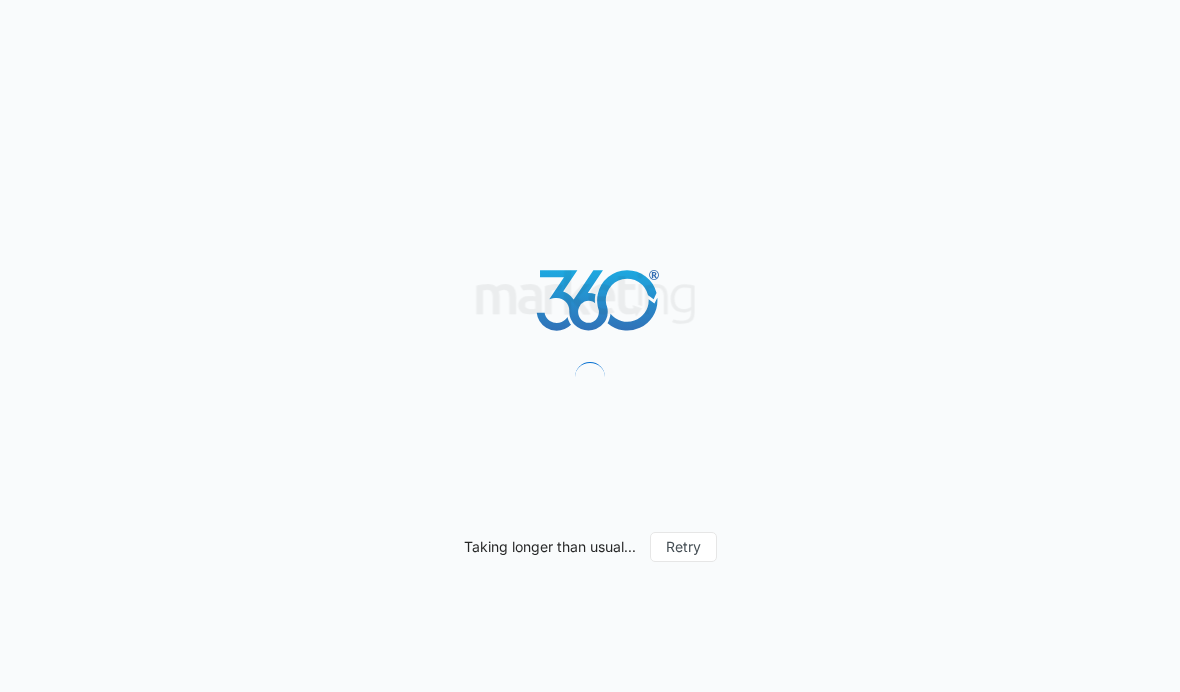 scroll, scrollTop: 0, scrollLeft: 0, axis: both 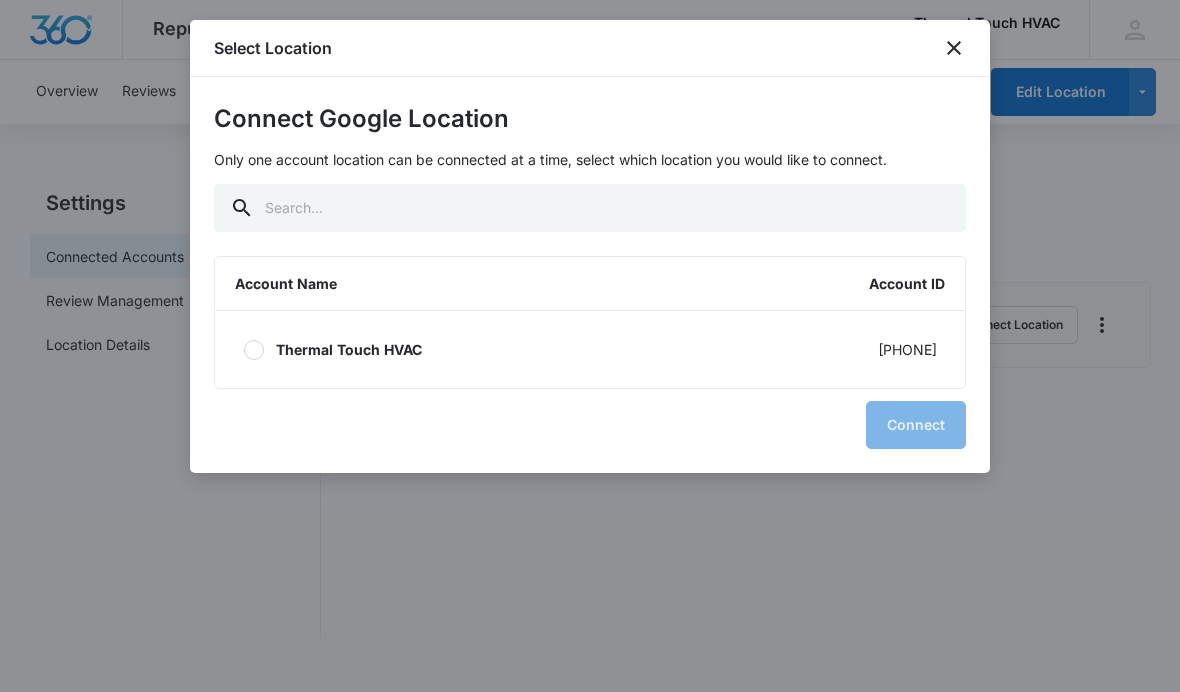 click on "[PHONE]" at bounding box center [907, 349] 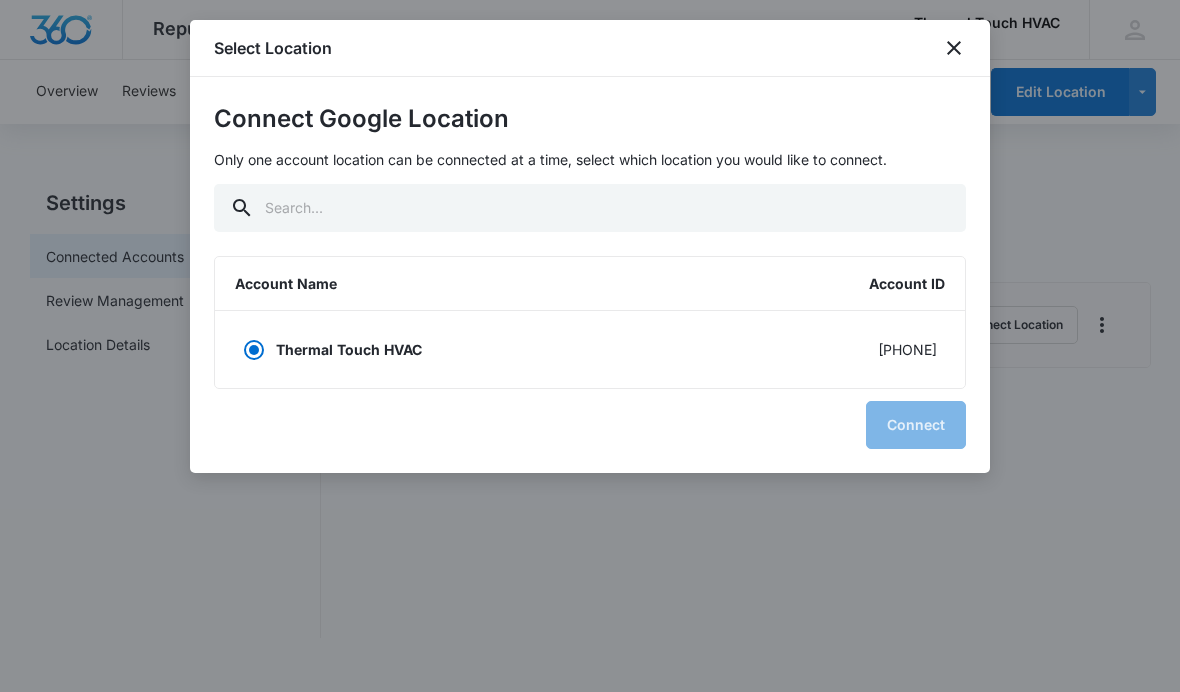 radio on "true" 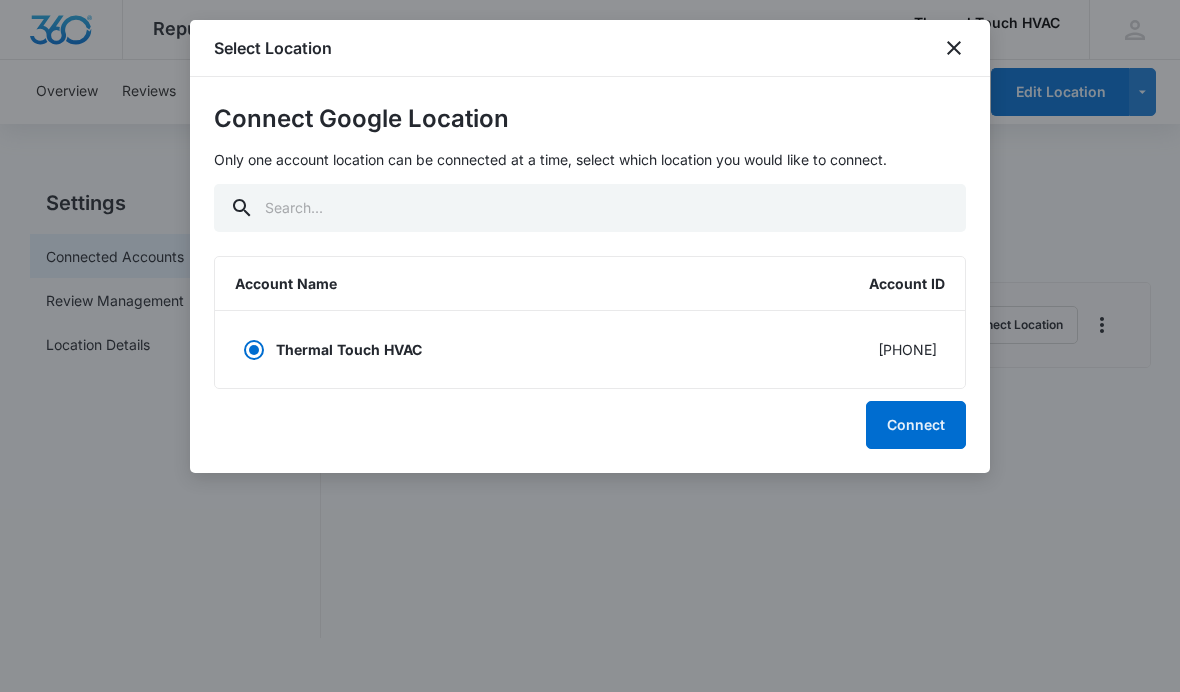 click on "Connect" at bounding box center [916, 425] 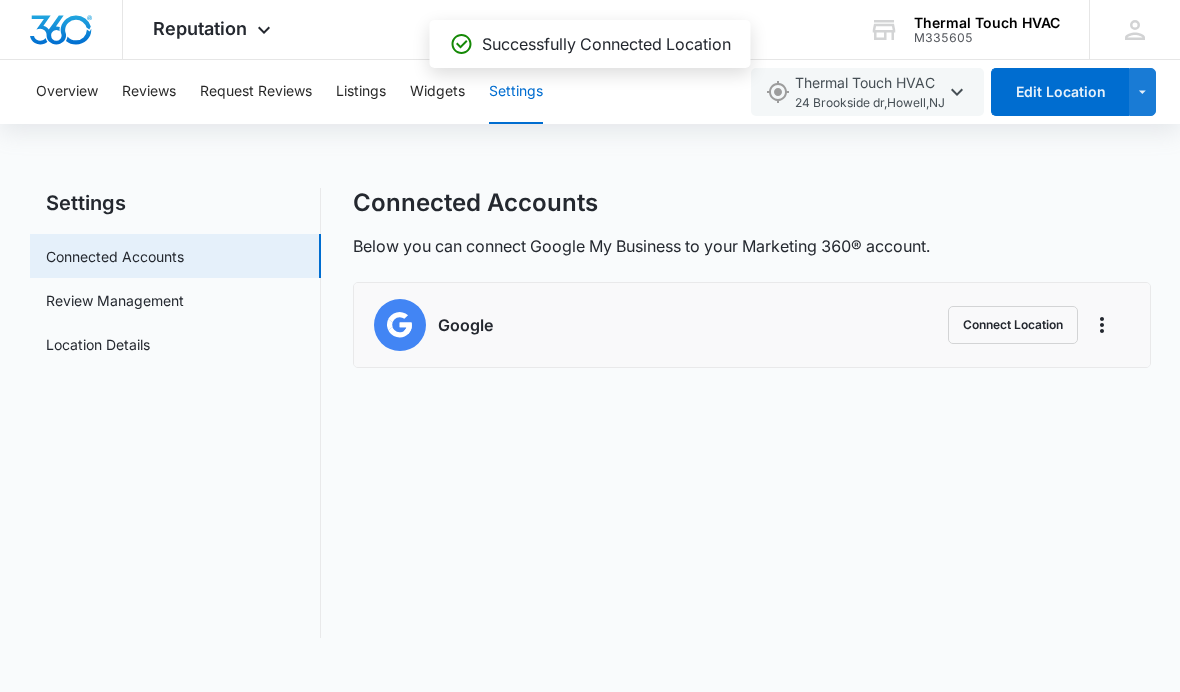 click on "Connected Accounts Below you can connect Google My Business to your Marketing 360® account. Google Connect Location" at bounding box center [752, 413] 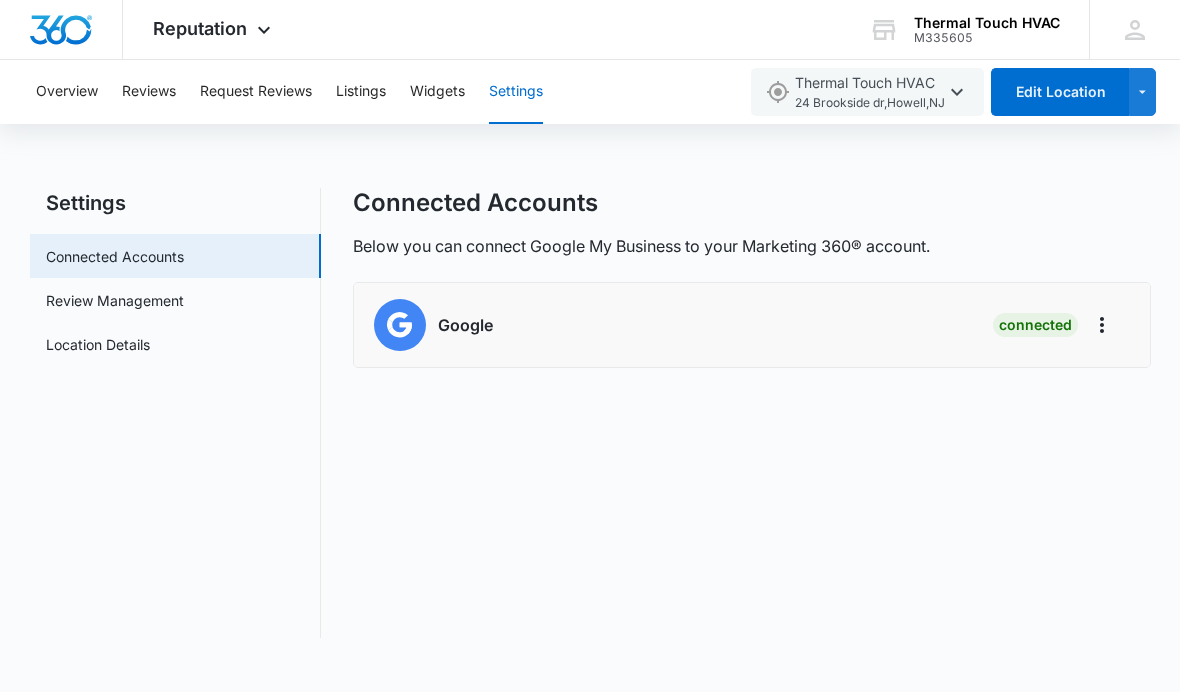 click 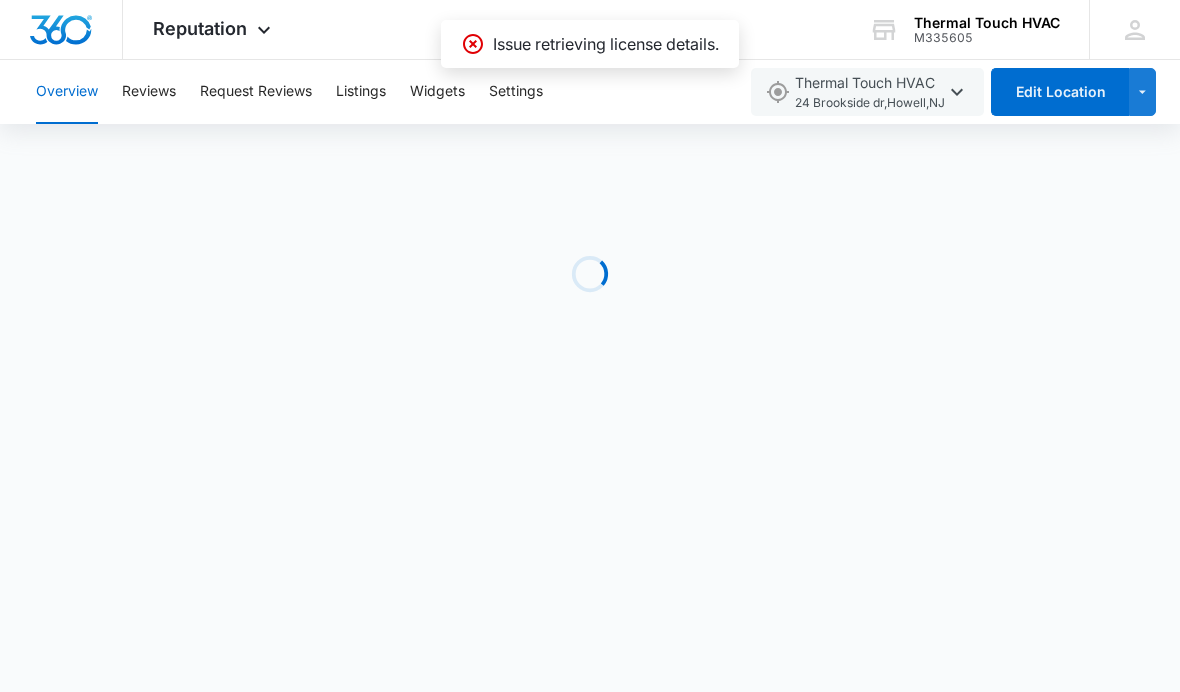 click 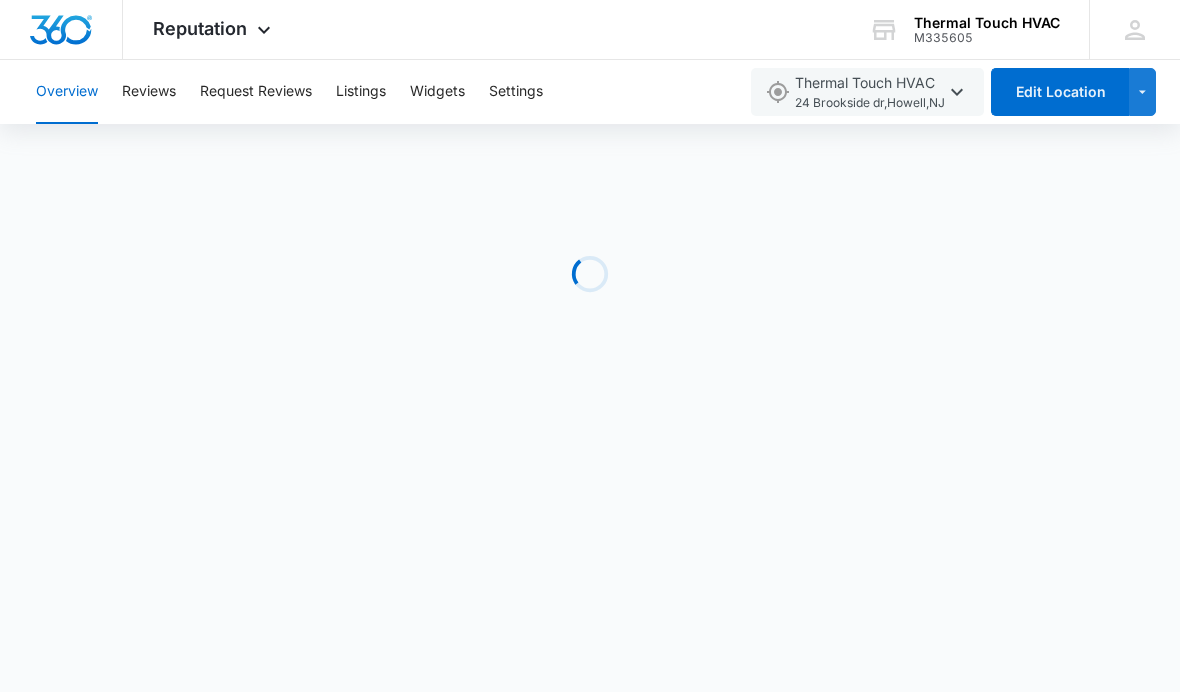 click on "Brand Settings Thermal Touch HVAC M335605 Your Accounts View All JP Joseph Perry JPerry@ThermalTouch.com My Profile Notifications Support Logout Terms & Conditions   •   Privacy Policy" at bounding box center [590, 30] 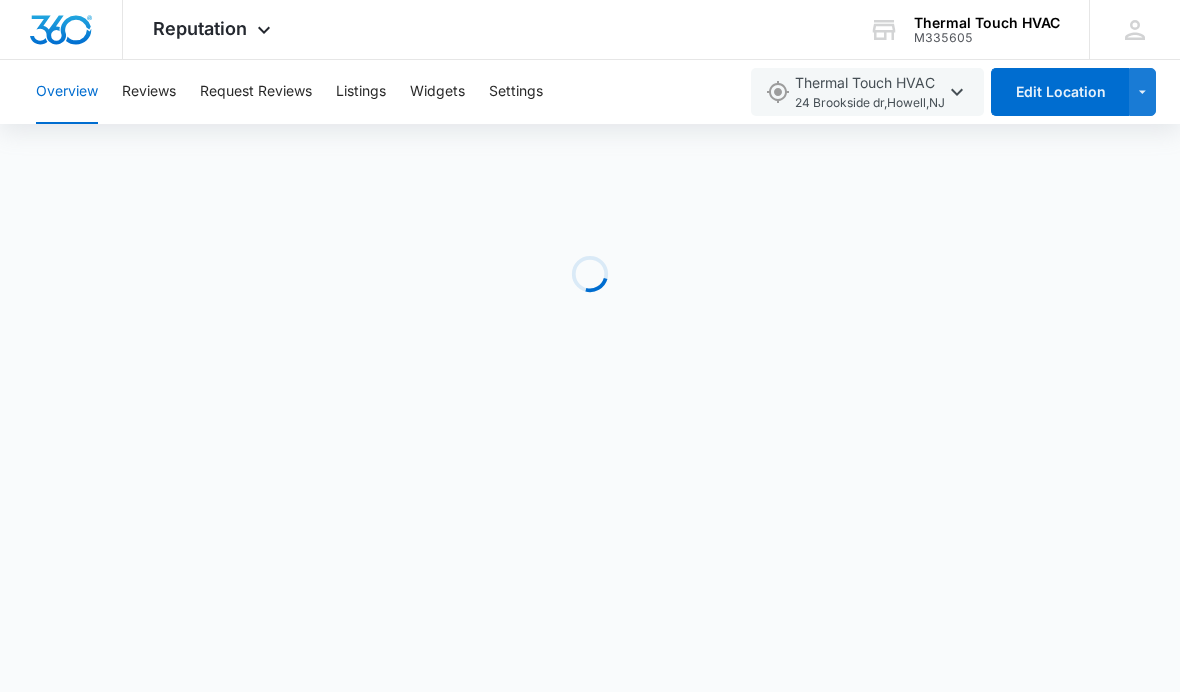 click on "Overview" at bounding box center [67, 92] 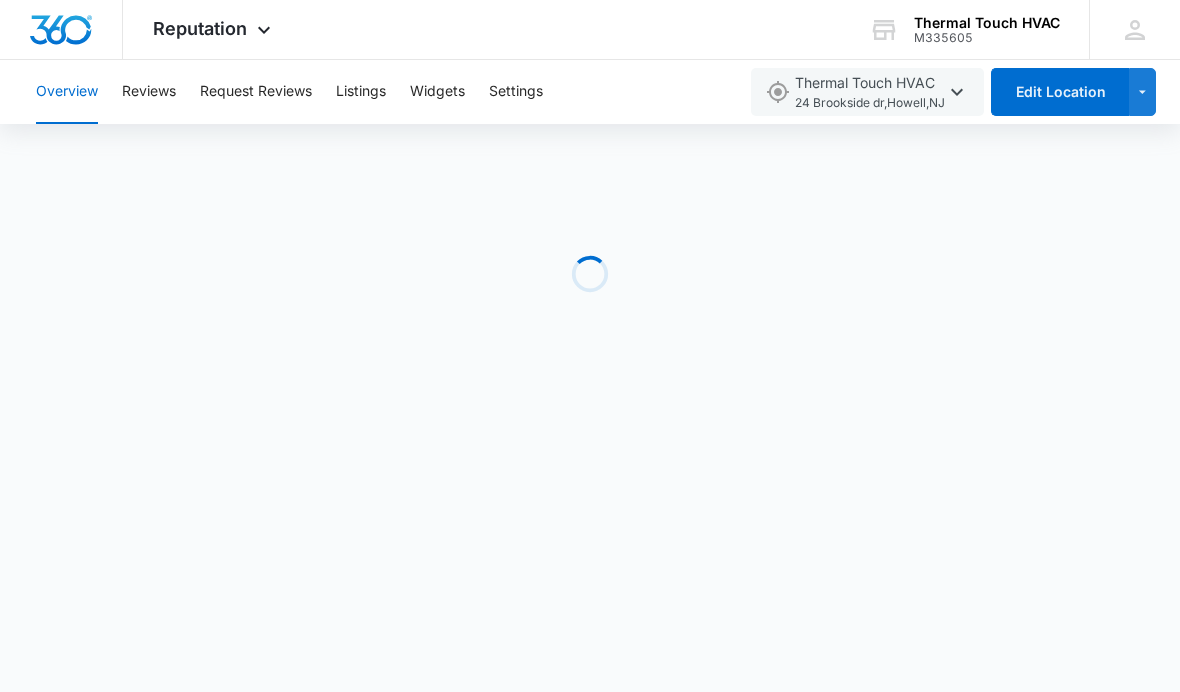 click on "Reviews" at bounding box center [149, 92] 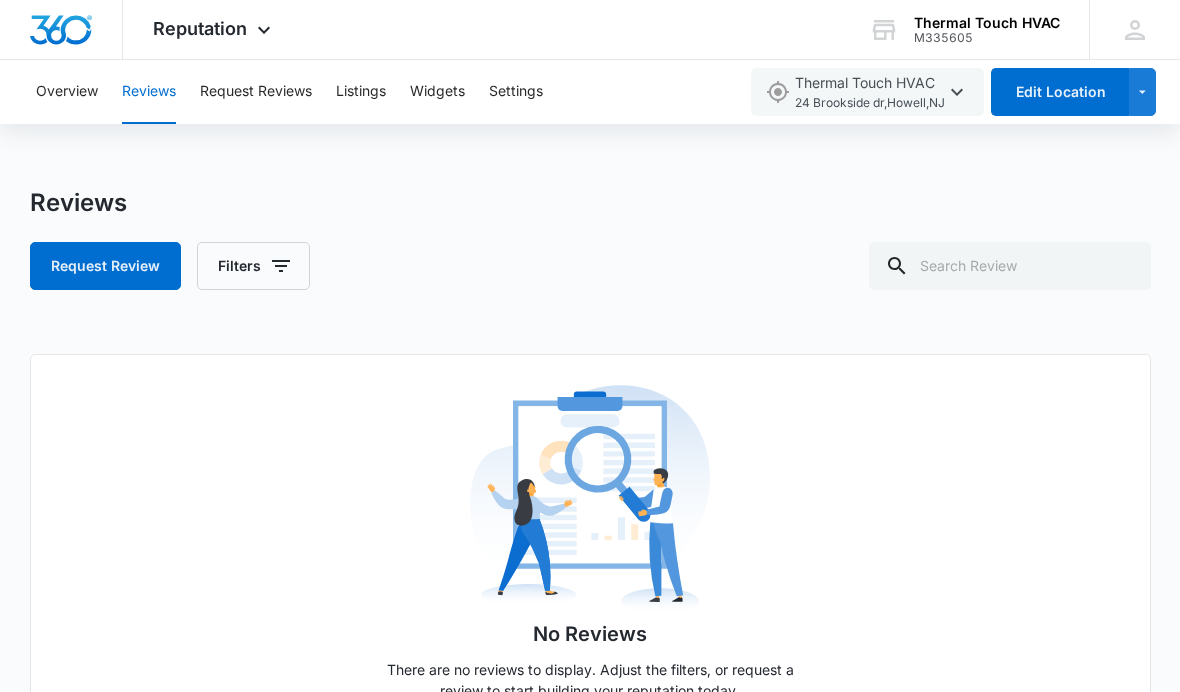 click on "Overview" at bounding box center [67, 92] 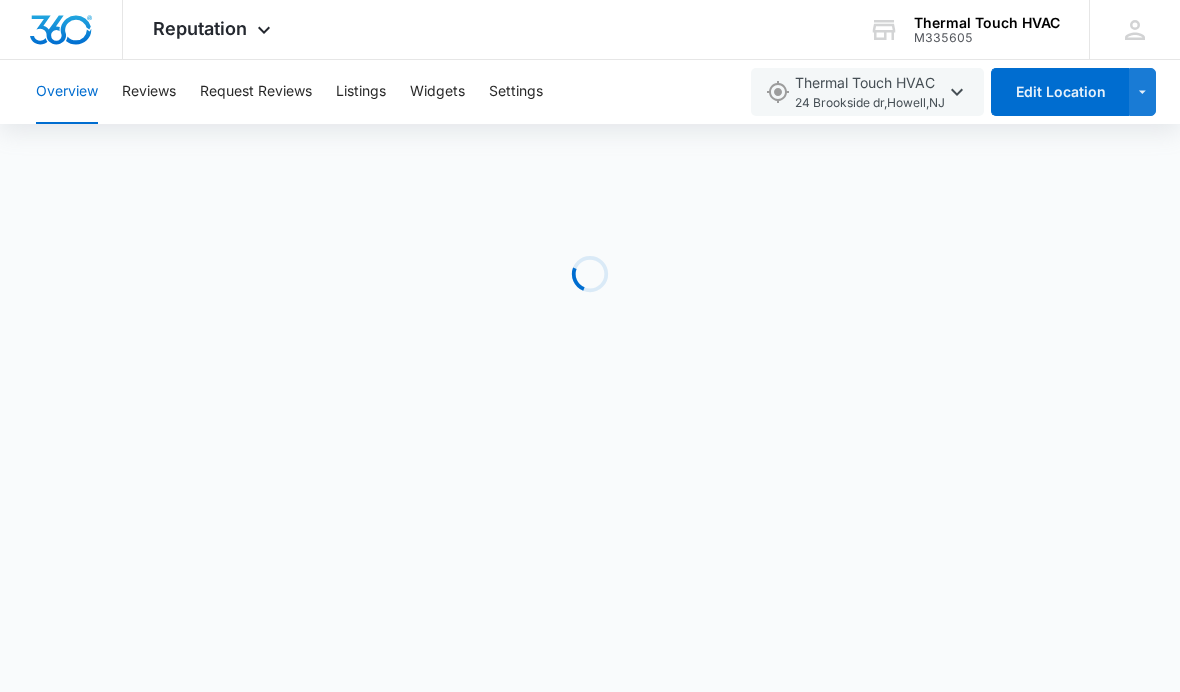 click on "Request Reviews" at bounding box center (256, 92) 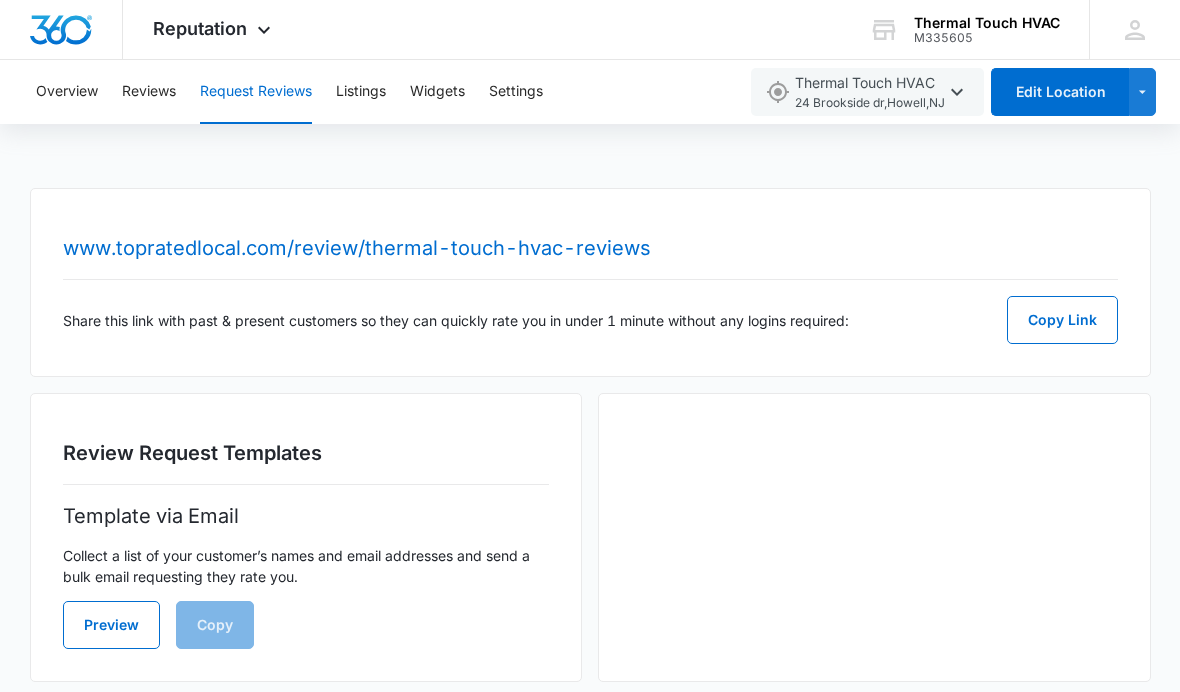 click on "Reputation" at bounding box center (200, 28) 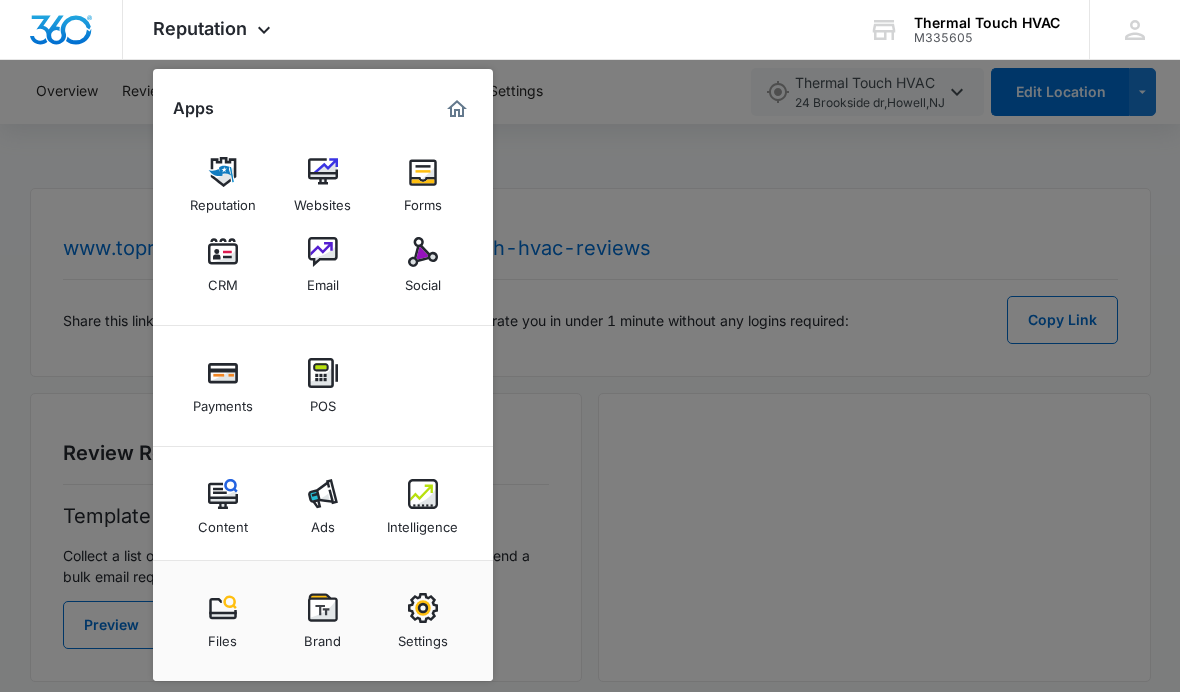click at bounding box center (223, 252) 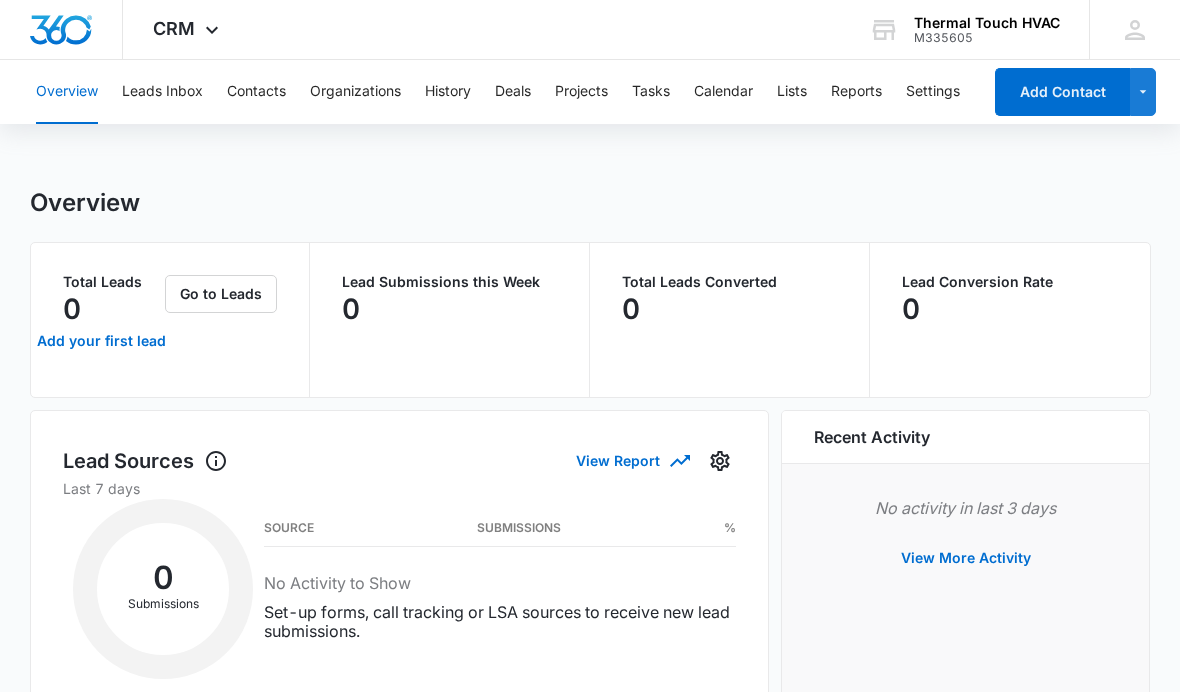 click on "CRM" at bounding box center [174, 28] 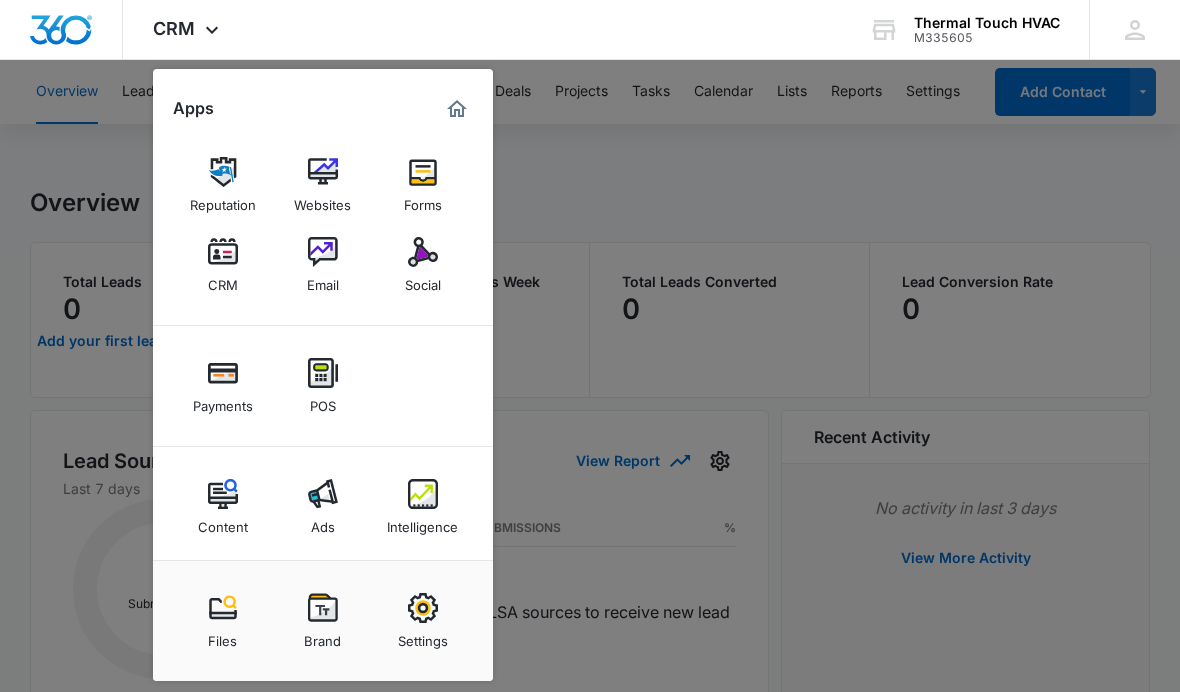 click at bounding box center (457, 109) 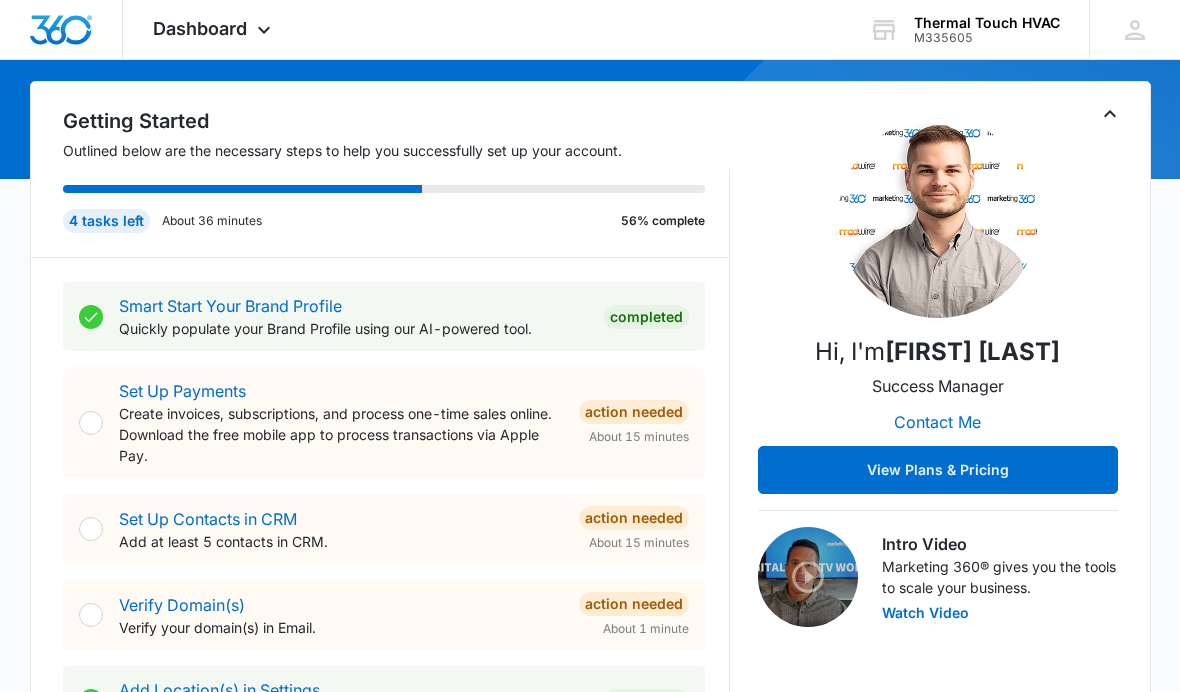 scroll, scrollTop: 181, scrollLeft: 0, axis: vertical 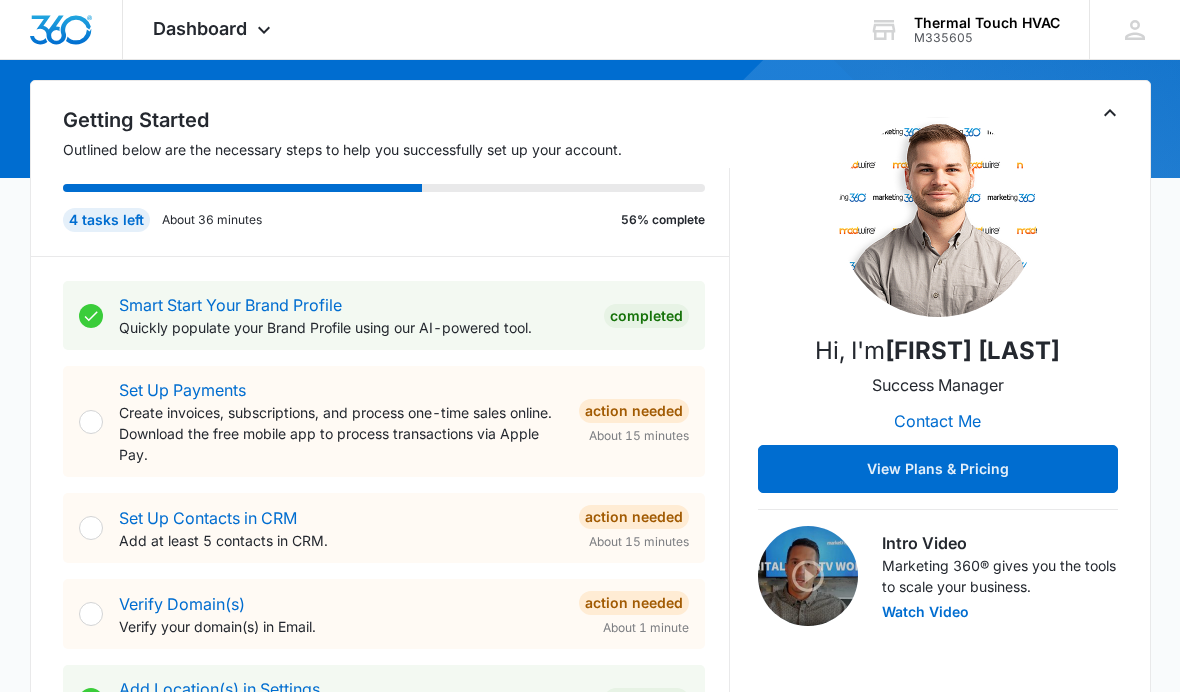 click on "Verify Domain(s) Verify your domain(s) in Email. Action Needed About 1 minute" at bounding box center [384, 615] 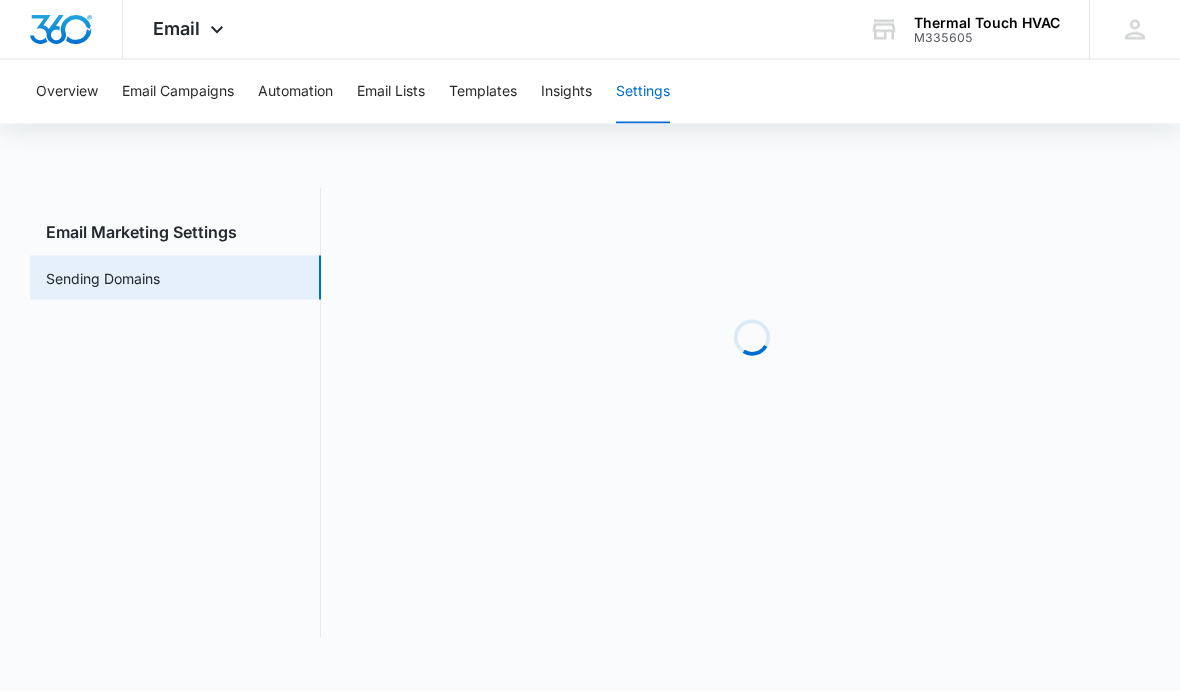 scroll, scrollTop: 23, scrollLeft: 0, axis: vertical 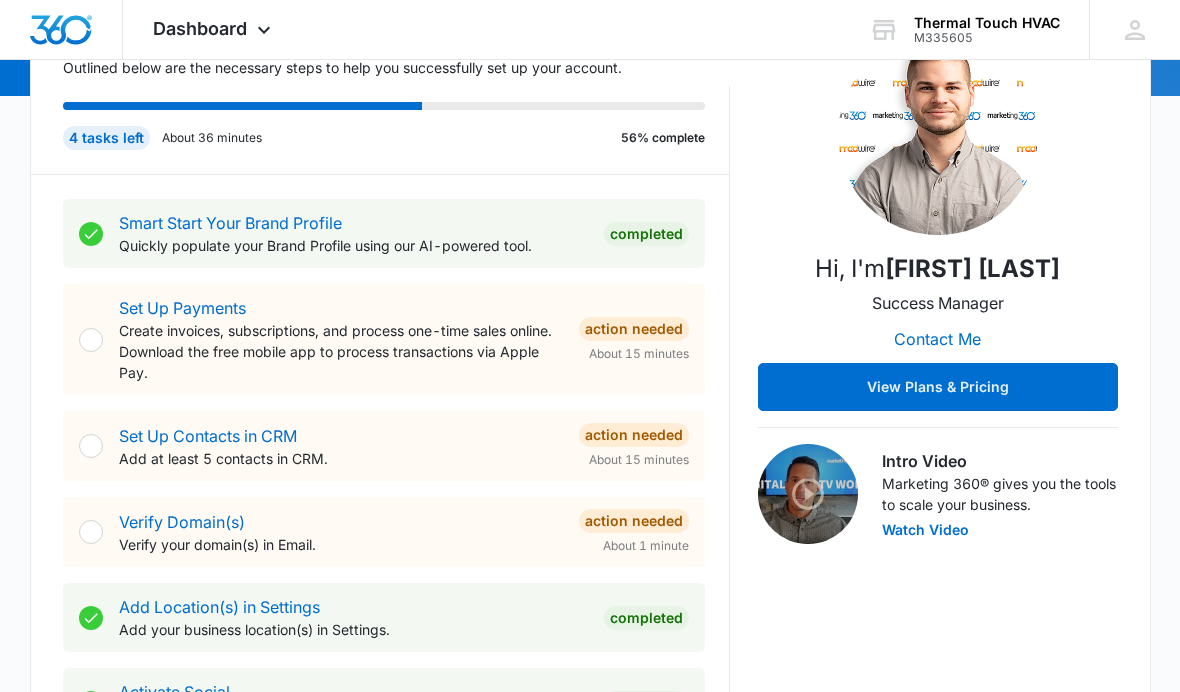 click on "Set Up Contacts in CRM" at bounding box center (208, 436) 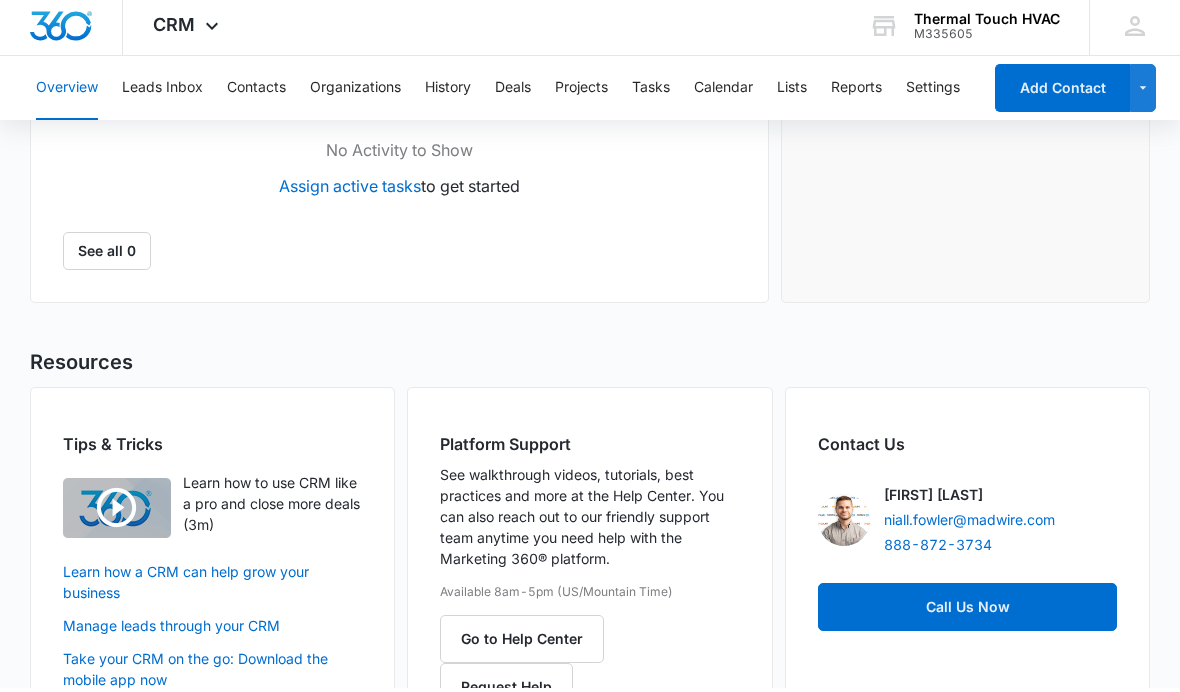 scroll, scrollTop: 1313, scrollLeft: 0, axis: vertical 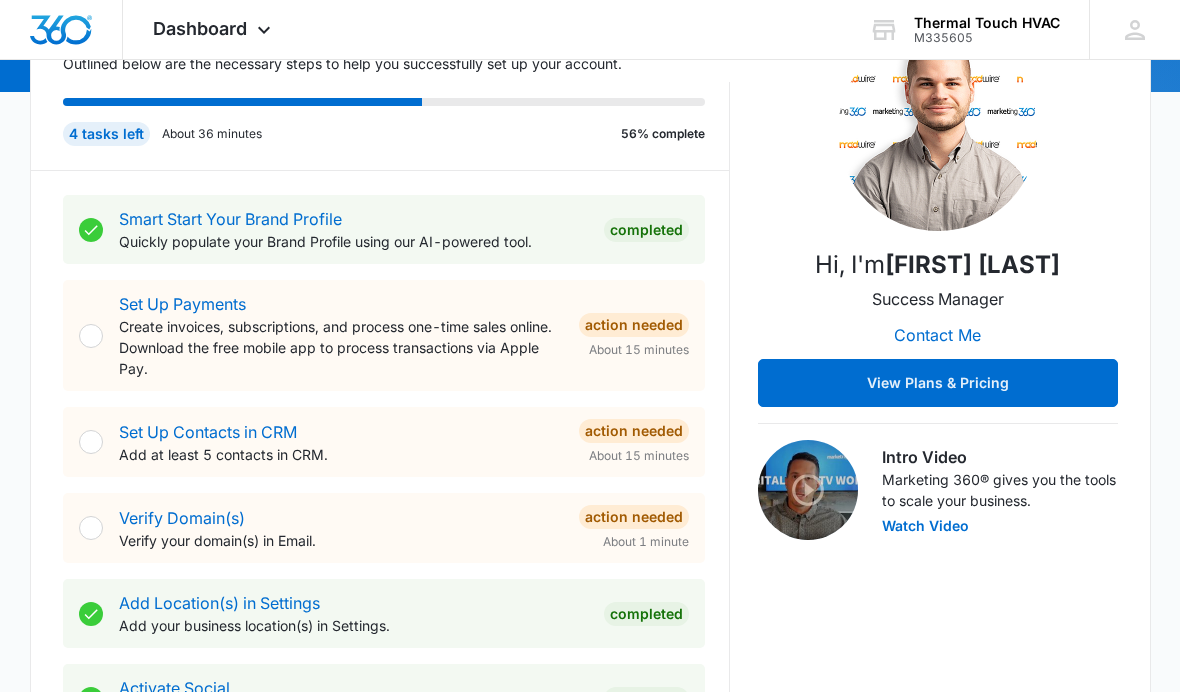 click on "Verify Domain(s)" at bounding box center (182, 519) 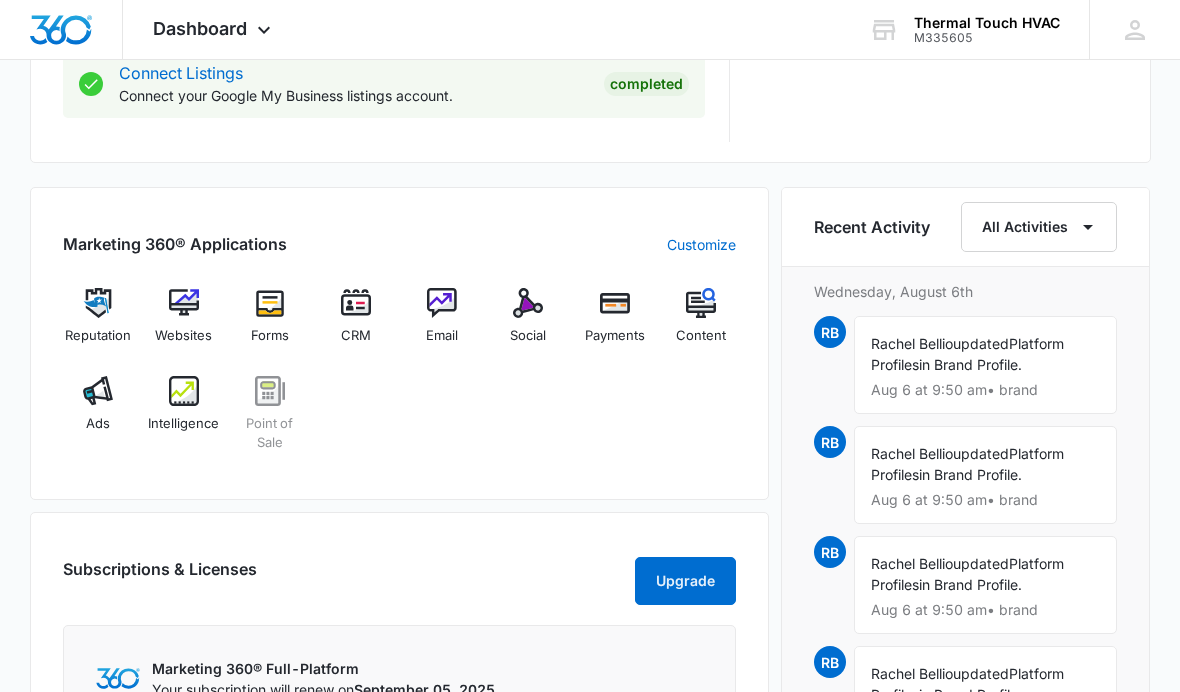 scroll, scrollTop: 1221, scrollLeft: 0, axis: vertical 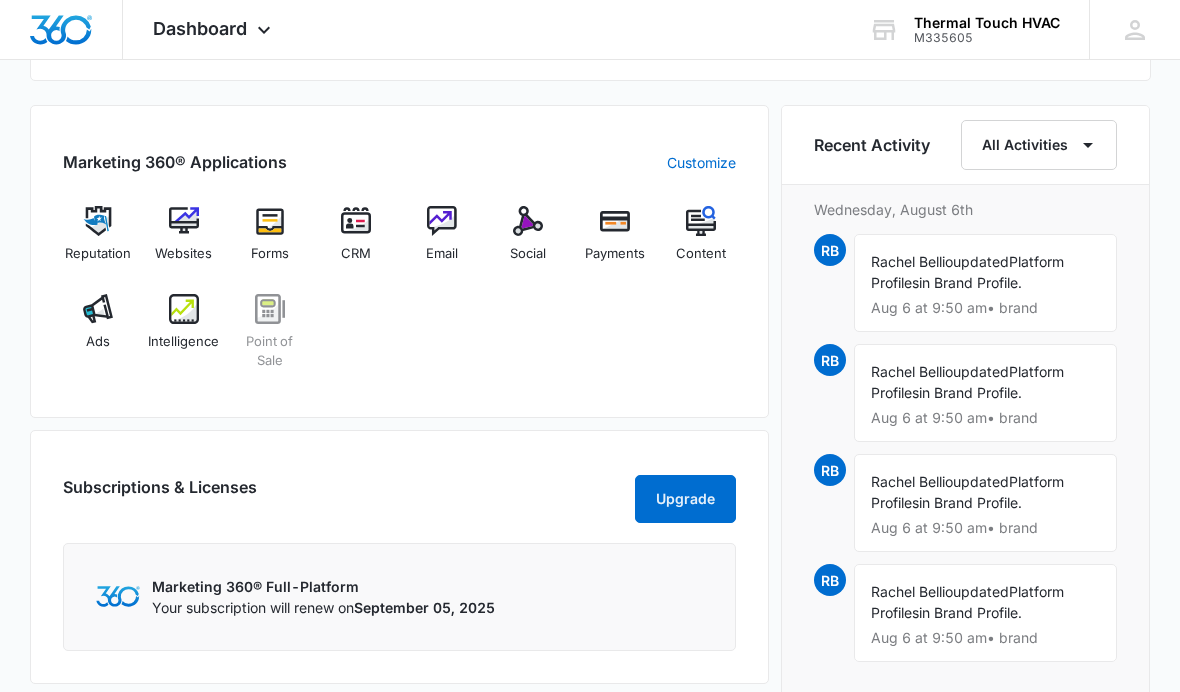 click on "Dashboard Apps Reputation Websites Forms CRM Email Social Payments POS Content Ads Intelligence Files Brand Settings" at bounding box center [214, 29] 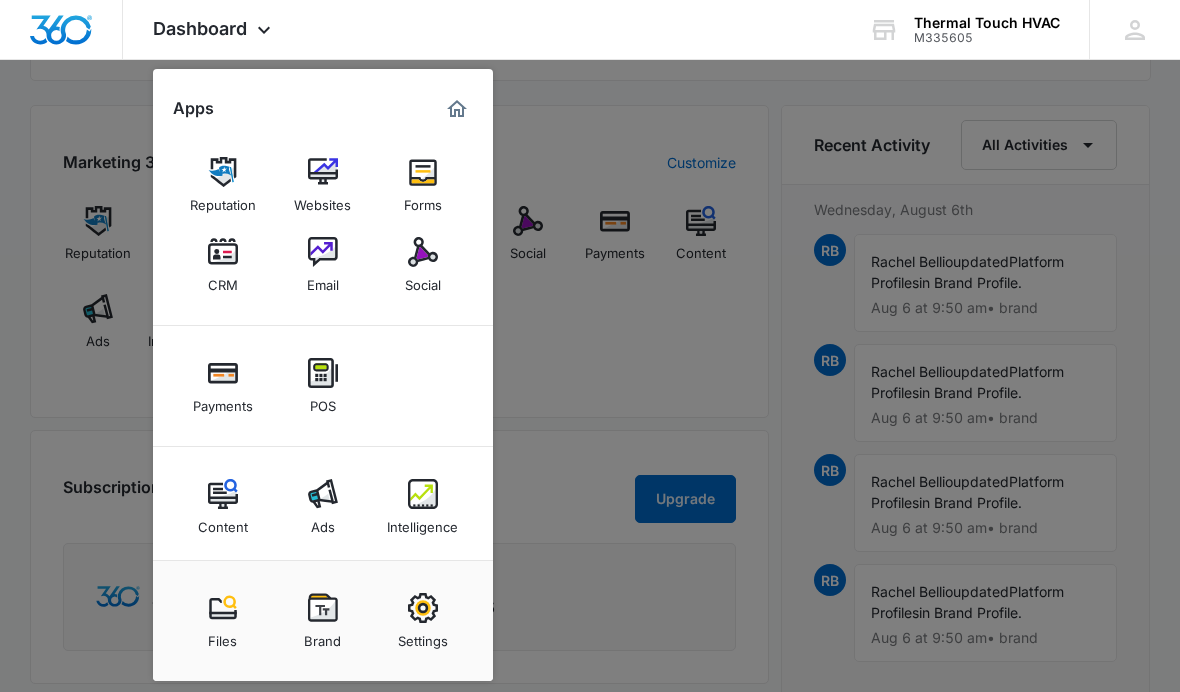 click at bounding box center (323, 608) 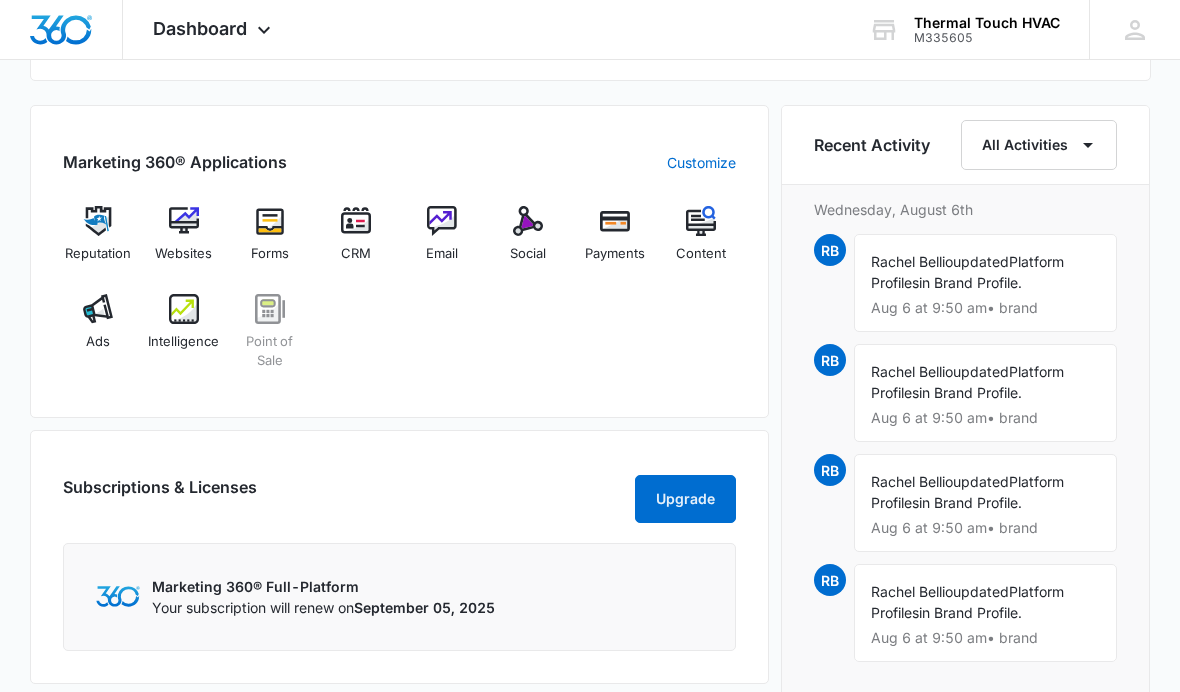 scroll, scrollTop: 0, scrollLeft: 0, axis: both 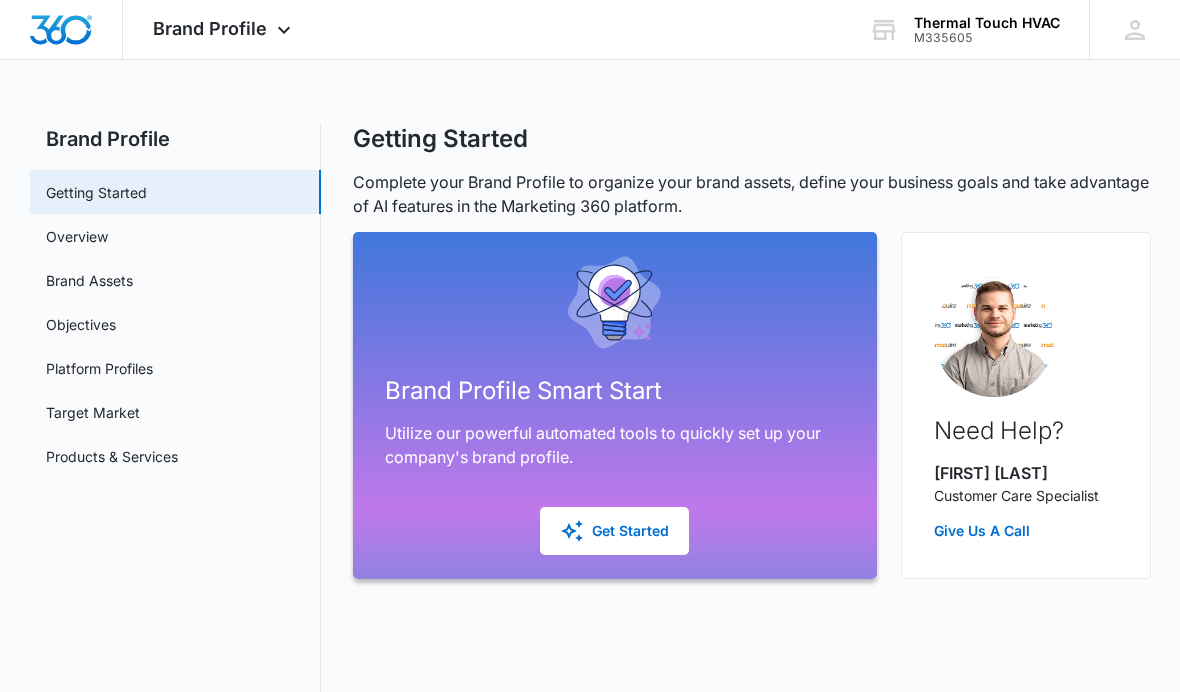 click on "Brand Assets" at bounding box center [89, 280] 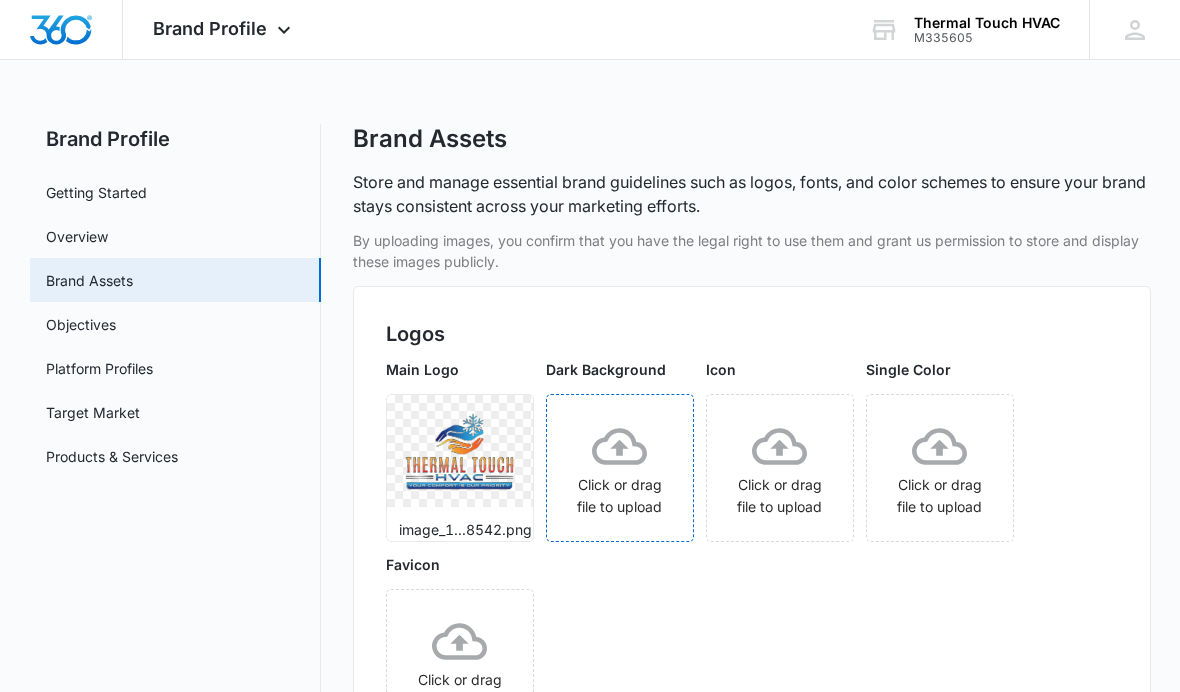 click on "Click or drag file to upload" at bounding box center (620, 468) 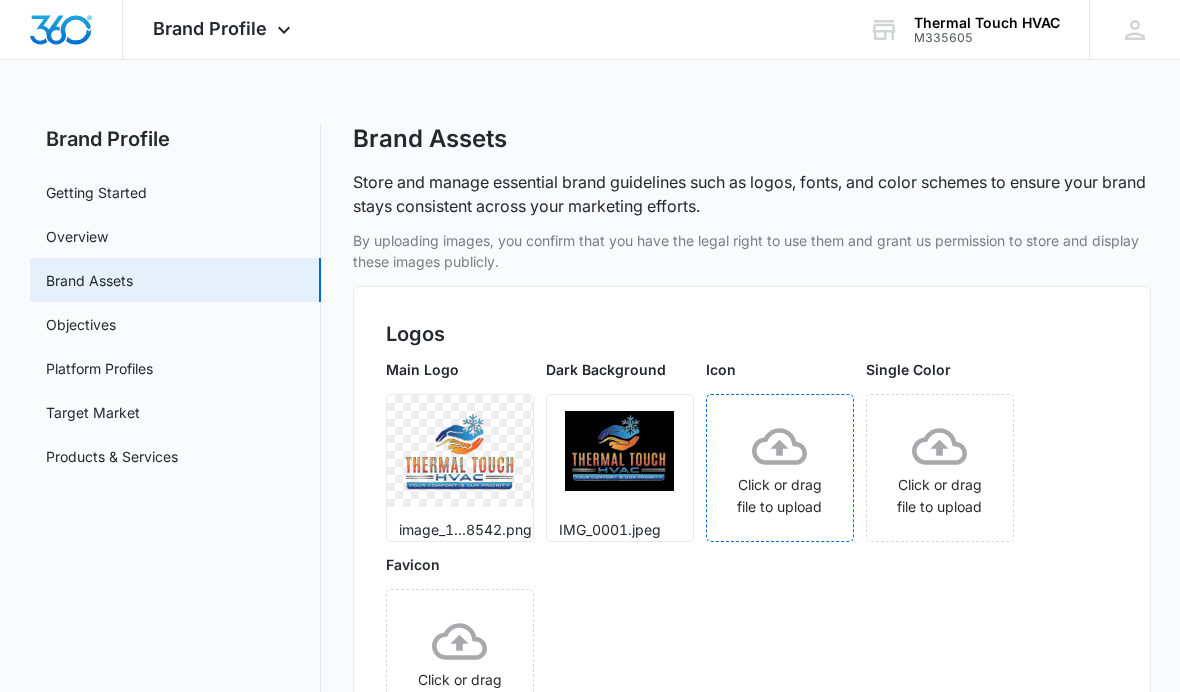 click 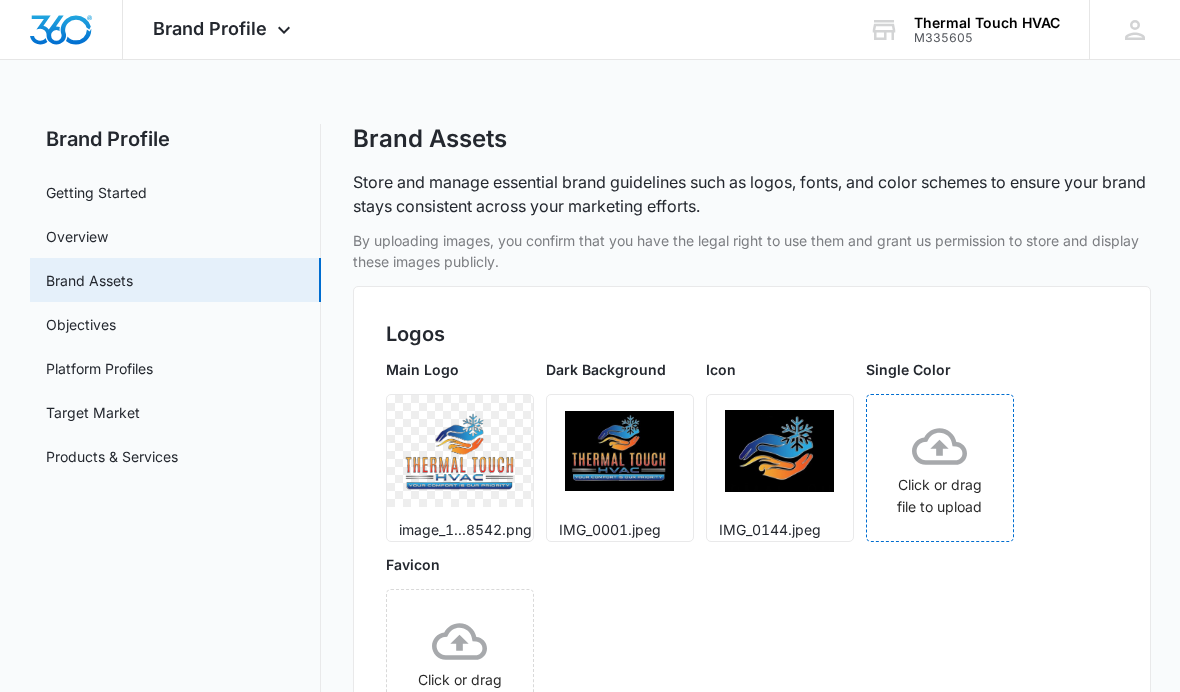 click 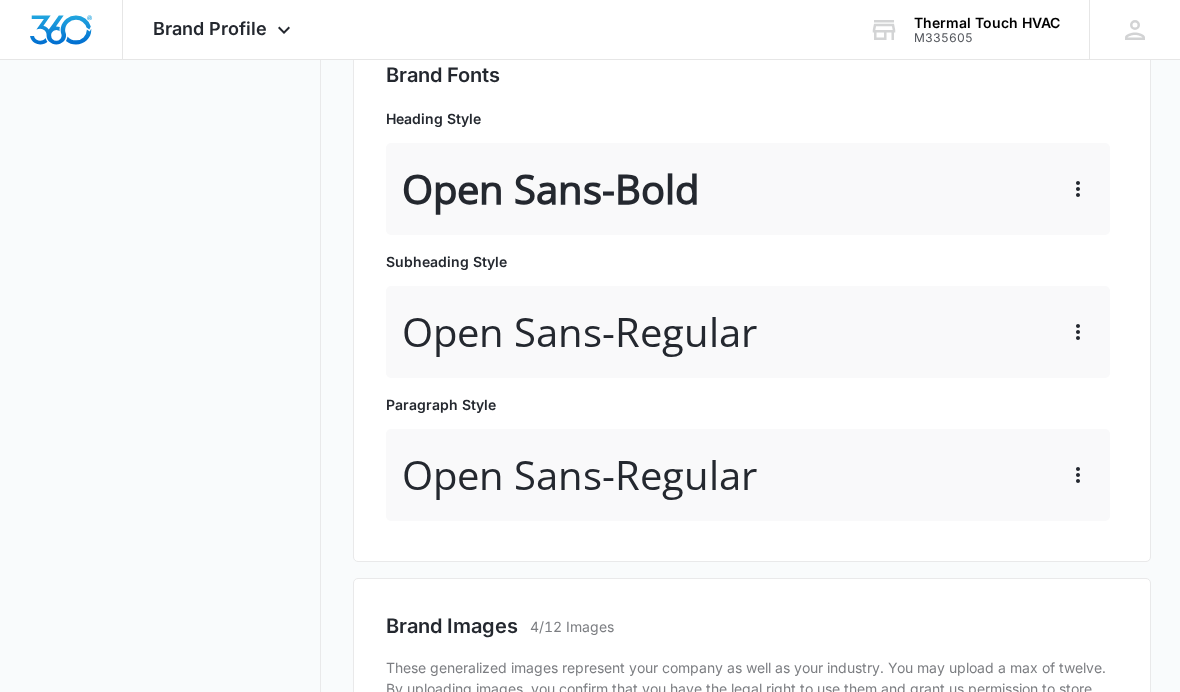 scroll, scrollTop: 900, scrollLeft: 0, axis: vertical 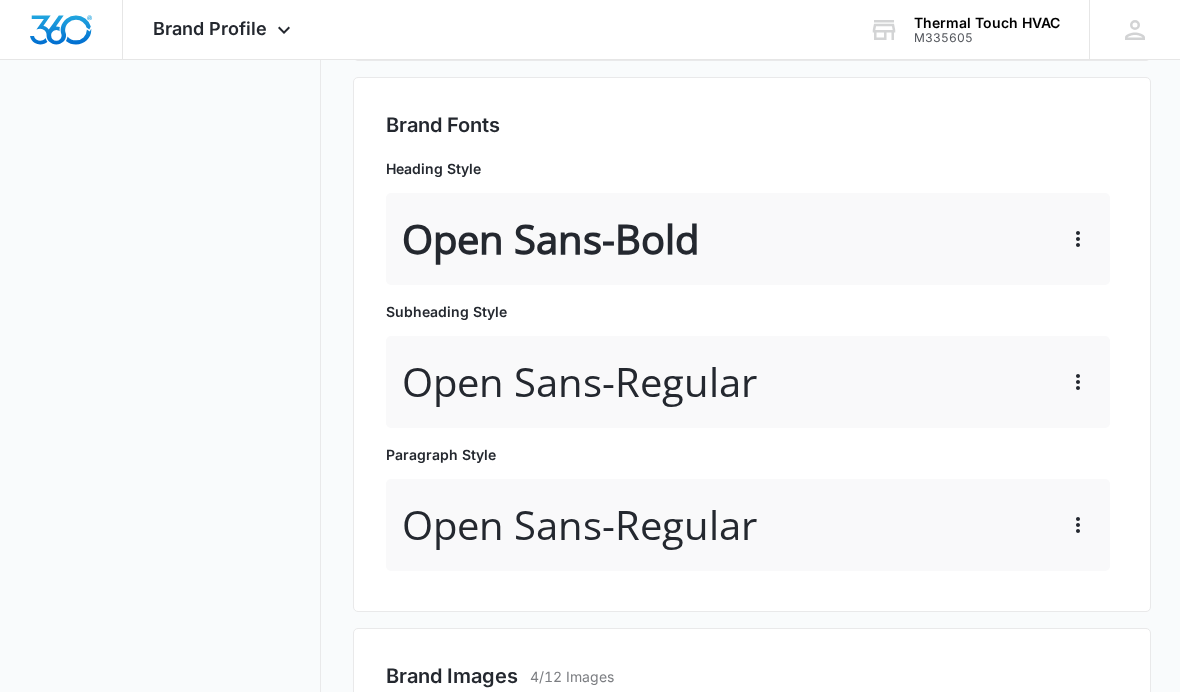 click on "Open Sans  -  Bold" at bounding box center [550, 240] 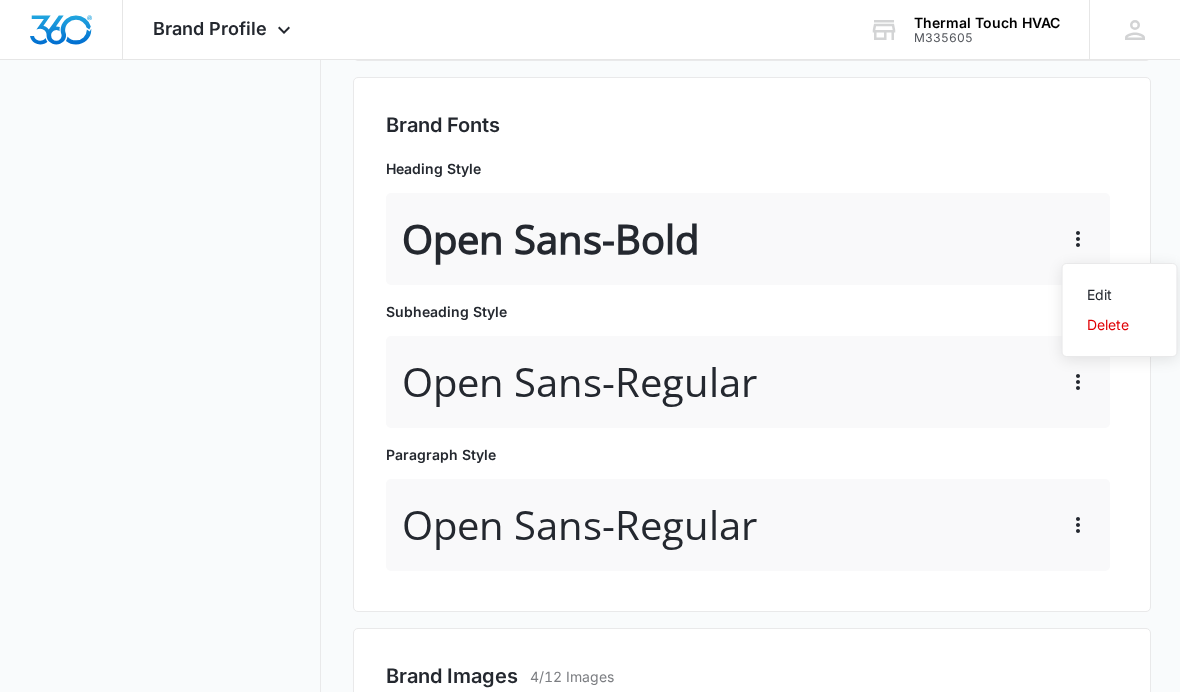 click on "Edit" at bounding box center (1108, 295) 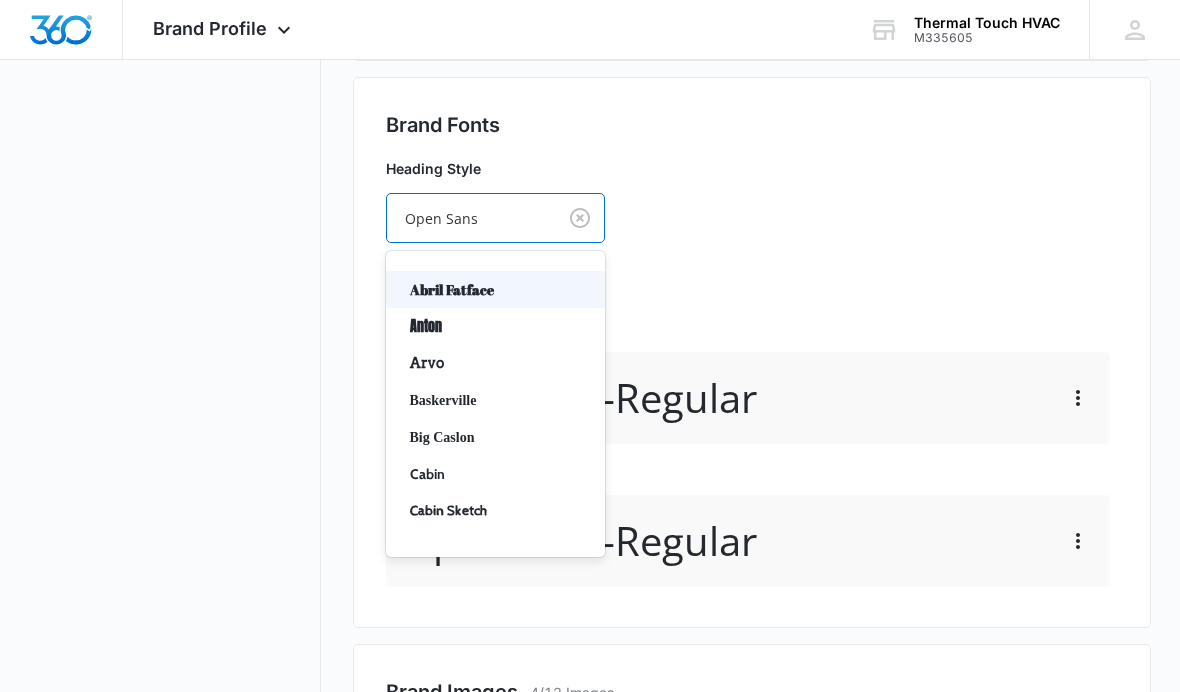 scroll, scrollTop: 900, scrollLeft: 0, axis: vertical 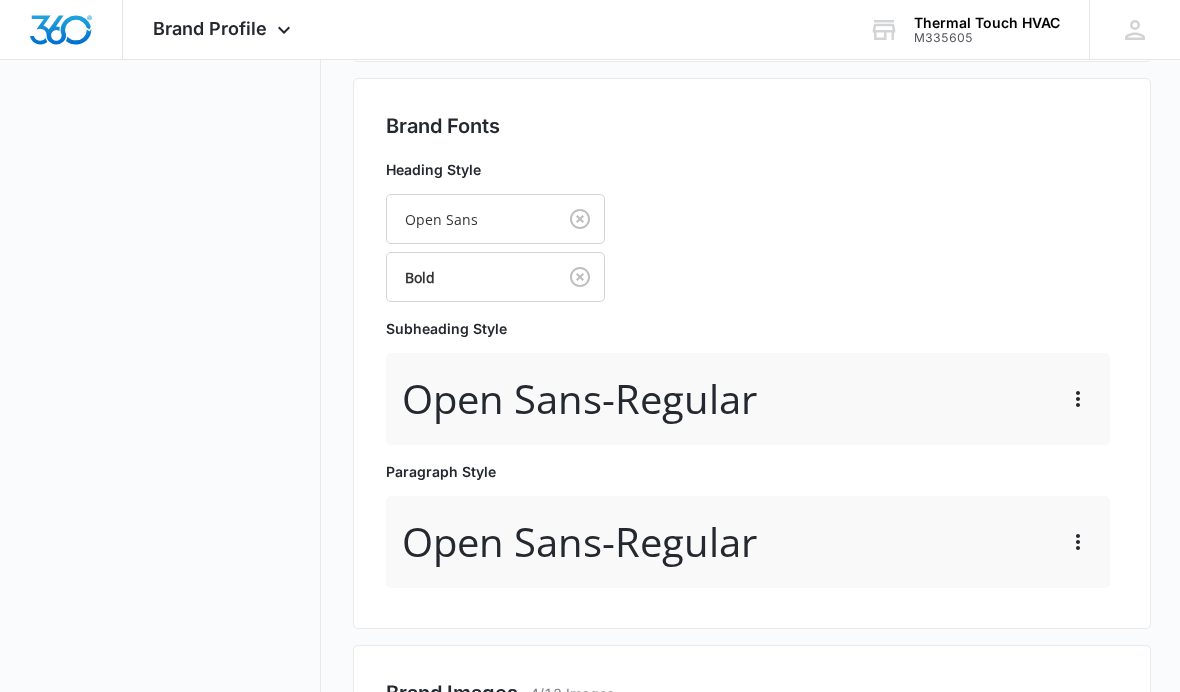 click on "Heading Style Open Sans Bold Subheading Style Open Sans  -  Regular Paragraph Style Open Sans  -  Regular" at bounding box center [752, 373] 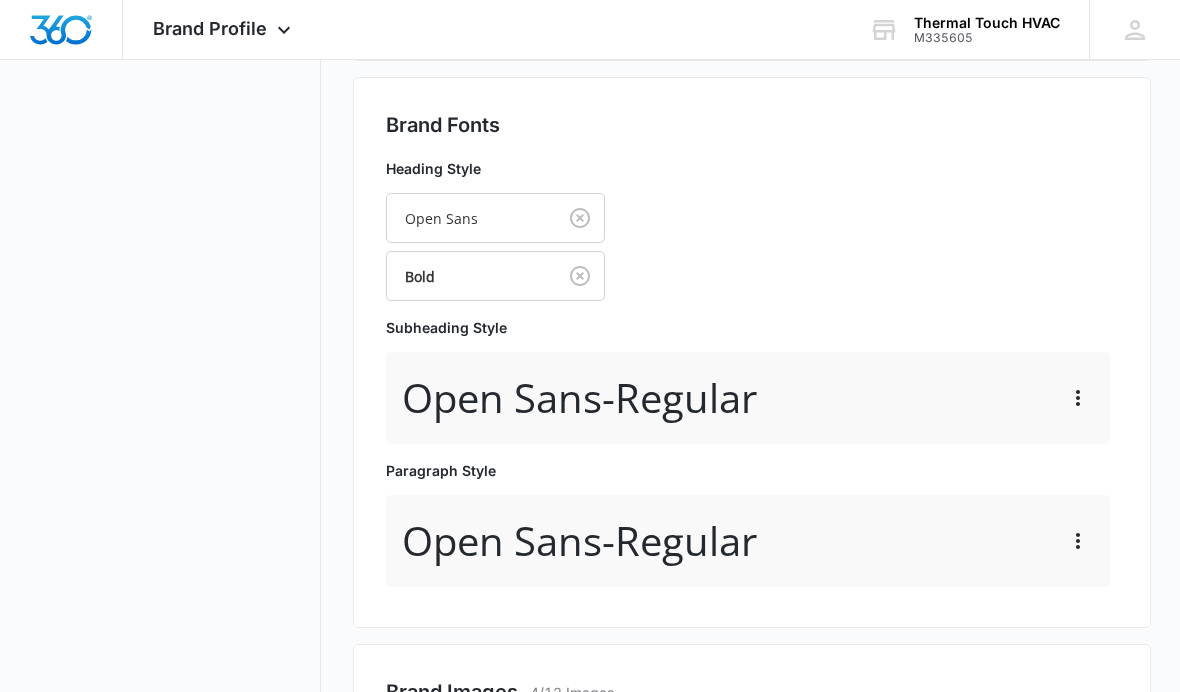 click on "Heading Style Open Sans Bold Subheading Style Open Sans  -  Regular Paragraph Style Open Sans  -  Regular" at bounding box center (752, 373) 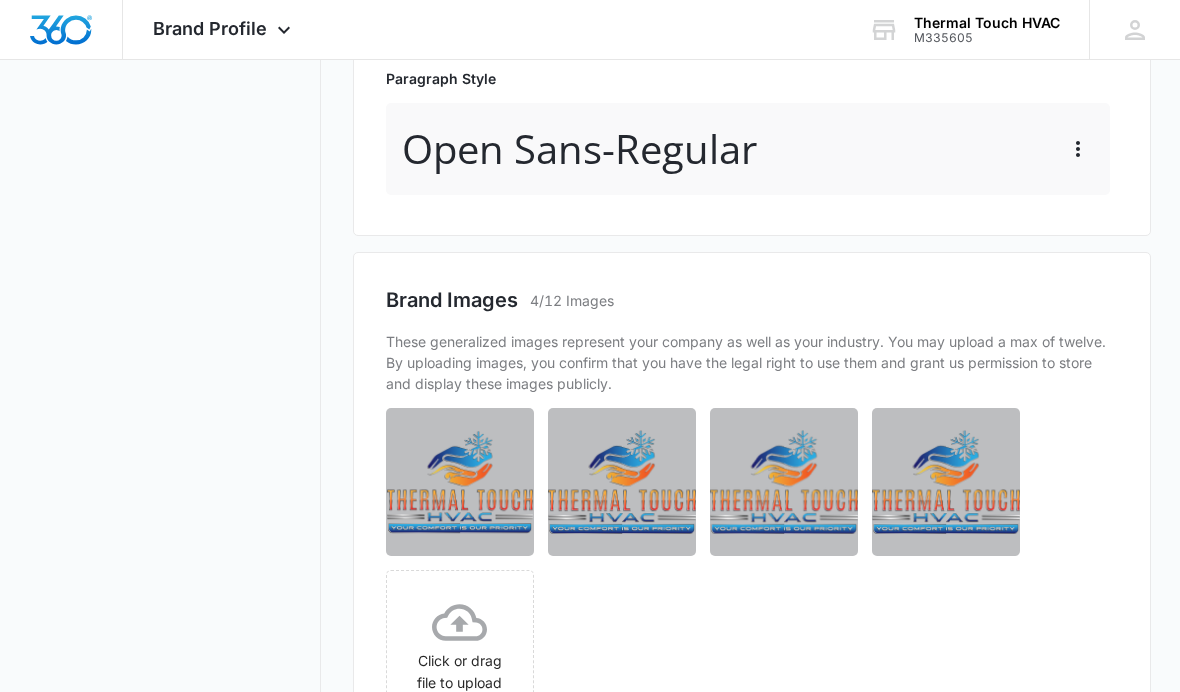 scroll, scrollTop: 1294, scrollLeft: 0, axis: vertical 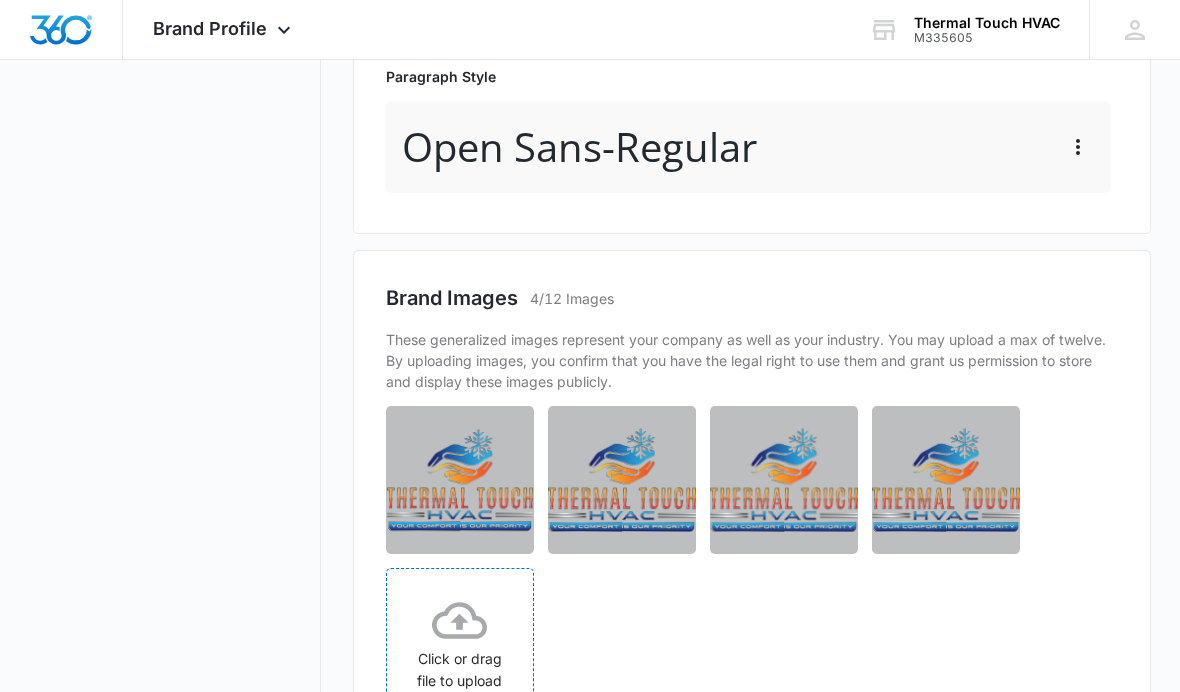 click 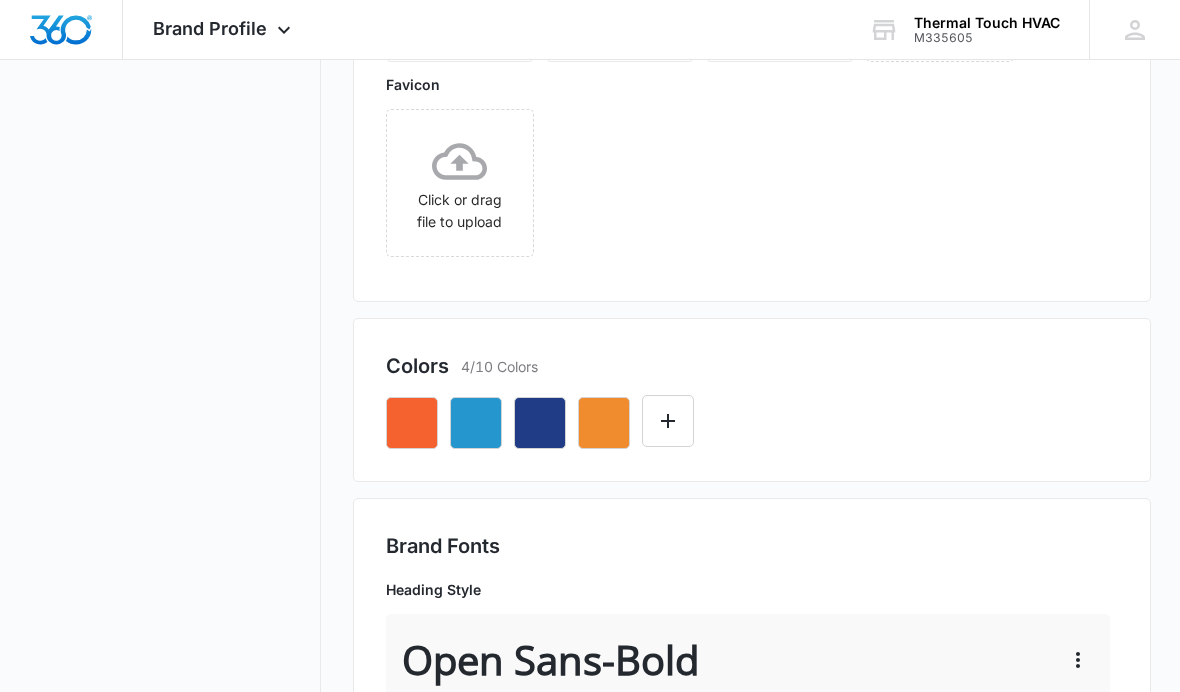 scroll, scrollTop: 467, scrollLeft: 0, axis: vertical 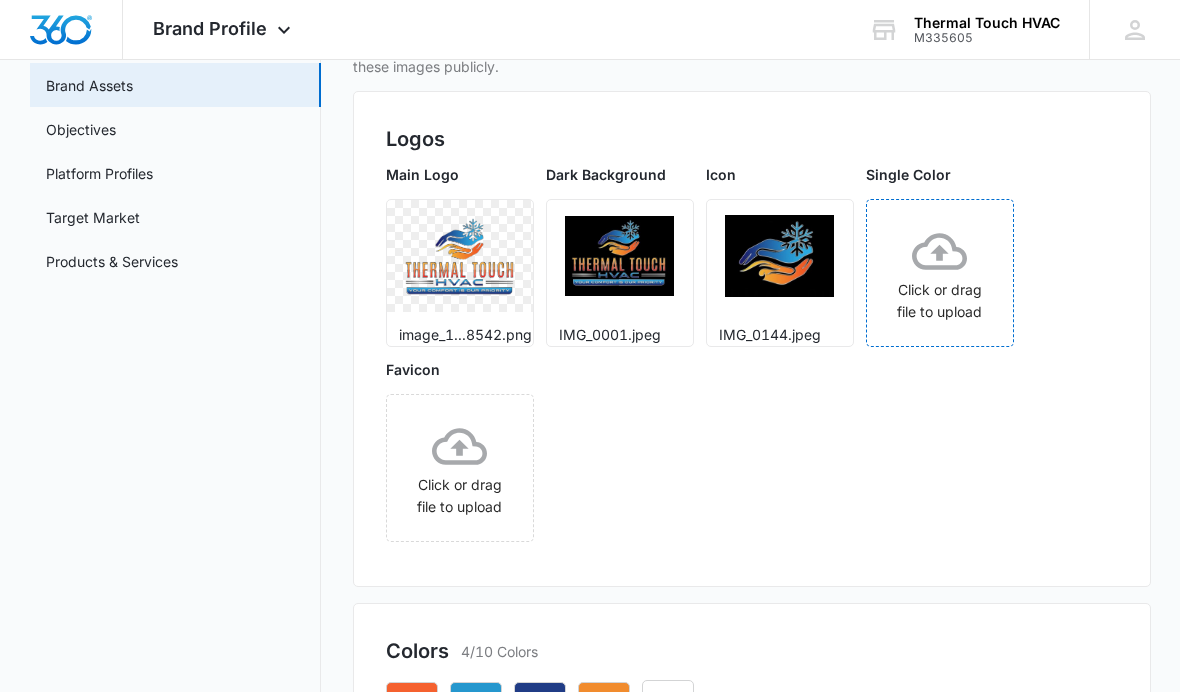 click on "Click or drag file to upload" at bounding box center (940, 273) 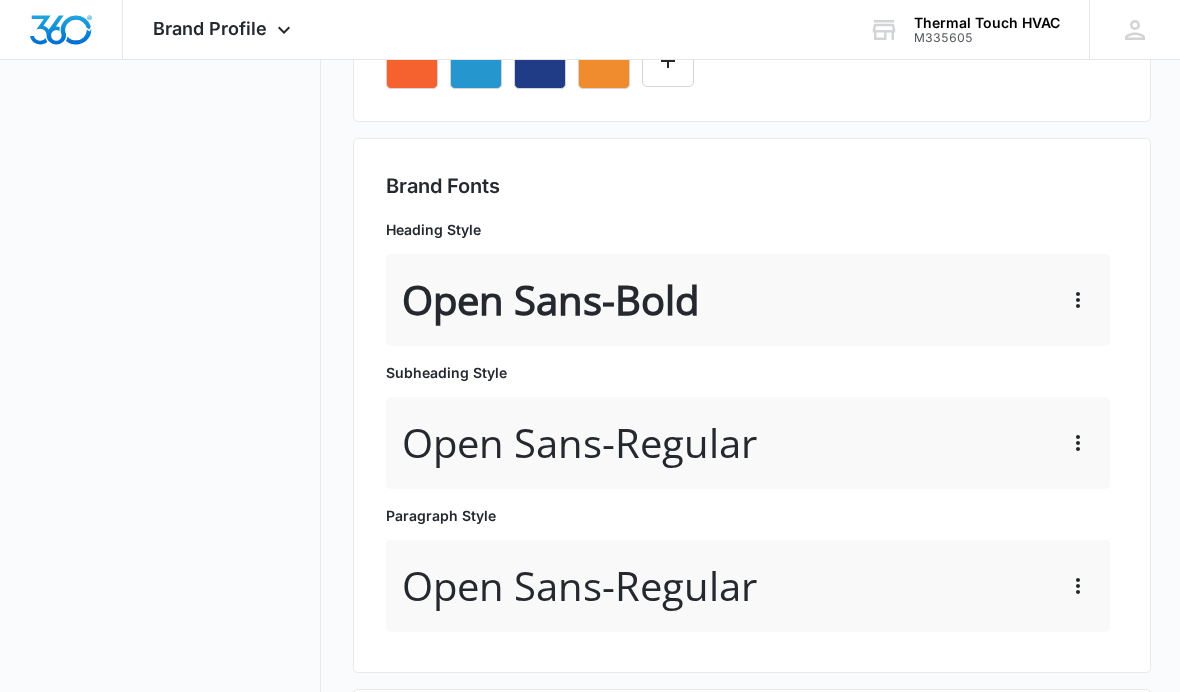 scroll, scrollTop: 836, scrollLeft: 0, axis: vertical 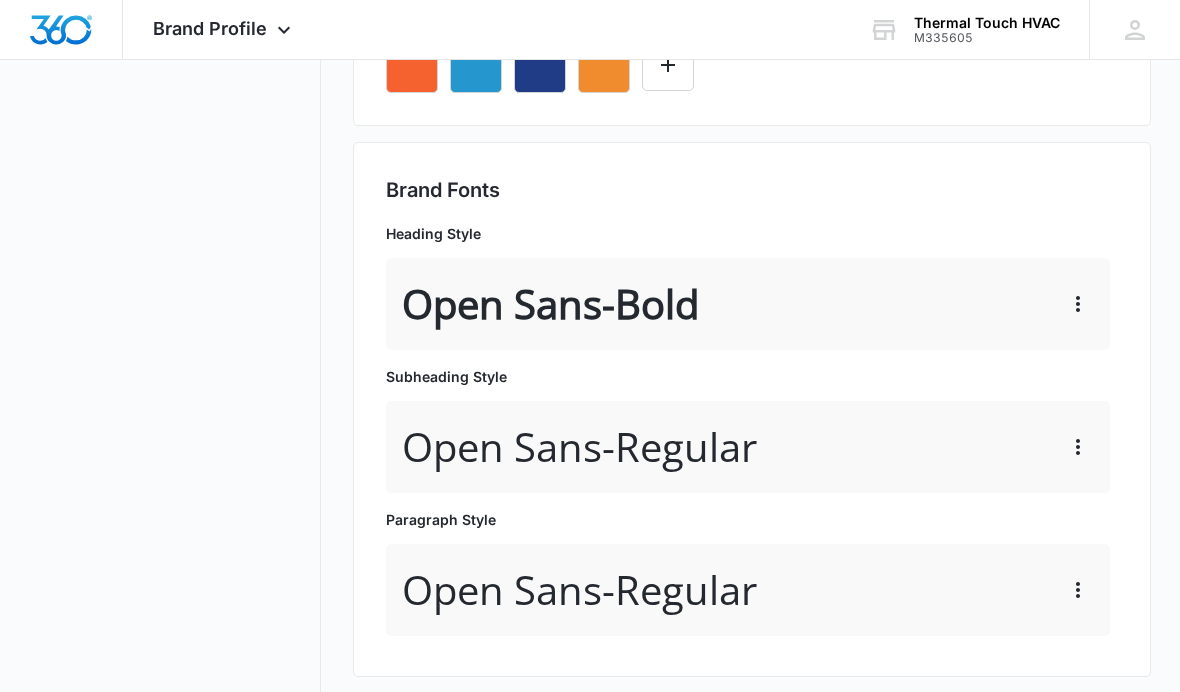 click 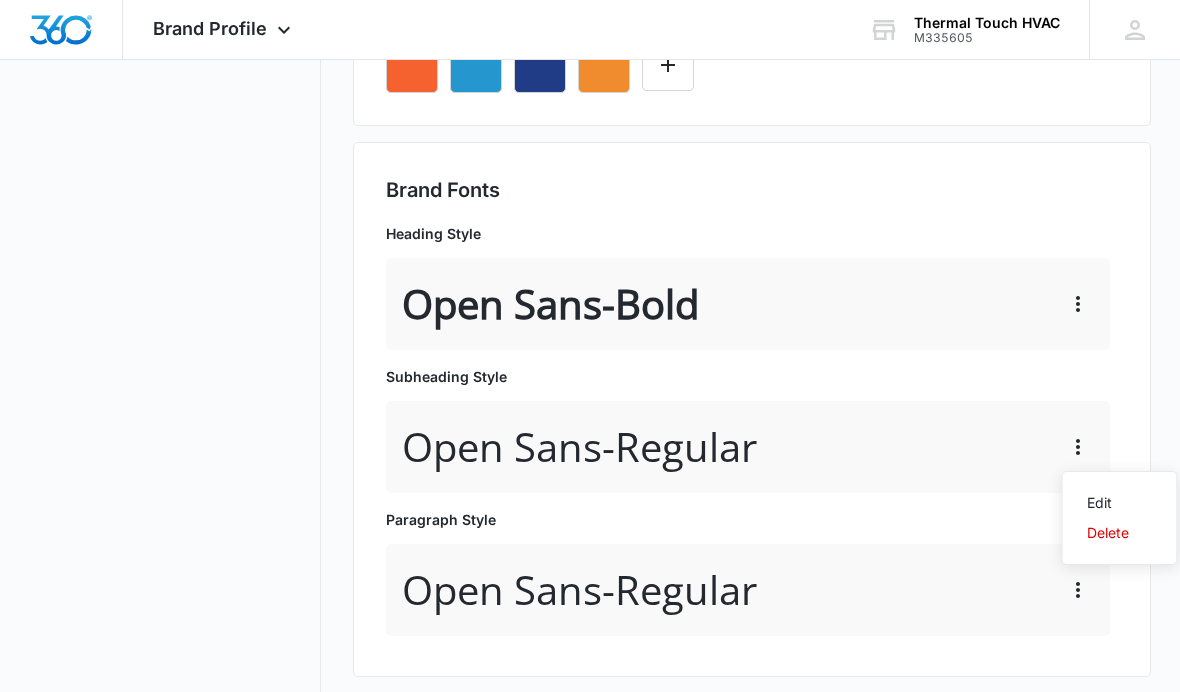 click on "Edit" at bounding box center (1108, 503) 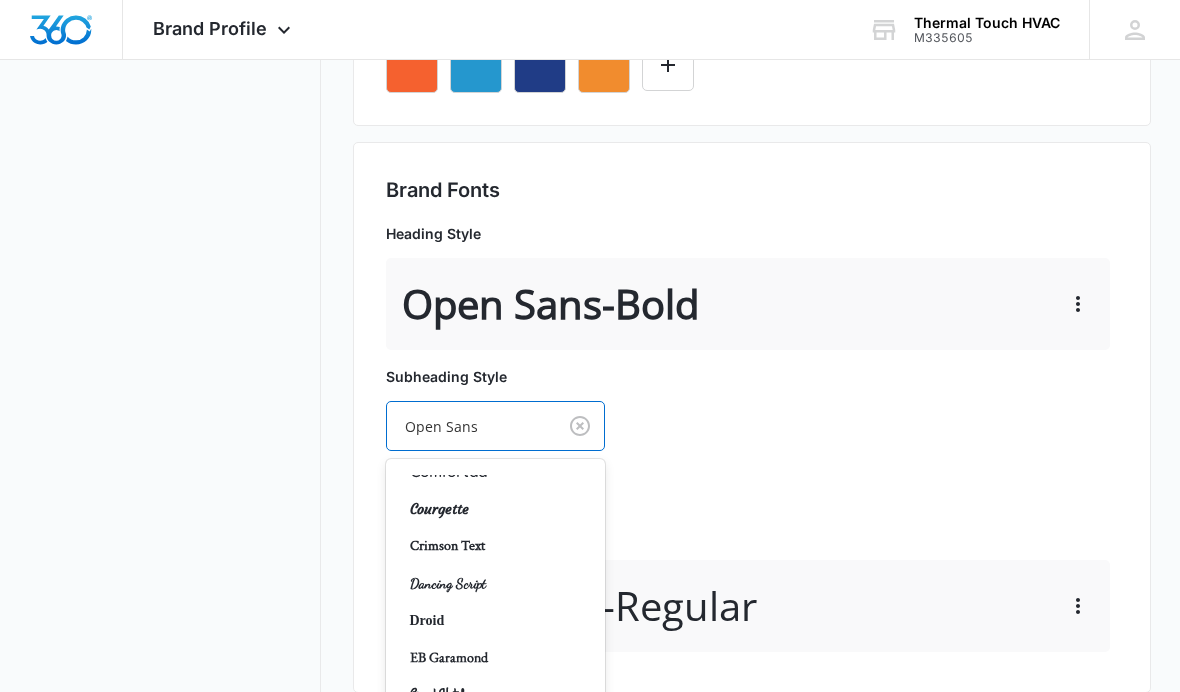 scroll, scrollTop: 359, scrollLeft: 0, axis: vertical 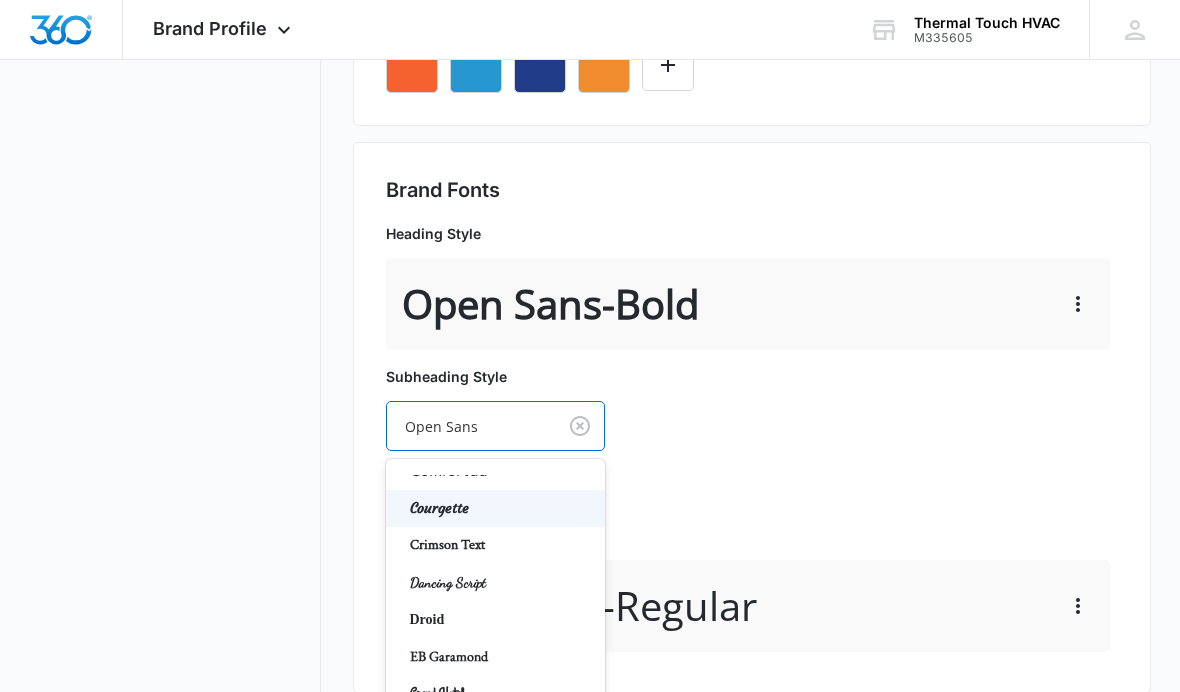click on "Courgette" at bounding box center (494, 508) 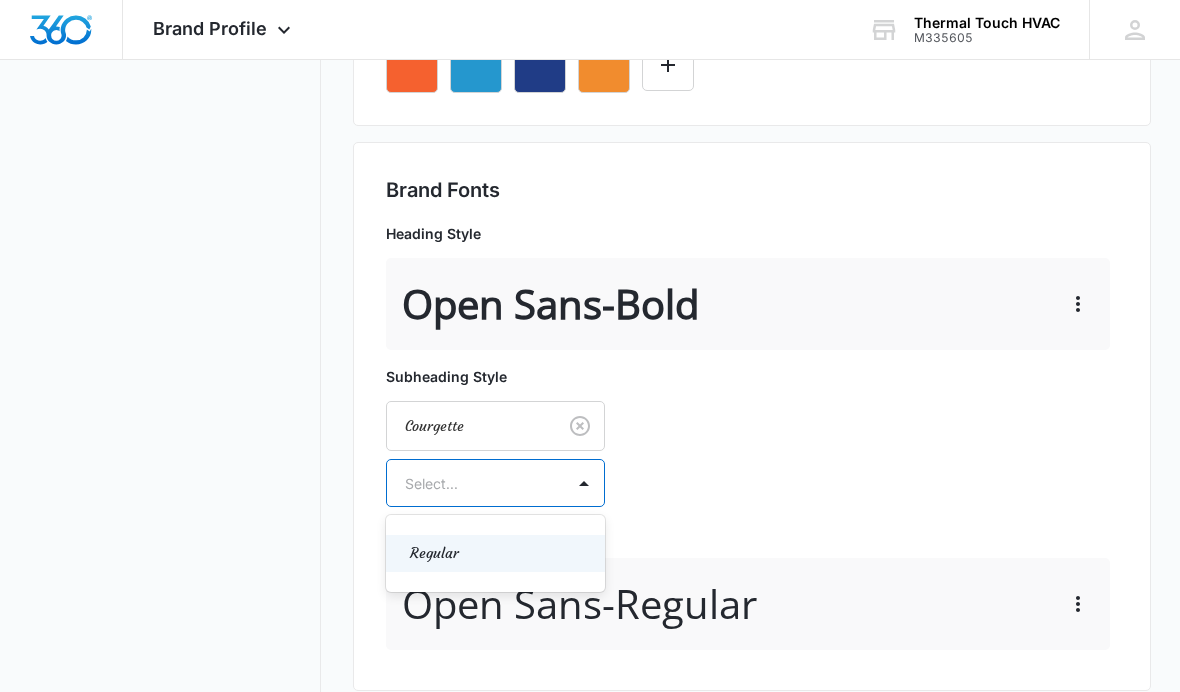 click on "Paragraph Style" at bounding box center (748, 533) 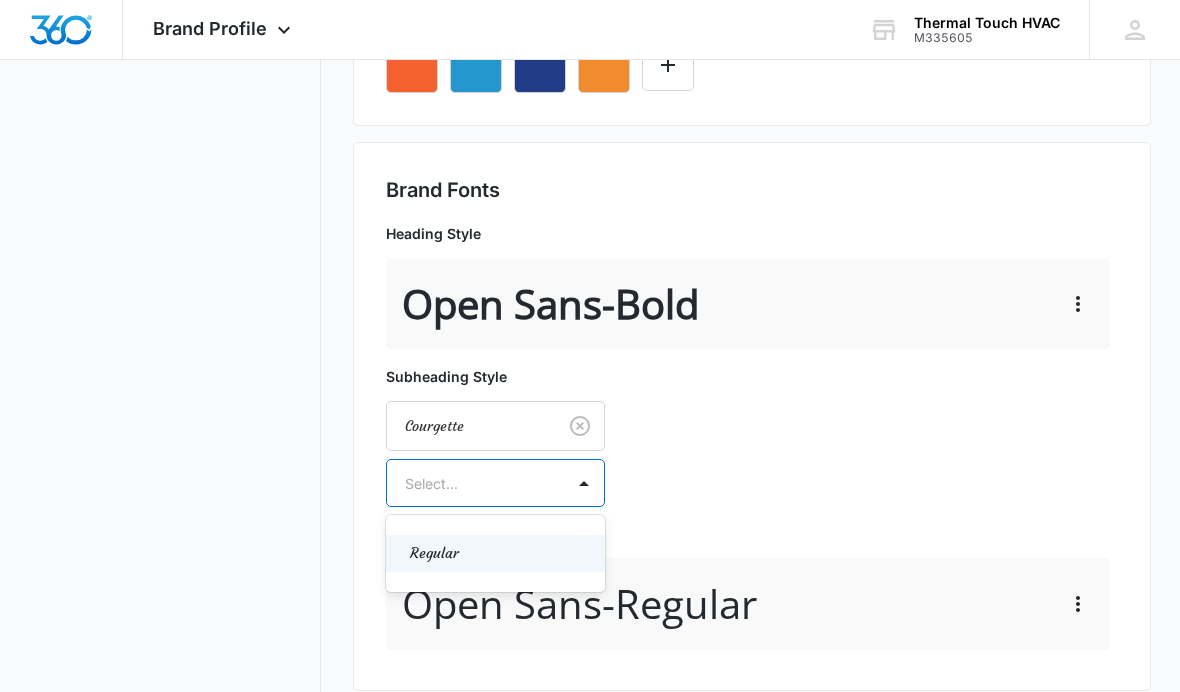 click on "Regular" at bounding box center [494, 553] 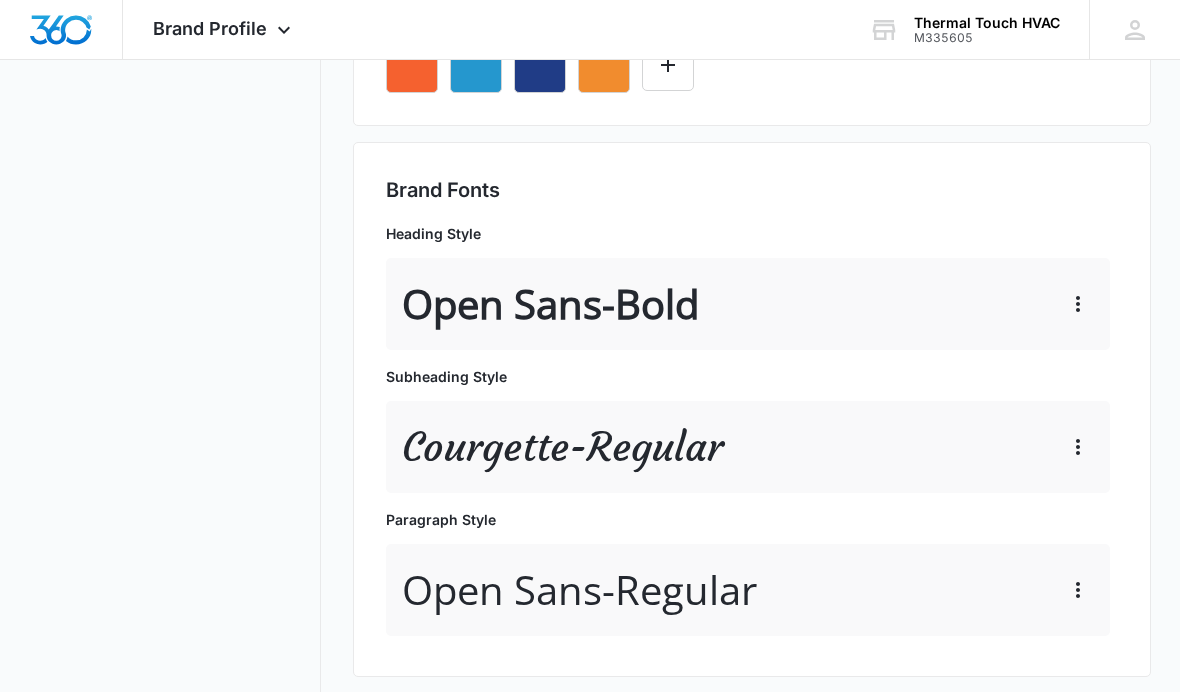 click 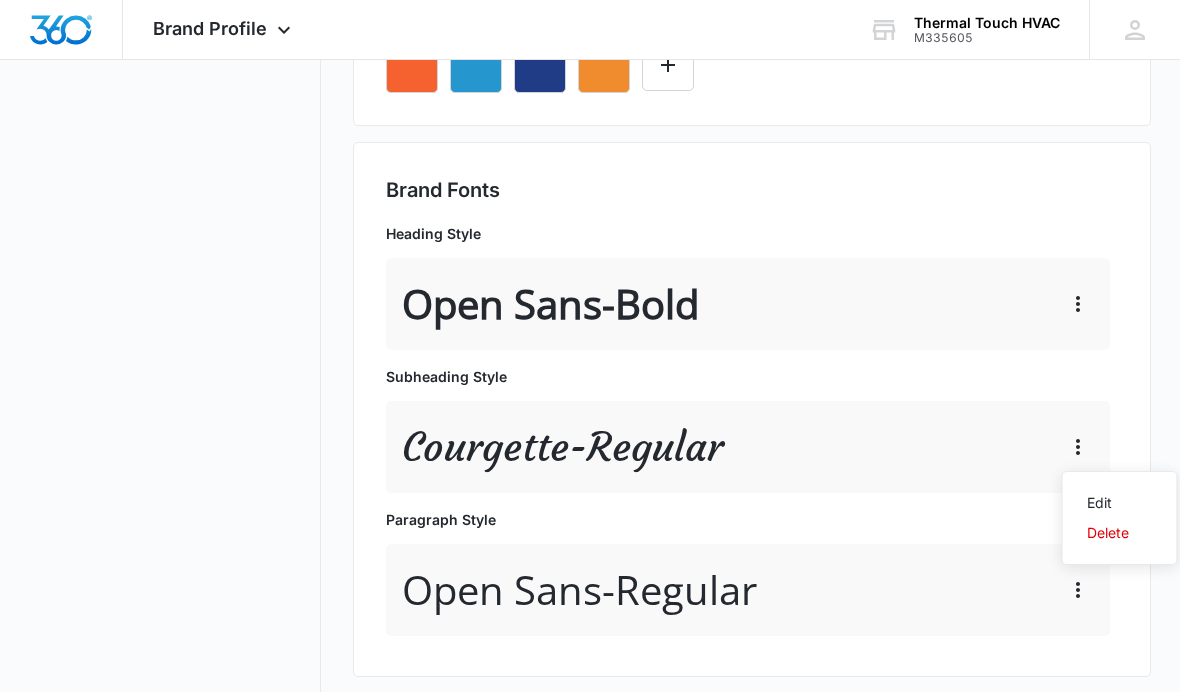 click on "Edit" at bounding box center [1108, 503] 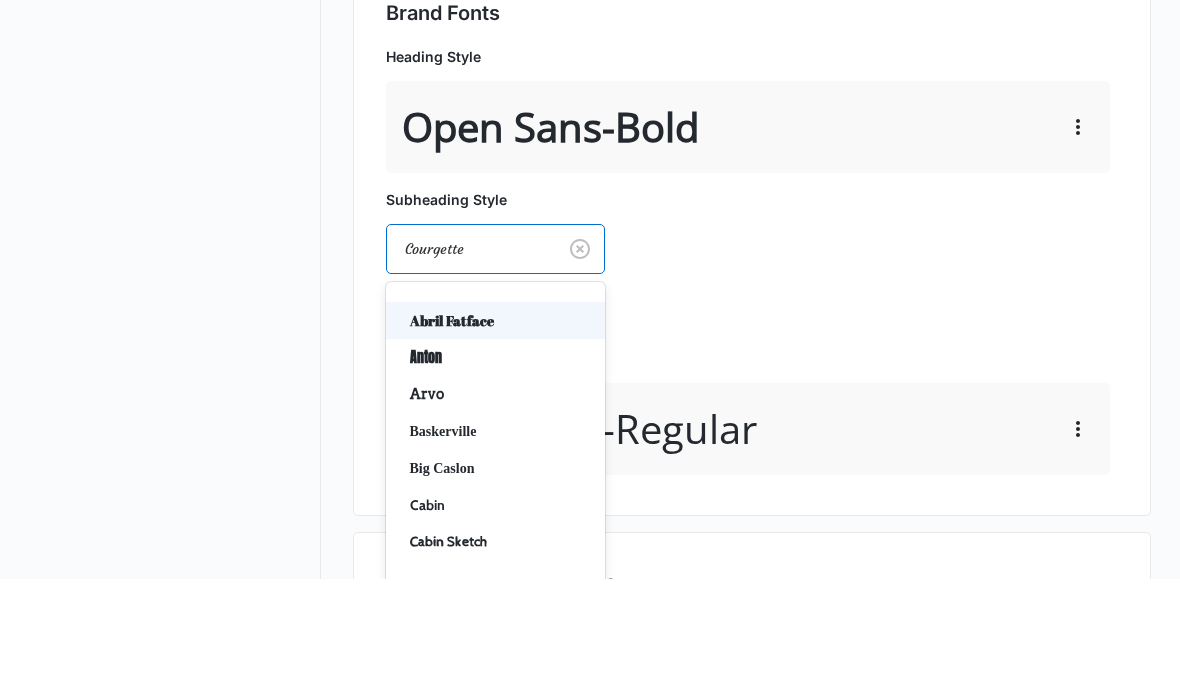 scroll, scrollTop: 909, scrollLeft: 0, axis: vertical 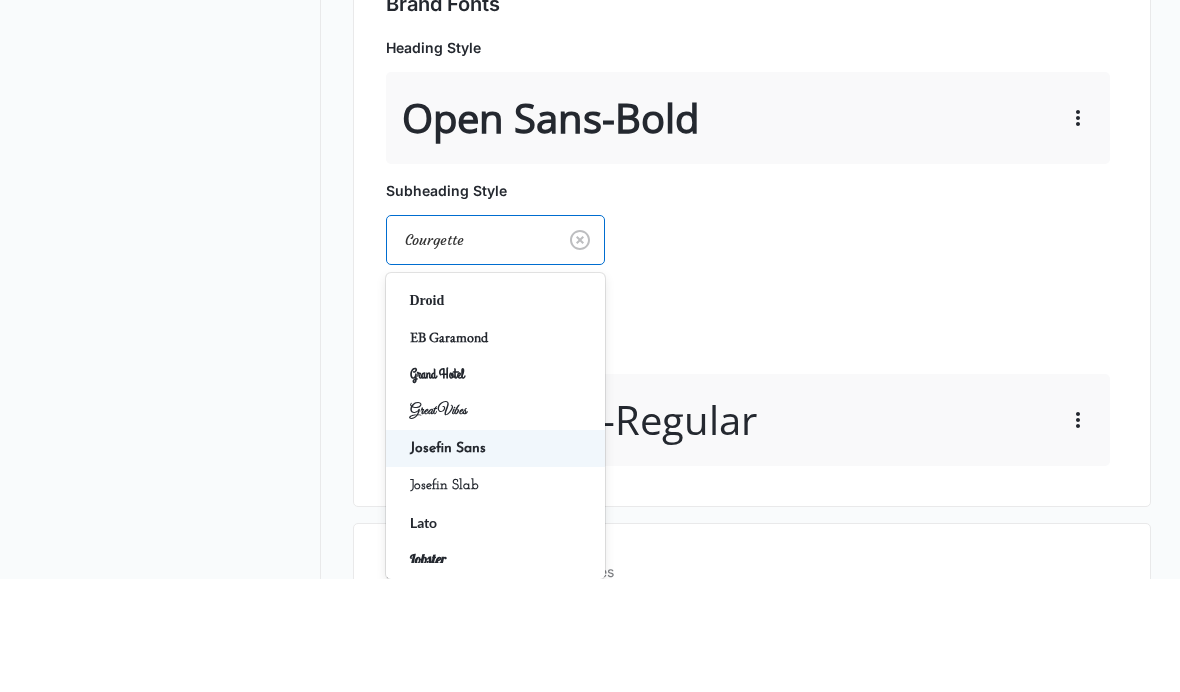 click on "Josefin Sans" at bounding box center [494, 561] 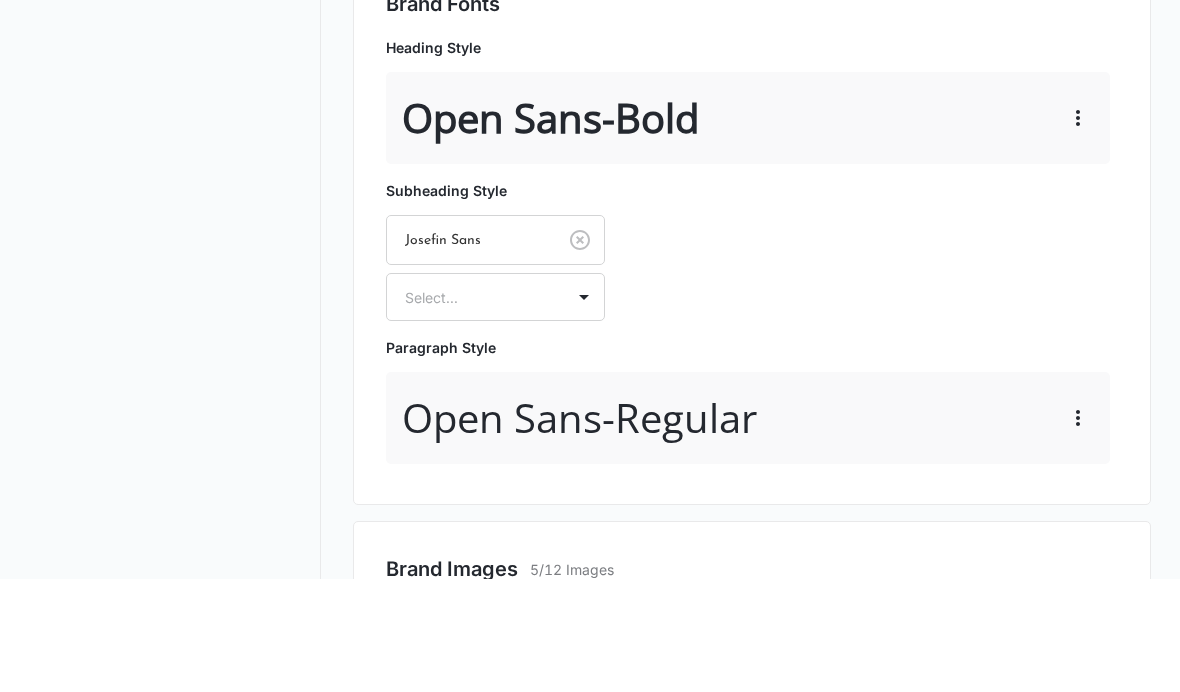 scroll, scrollTop: 1022, scrollLeft: 0, axis: vertical 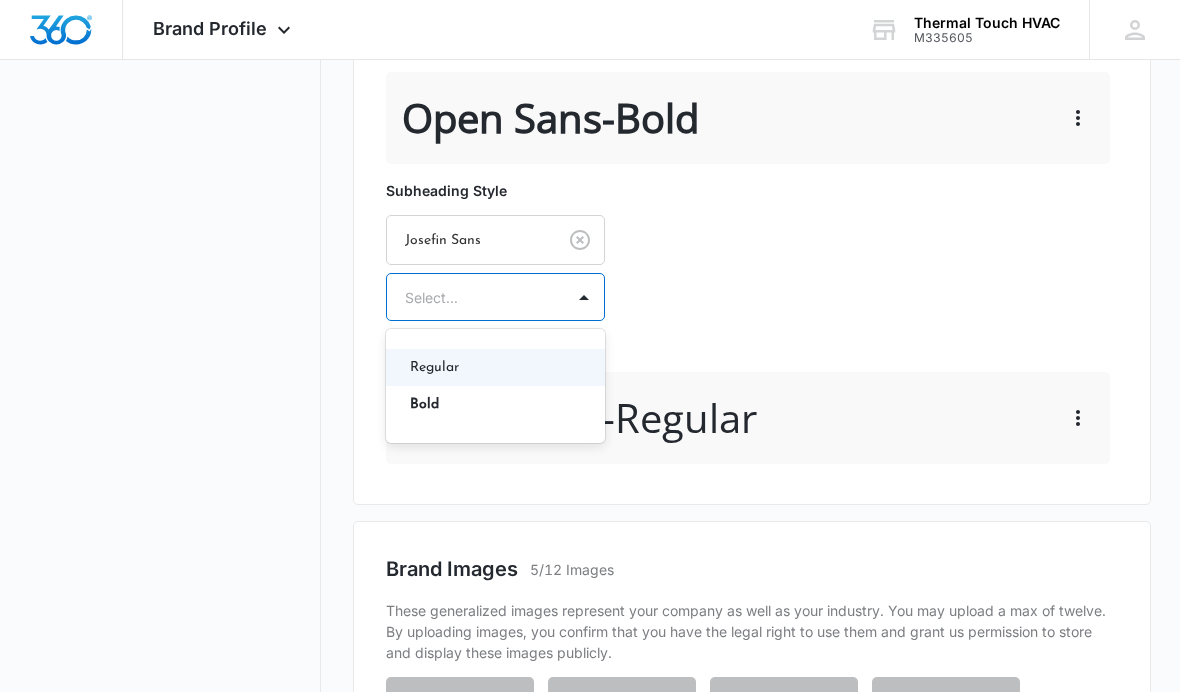 click on "Bold" at bounding box center (494, 404) 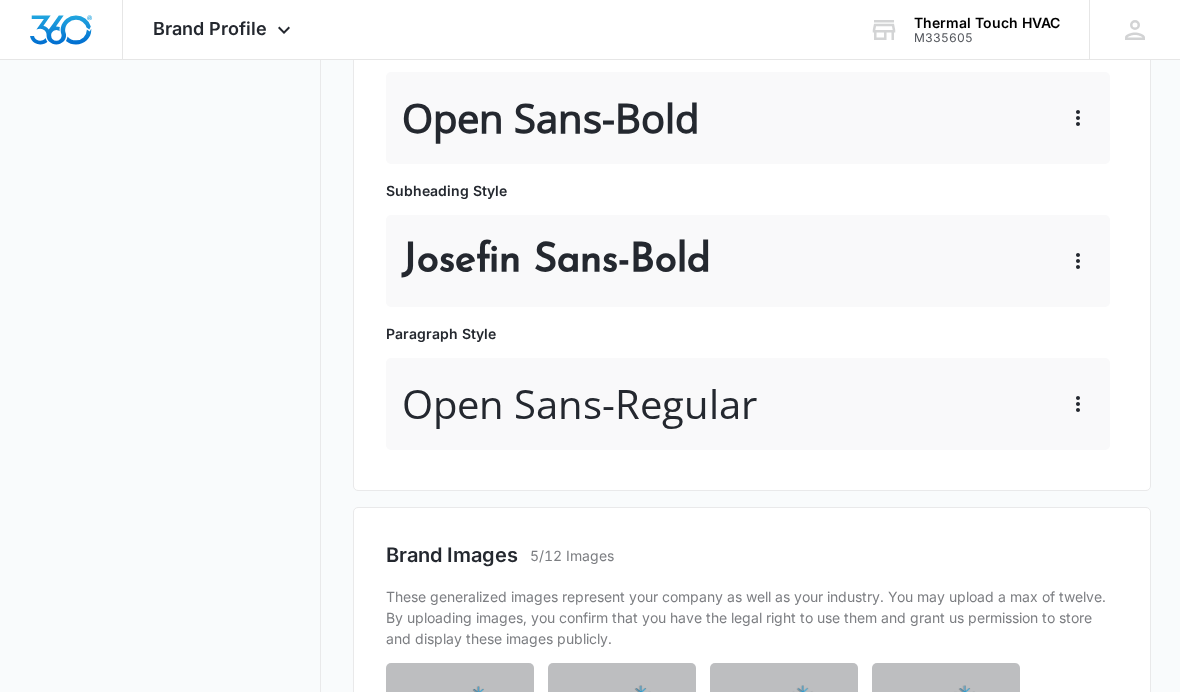 click on "Josefin Sans  -  Bold" at bounding box center (556, 261) 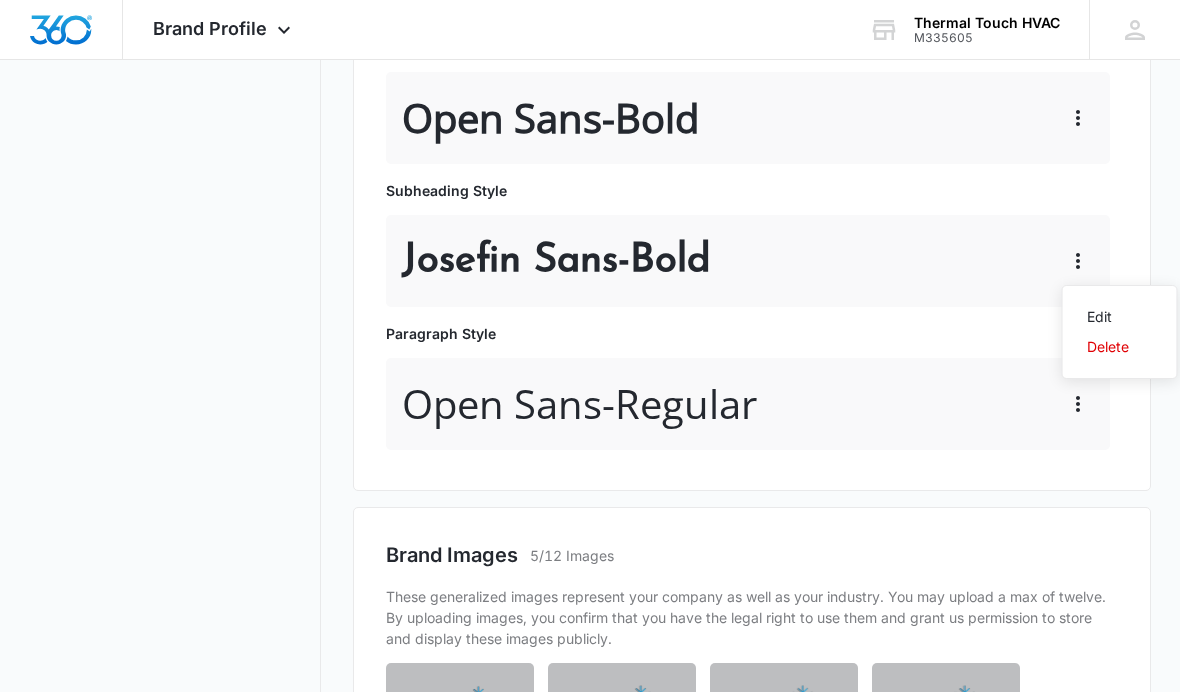 click 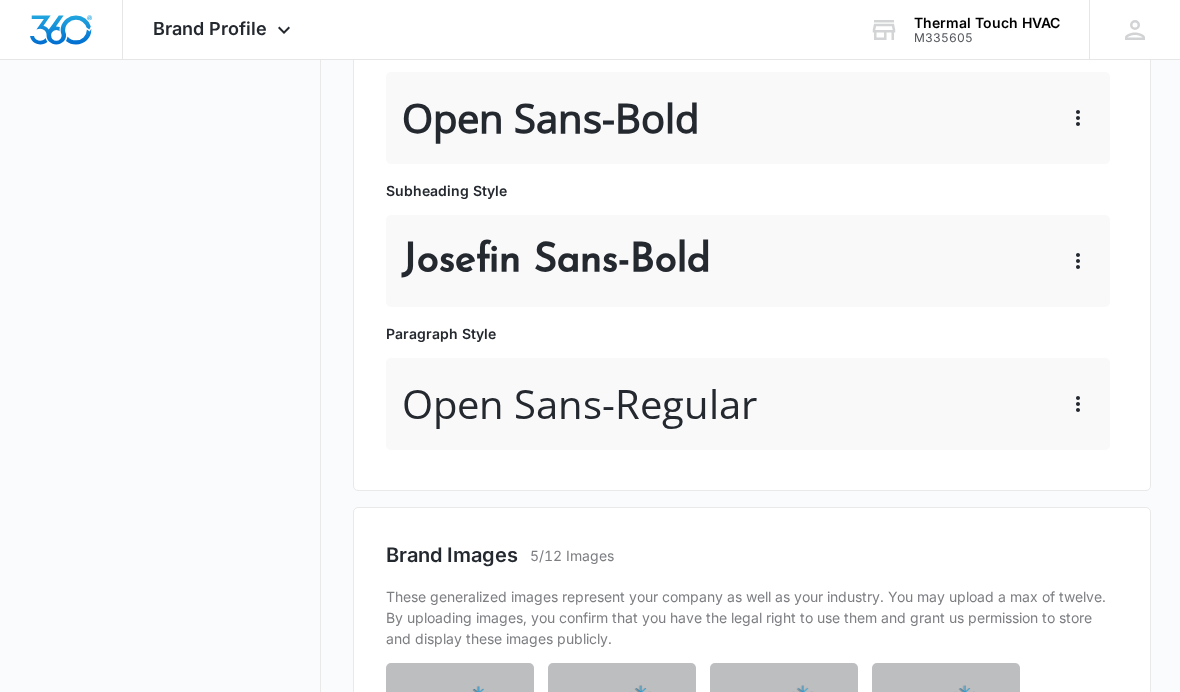 click 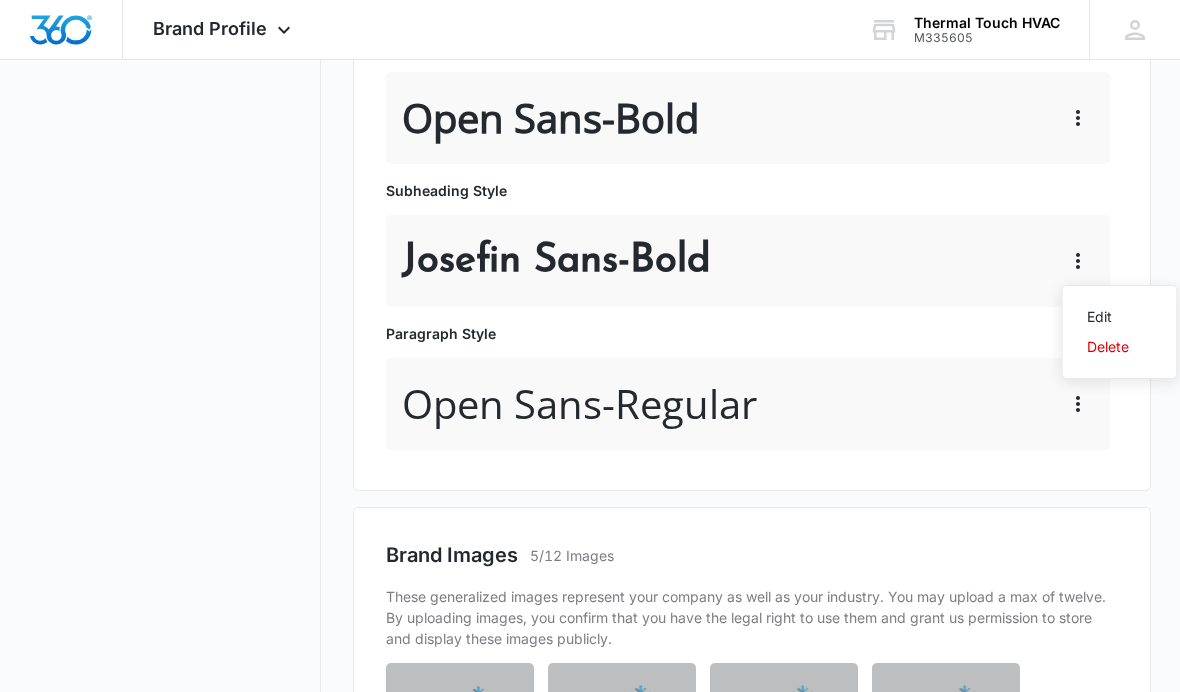 click on "Edit" at bounding box center [1108, 317] 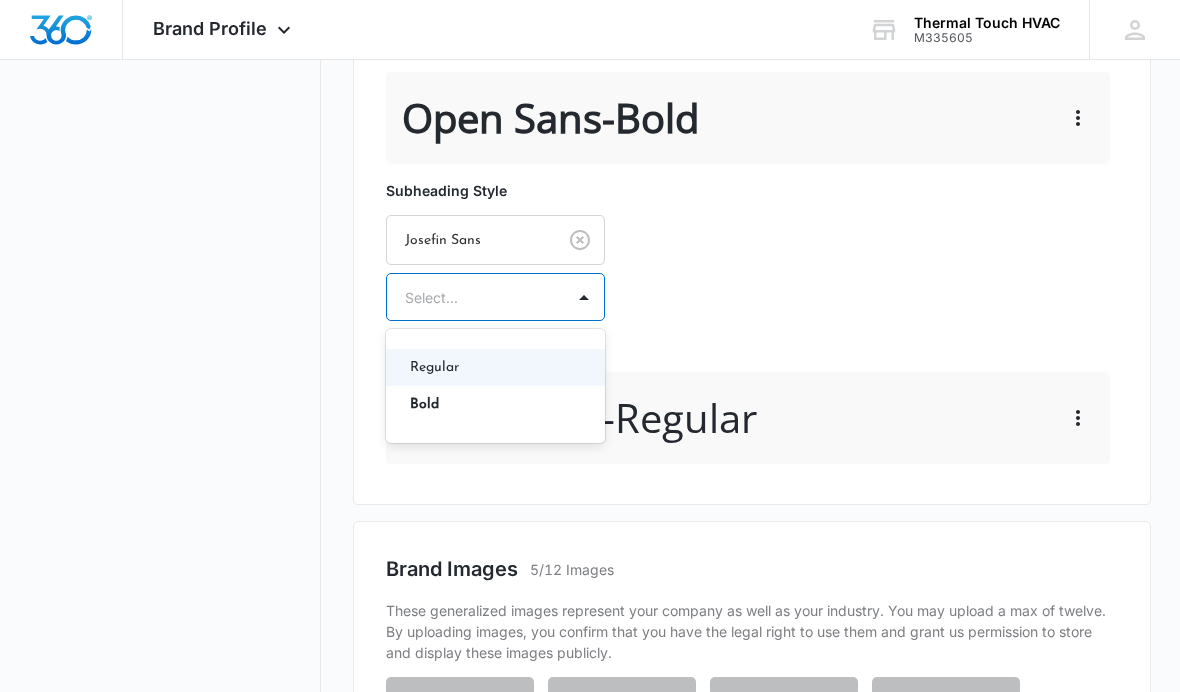 click on "Regular" at bounding box center (494, 367) 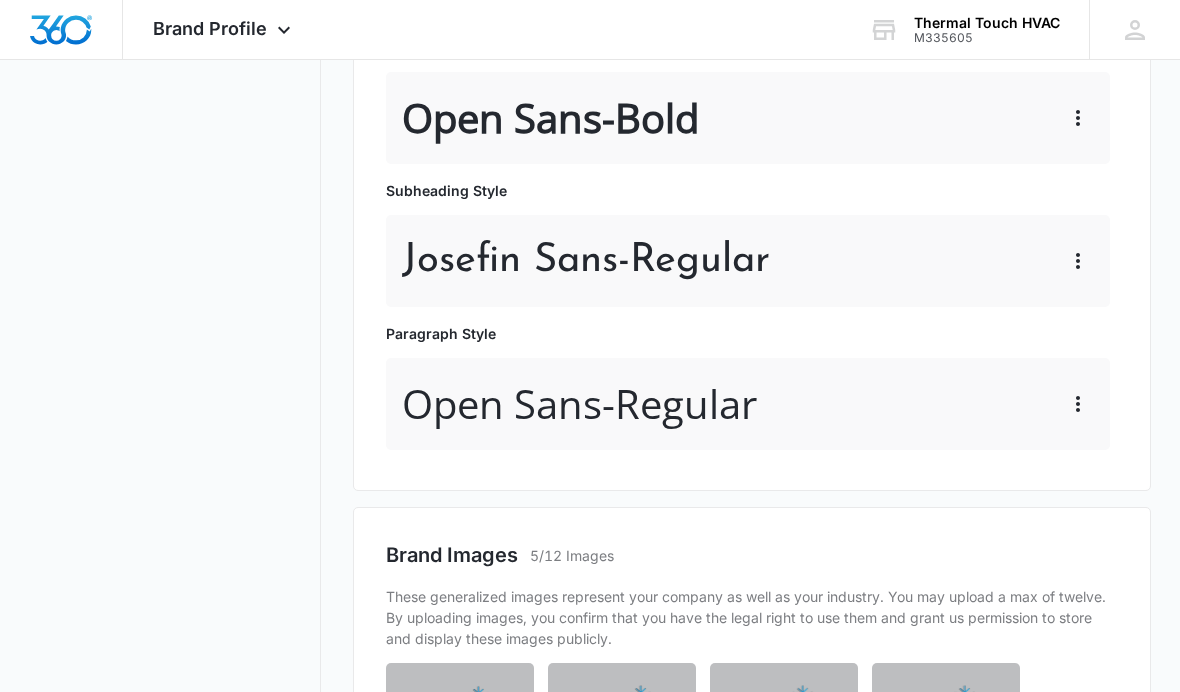 click 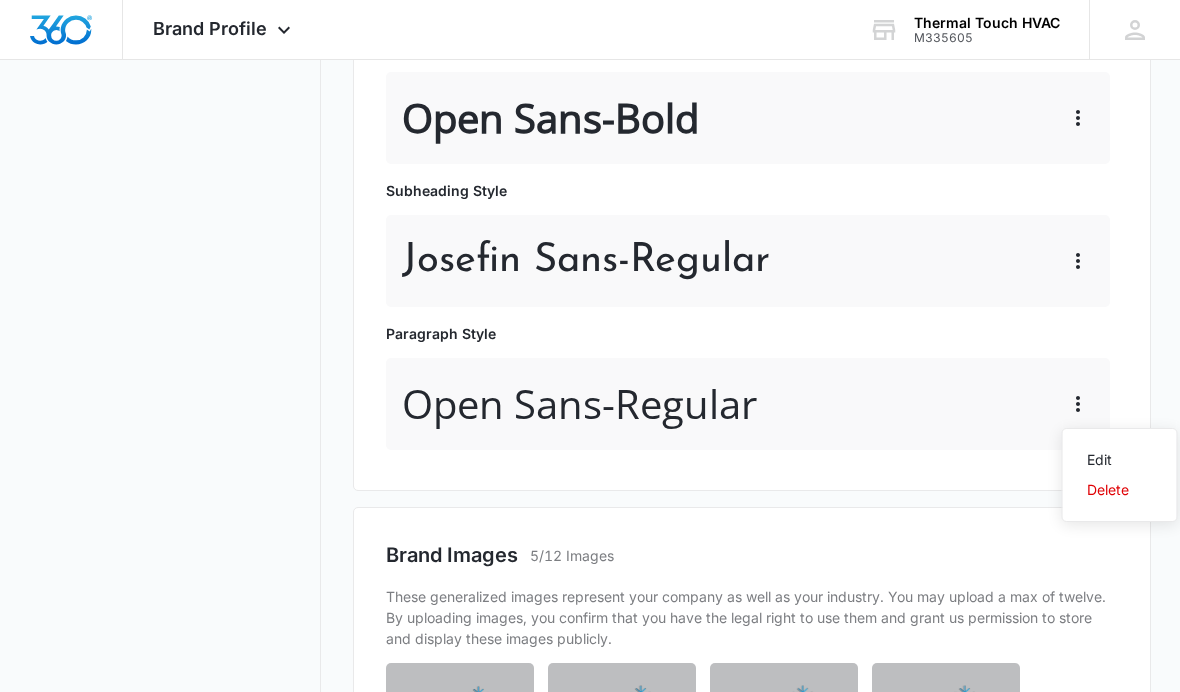 click on "Edit" at bounding box center (1108, 460) 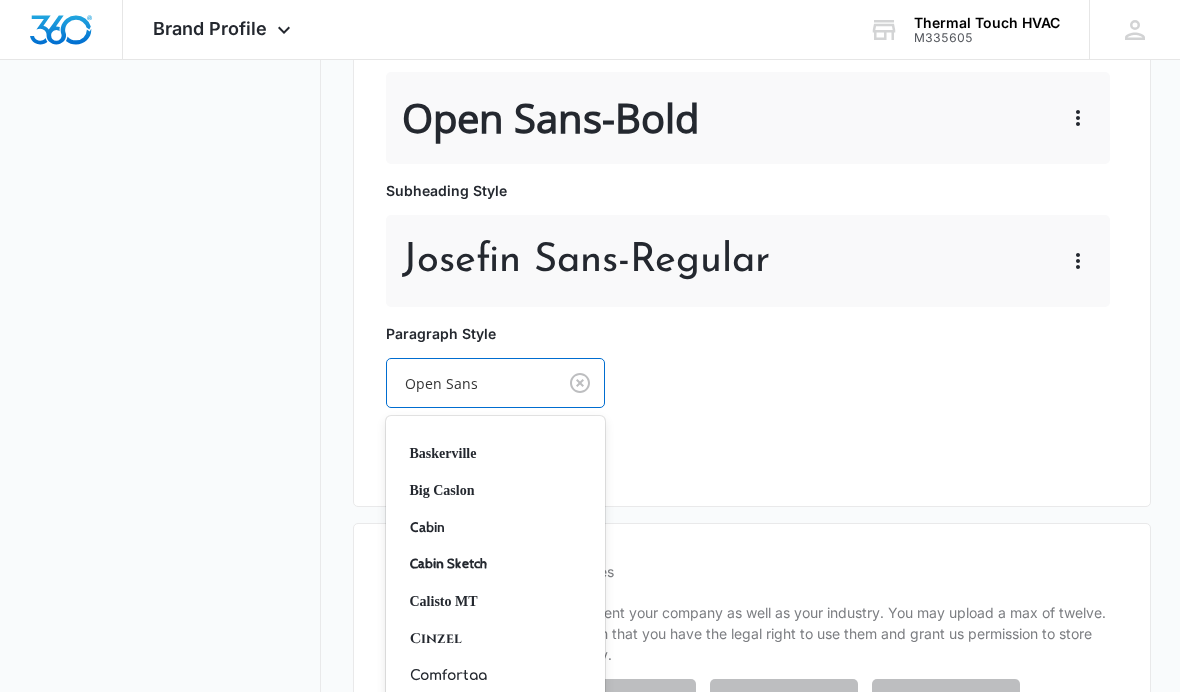 scroll, scrollTop: 119, scrollLeft: 0, axis: vertical 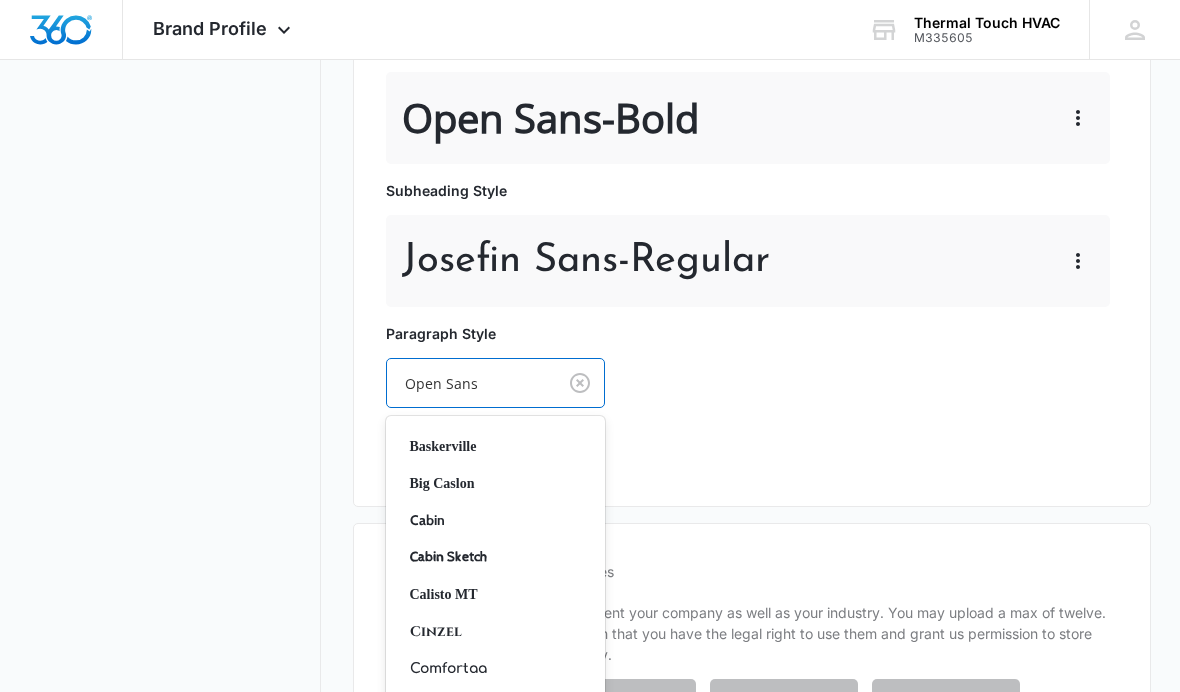 click on "Cabin" at bounding box center [494, 520] 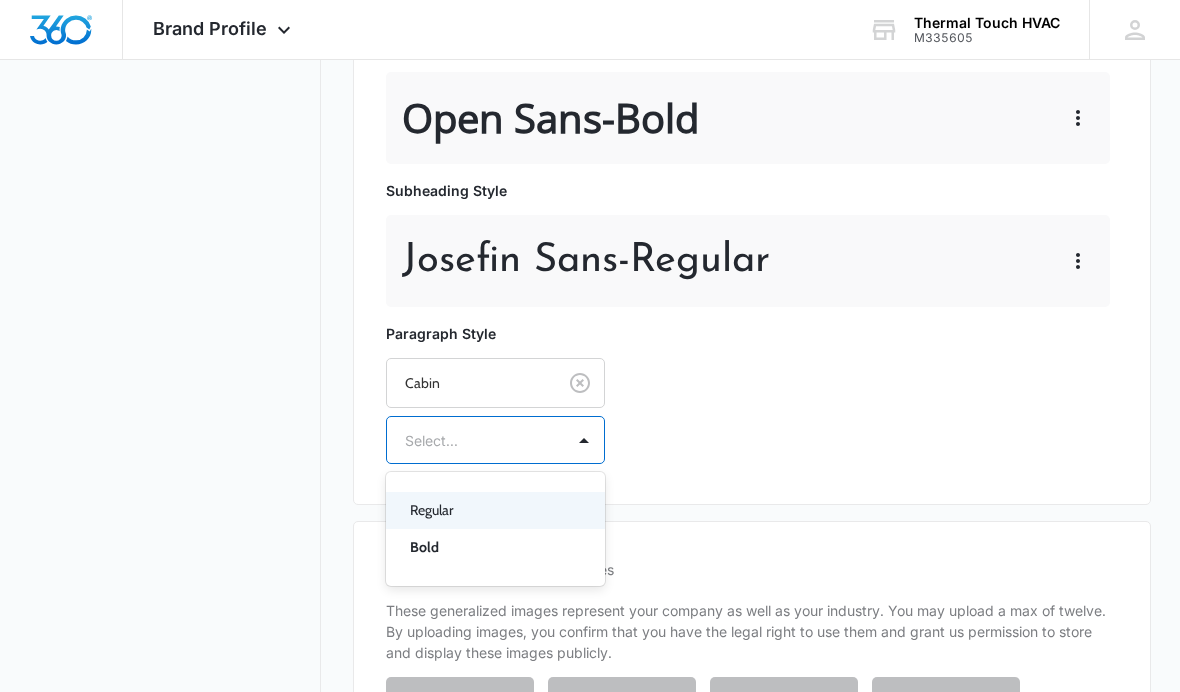 click on "Regular" at bounding box center [494, 510] 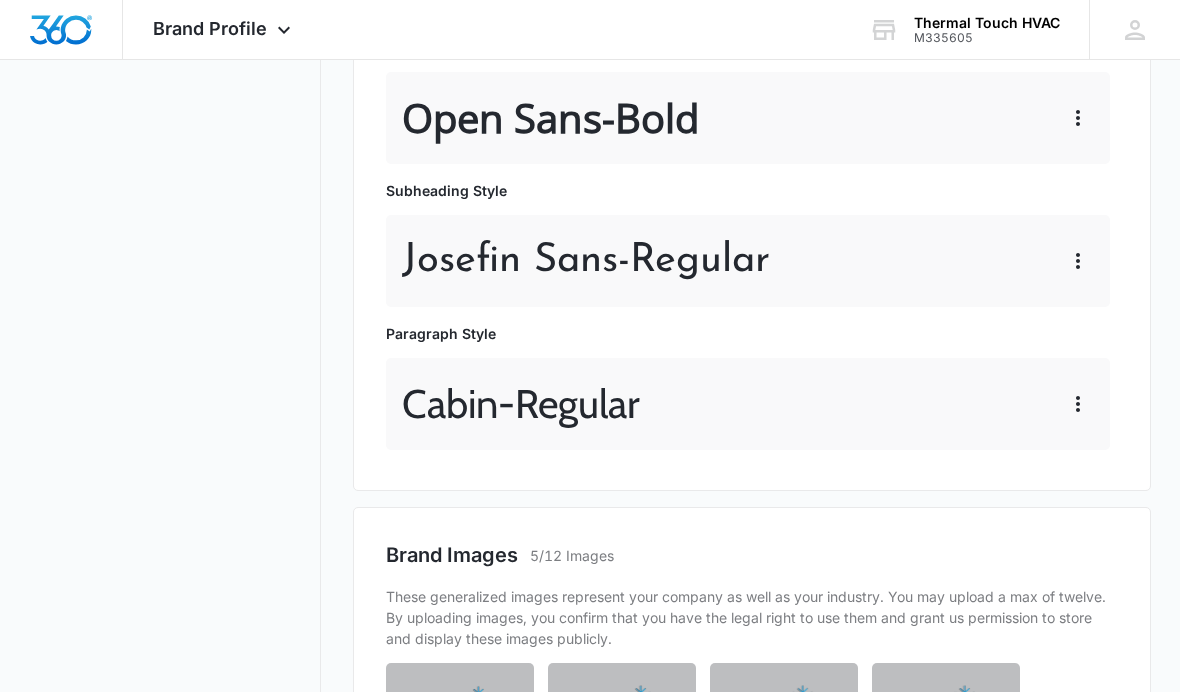 click 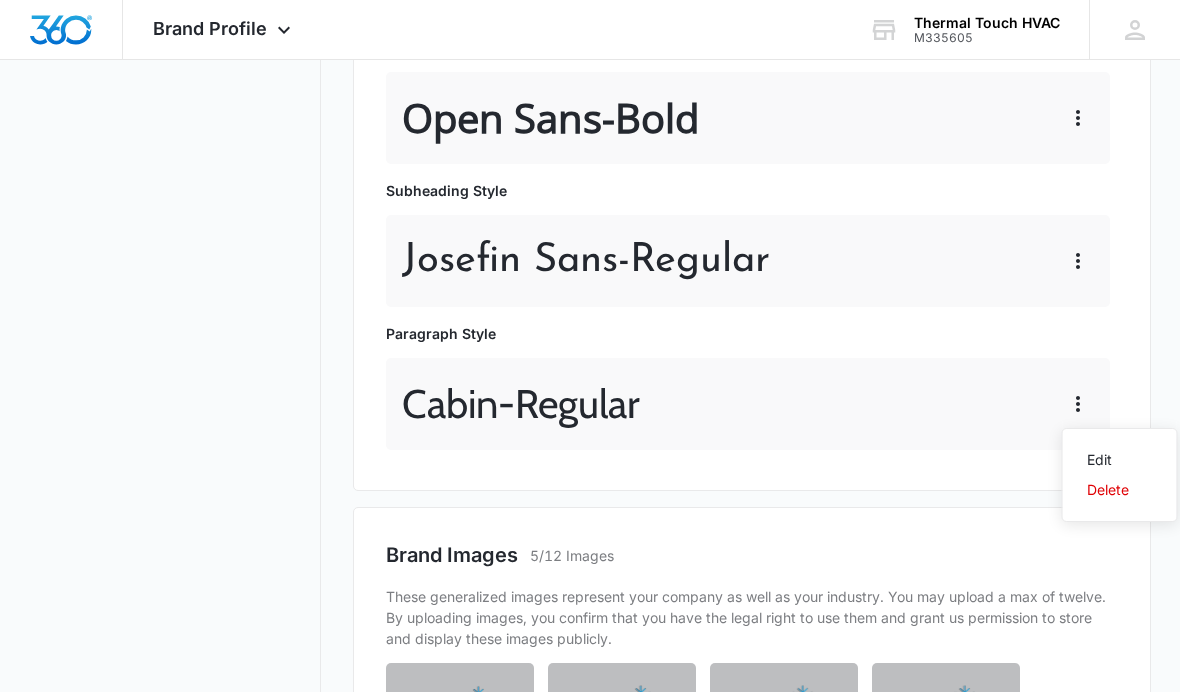 click on "Edit" at bounding box center [1108, 460] 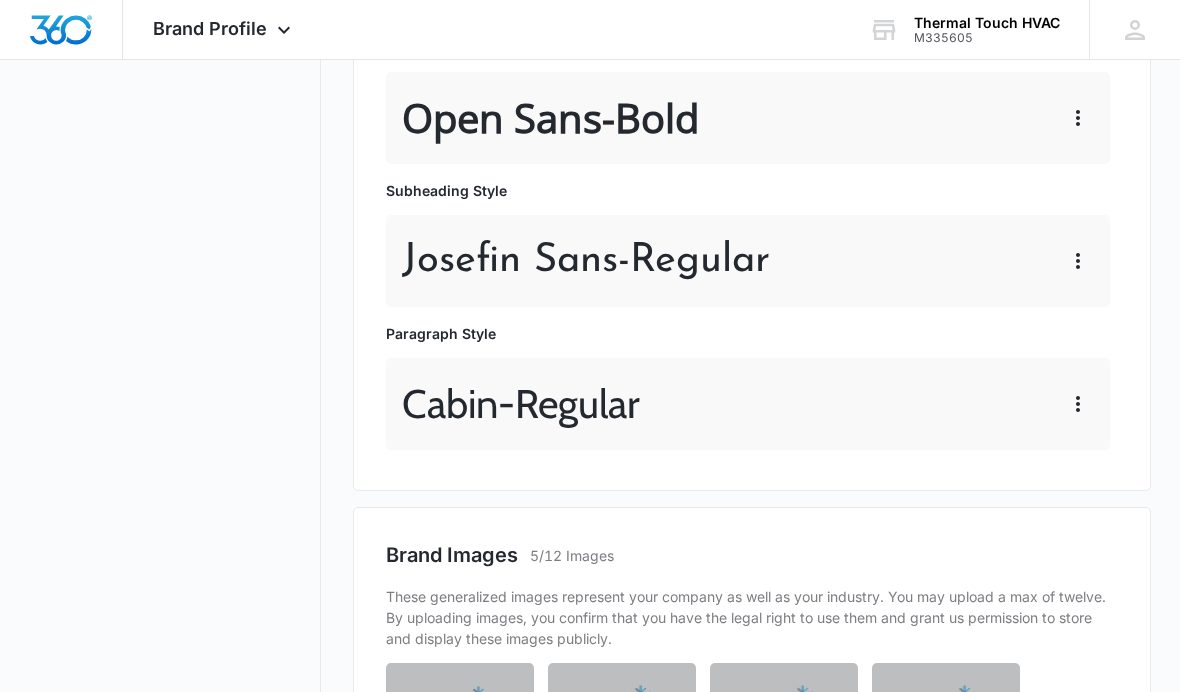 click 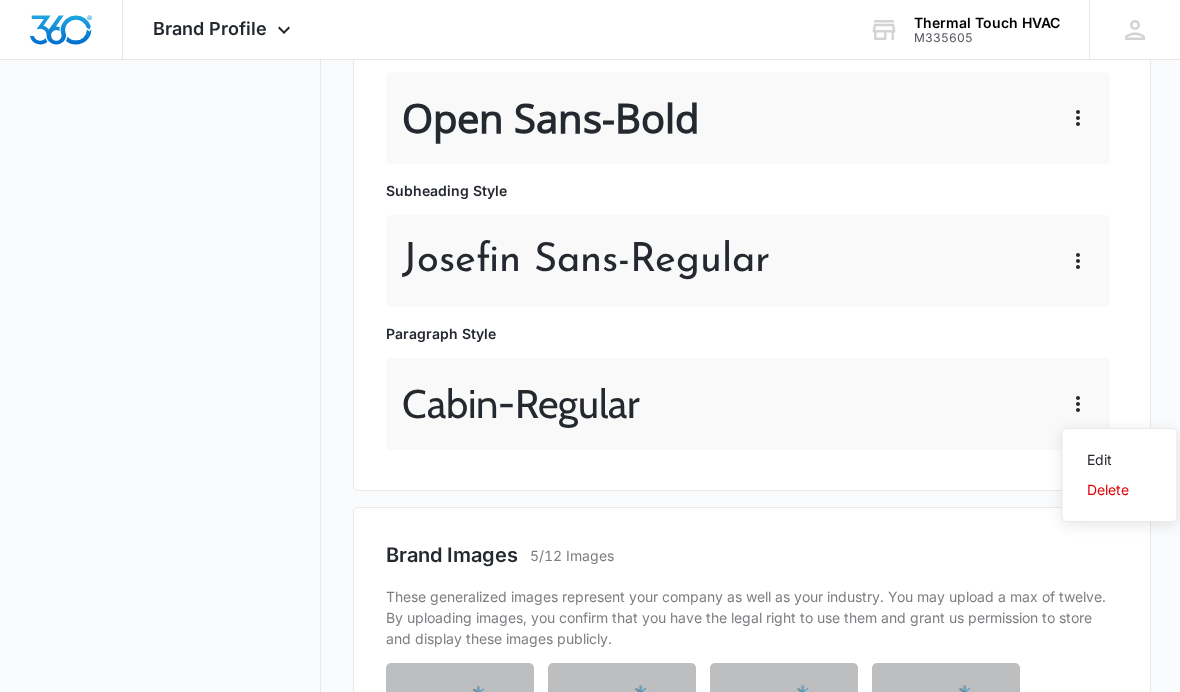 click on "Edit" at bounding box center [1108, 460] 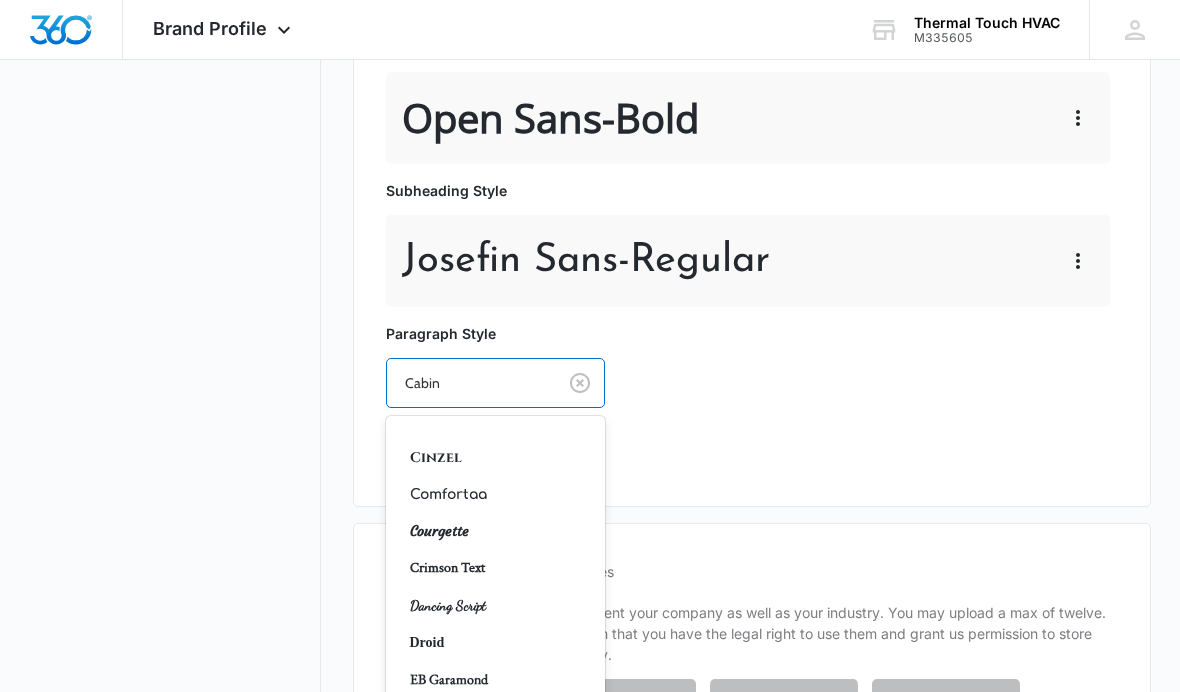 scroll, scrollTop: 294, scrollLeft: 0, axis: vertical 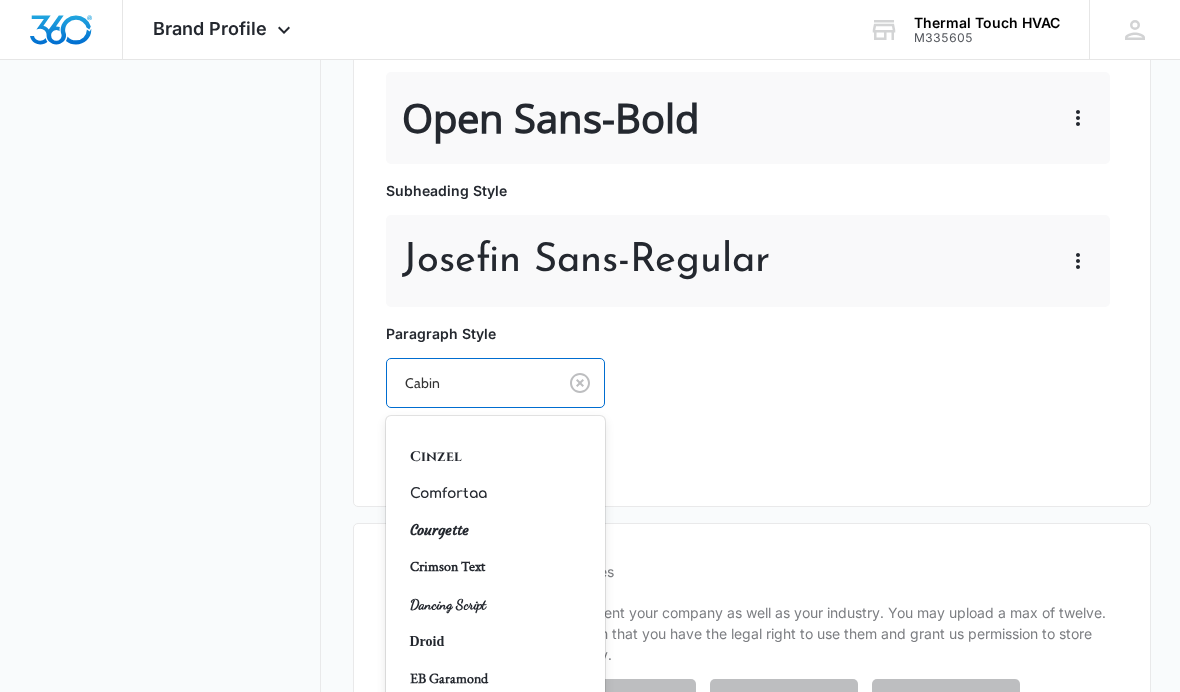 click on "Courgette" at bounding box center [494, 530] 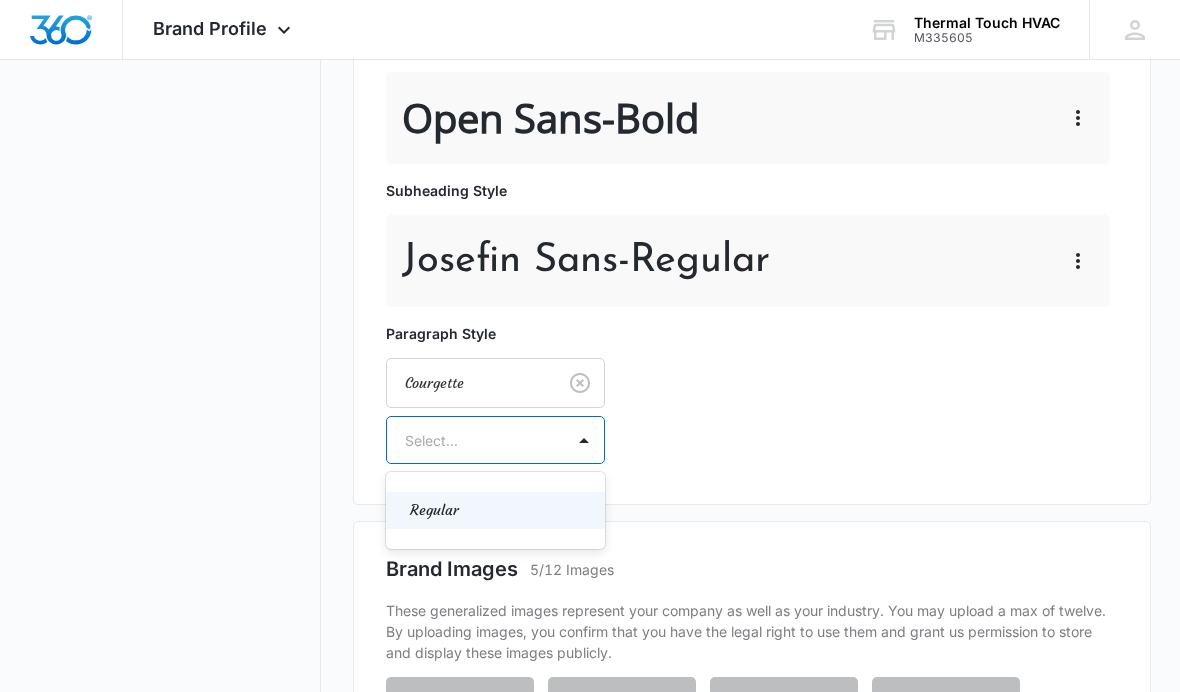 click on "Regular" at bounding box center (494, 510) 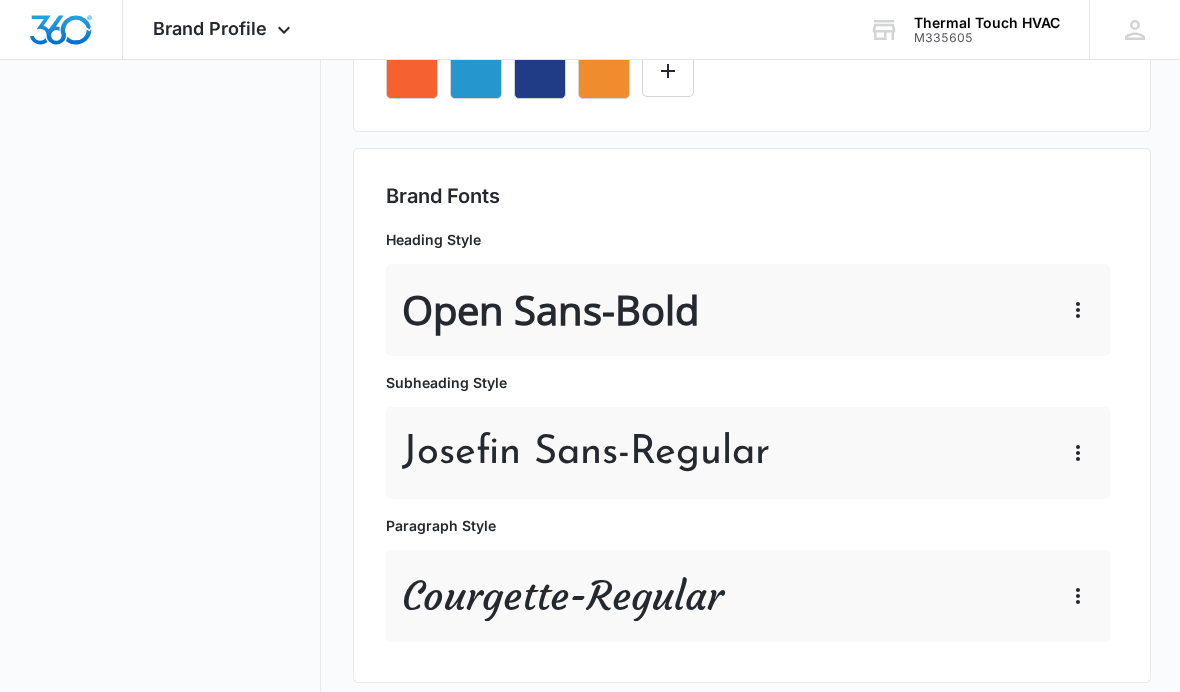 scroll, scrollTop: 826, scrollLeft: 0, axis: vertical 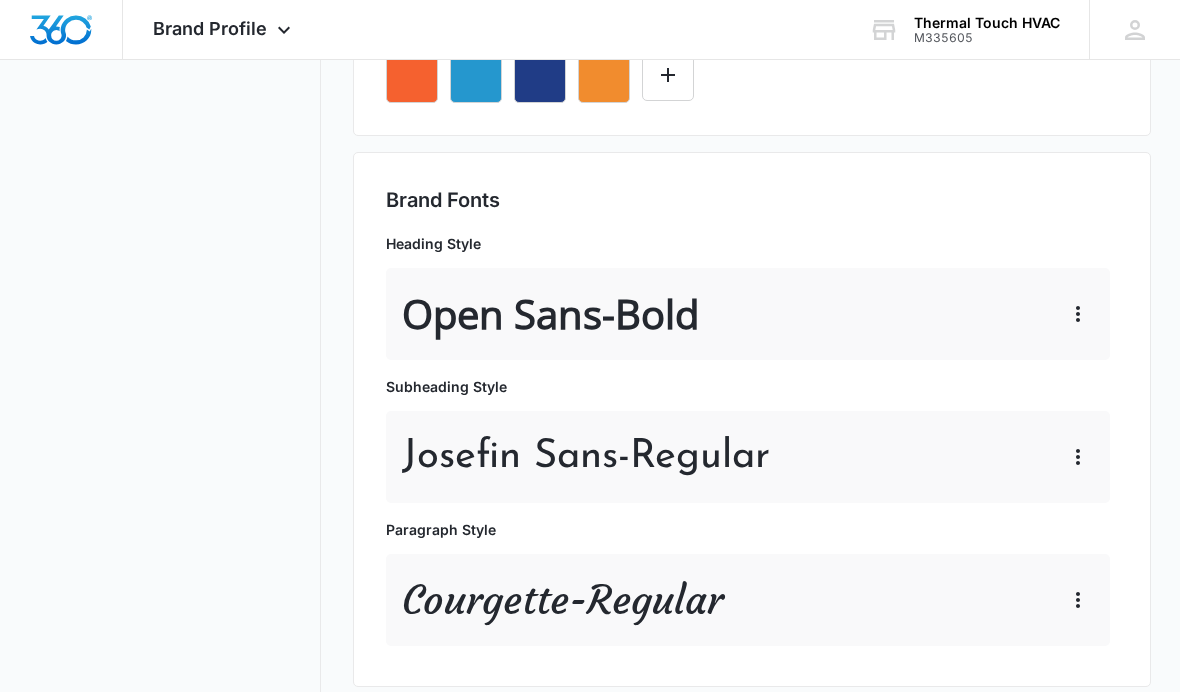 click 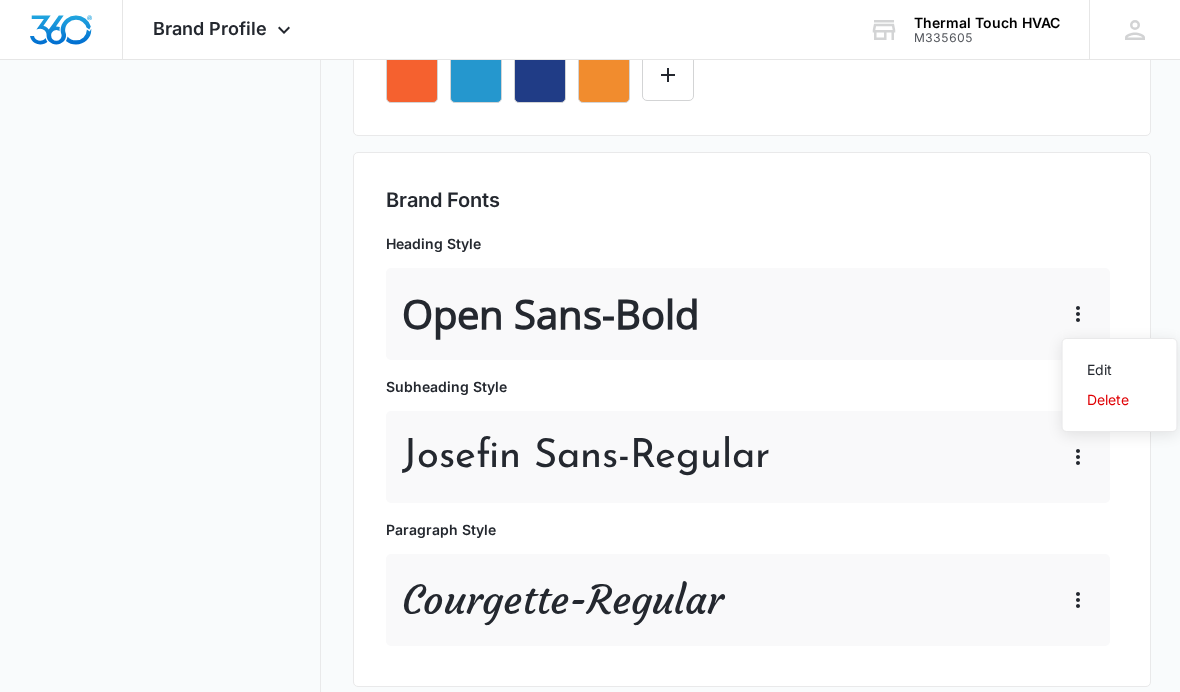 click on "Edit" at bounding box center [1108, 370] 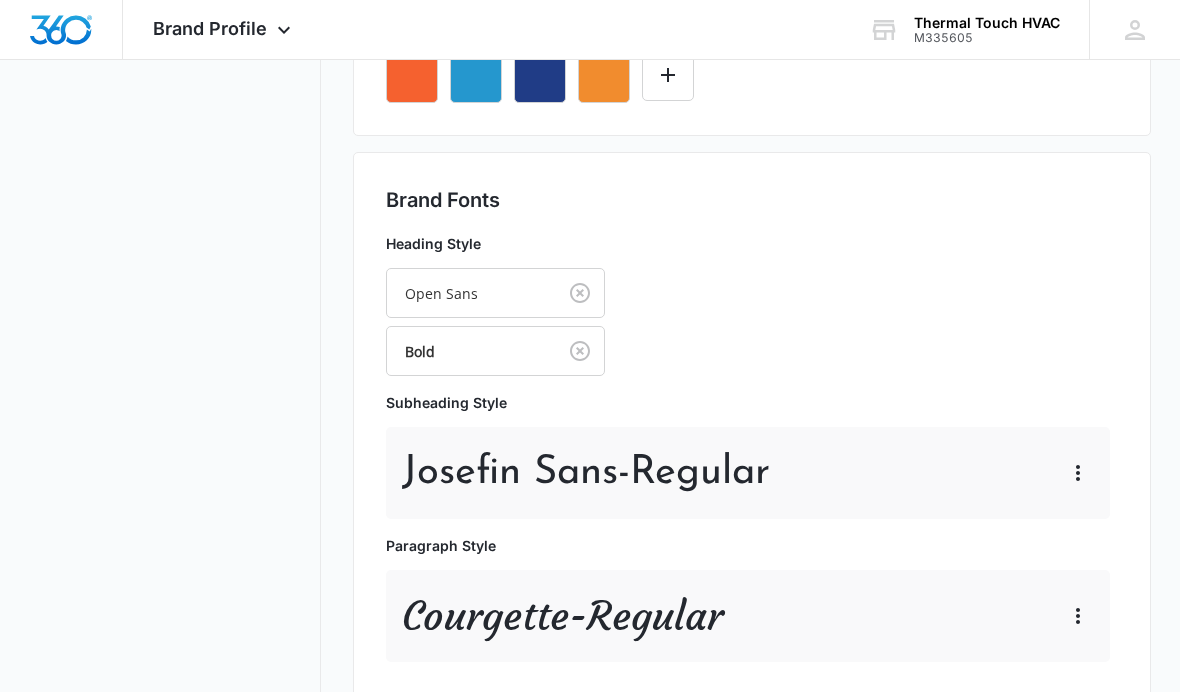 click on "Heading Style Open Sans Bold Subheading Style Josefin Sans  -  Regular Paragraph Style Courgette  -  Regular" at bounding box center (752, 447) 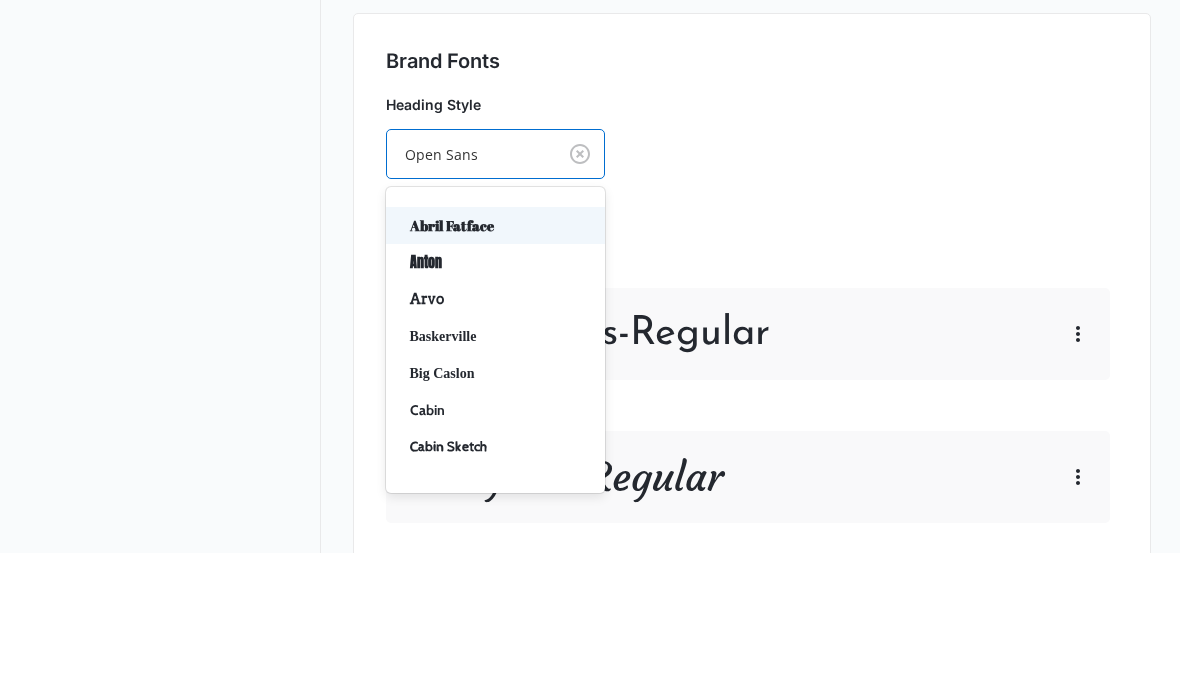 scroll, scrollTop: 965, scrollLeft: 0, axis: vertical 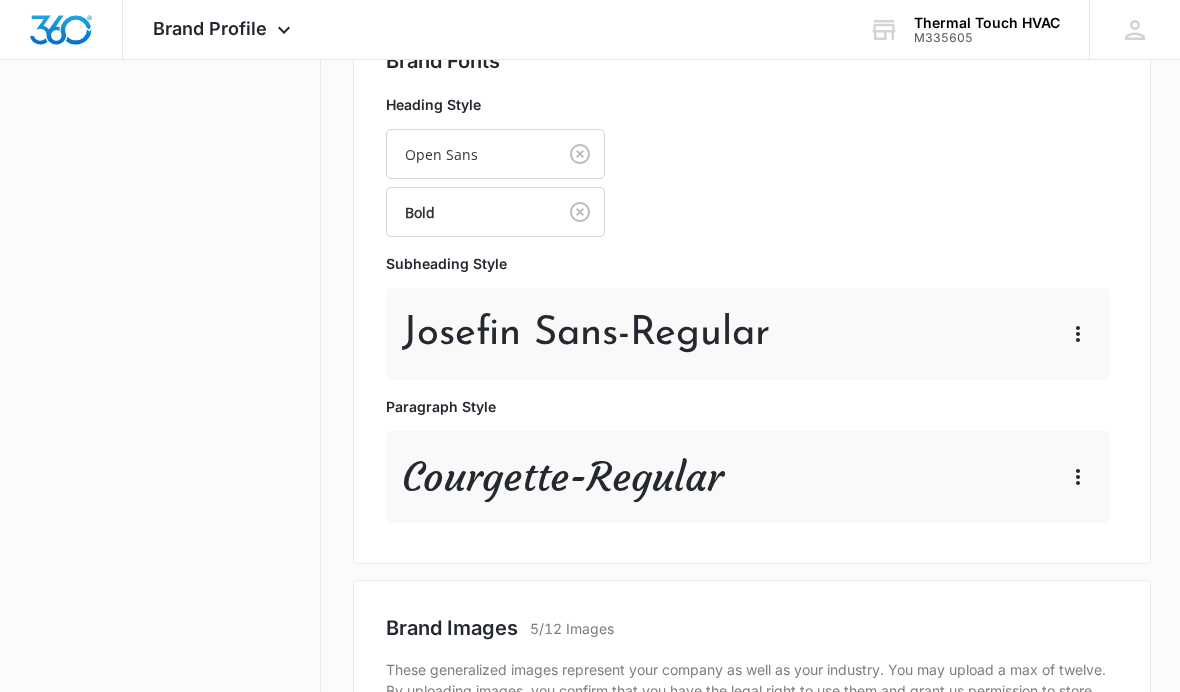 click on "Heading Style Open Sans Bold Subheading Style Josefin Sans  -  Regular Paragraph Style Courgette  -  Regular" at bounding box center [752, 308] 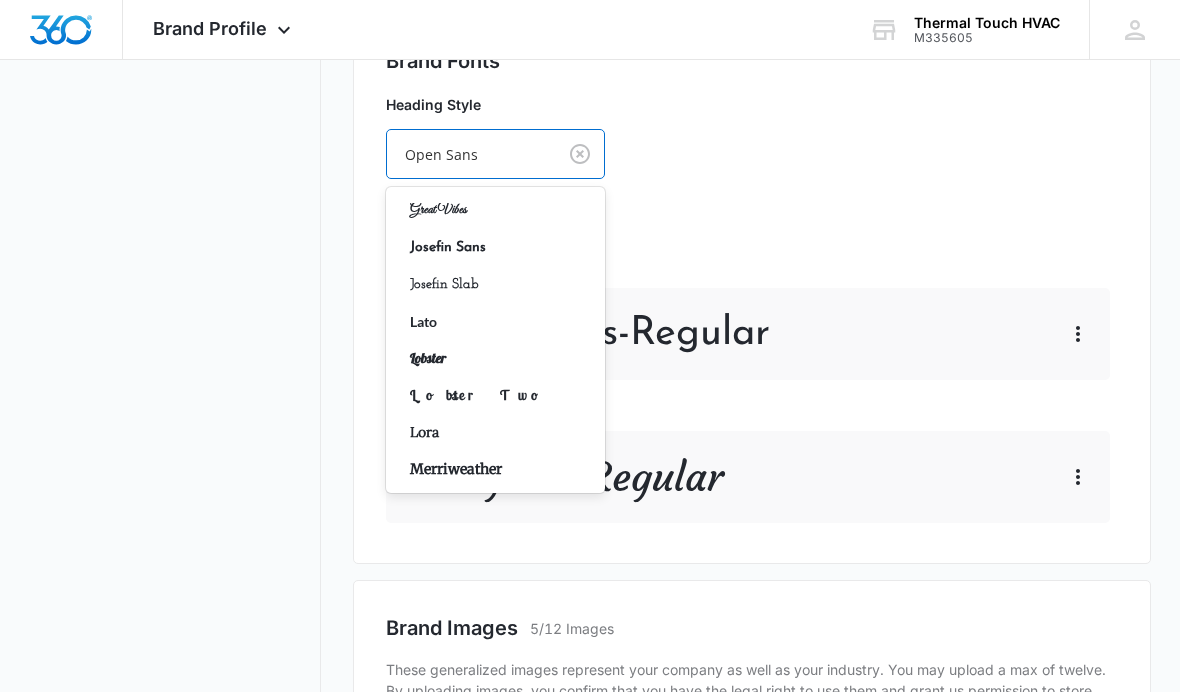 scroll, scrollTop: 612, scrollLeft: 0, axis: vertical 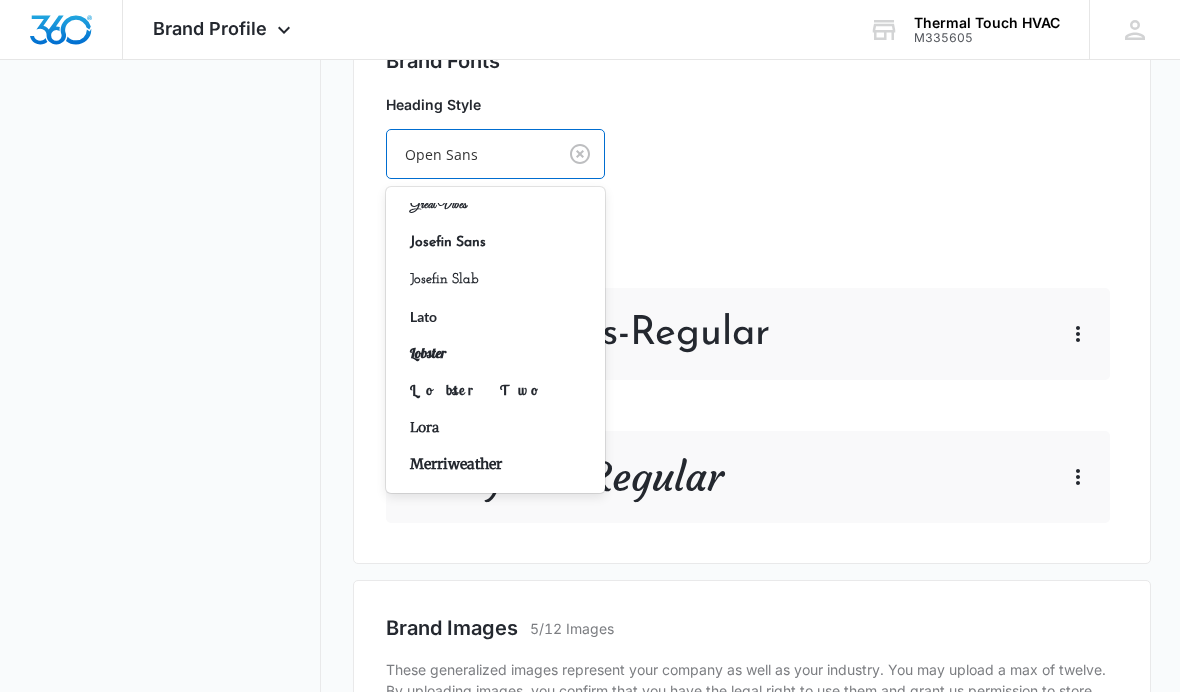 click on "Josefin Sans" at bounding box center (494, 242) 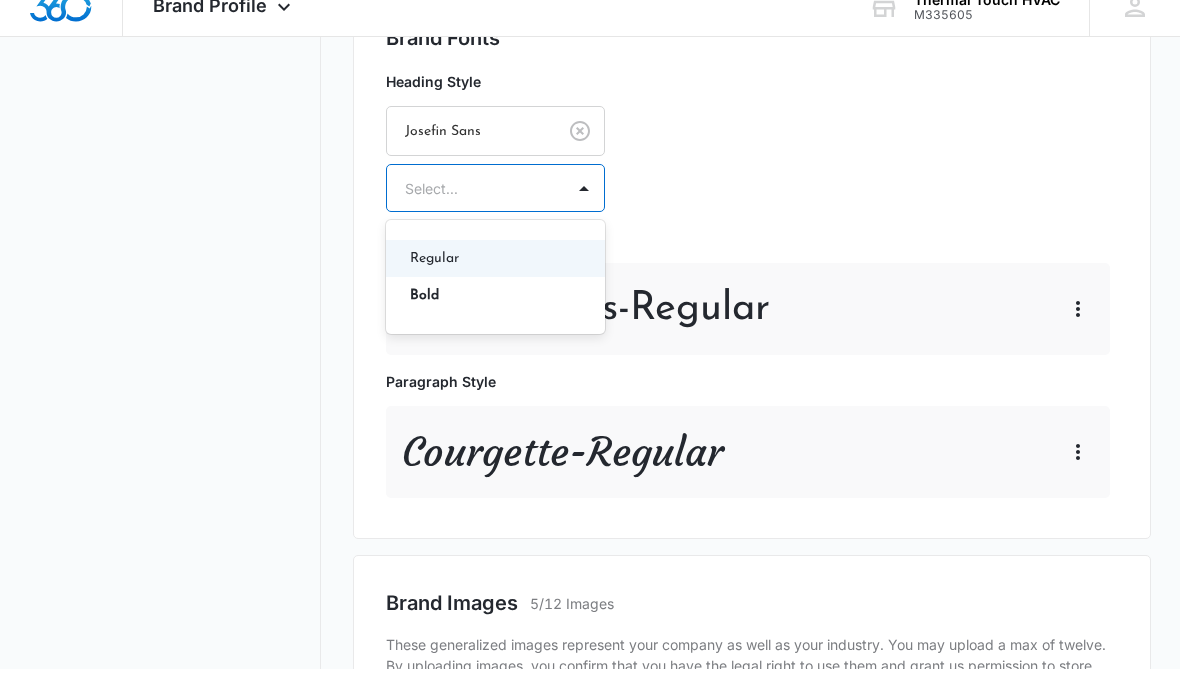 click on "Bold" at bounding box center (494, 318) 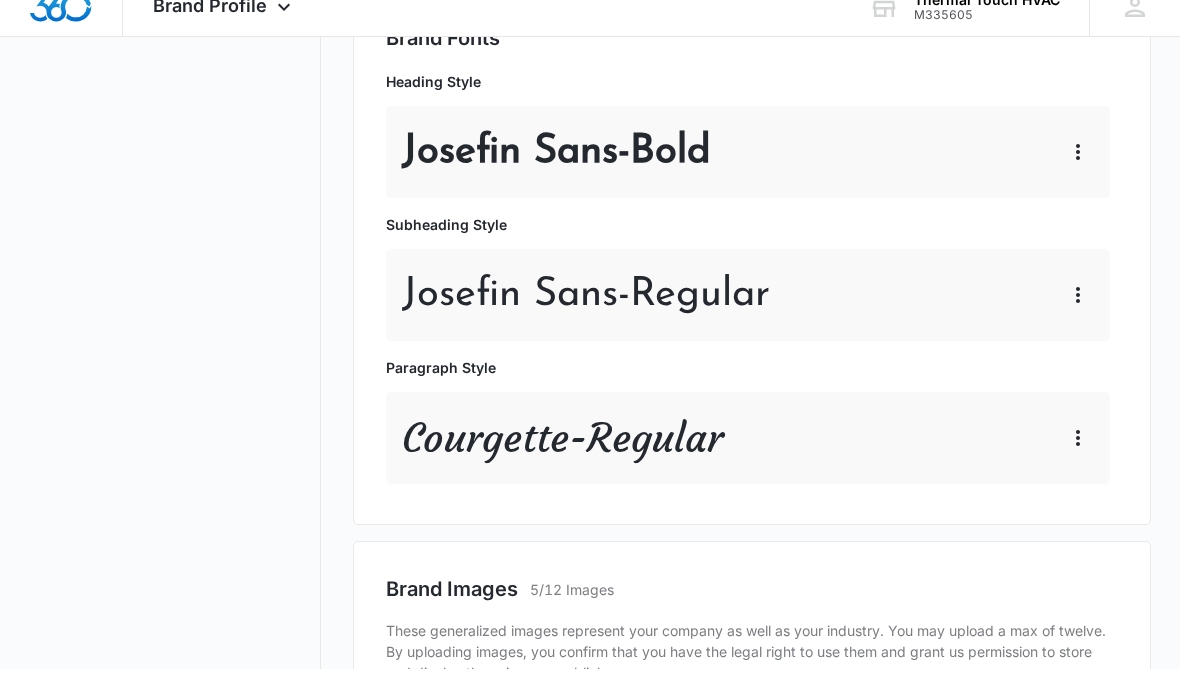 scroll, scrollTop: 988, scrollLeft: 0, axis: vertical 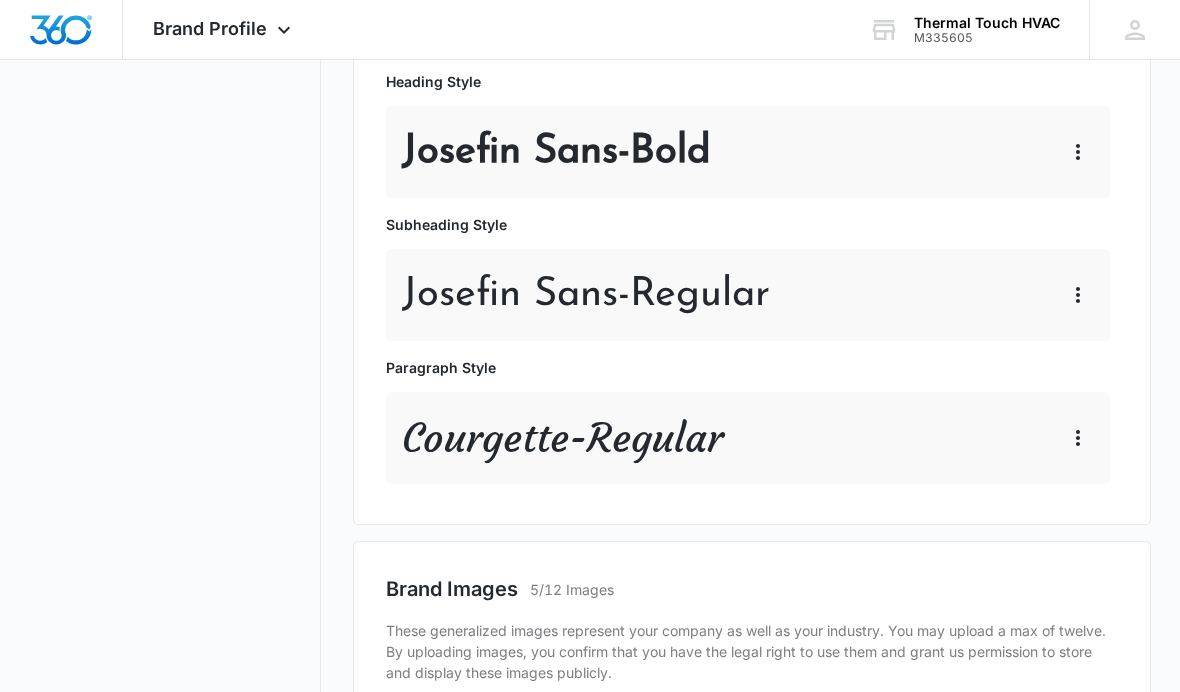 click at bounding box center [1078, 295] 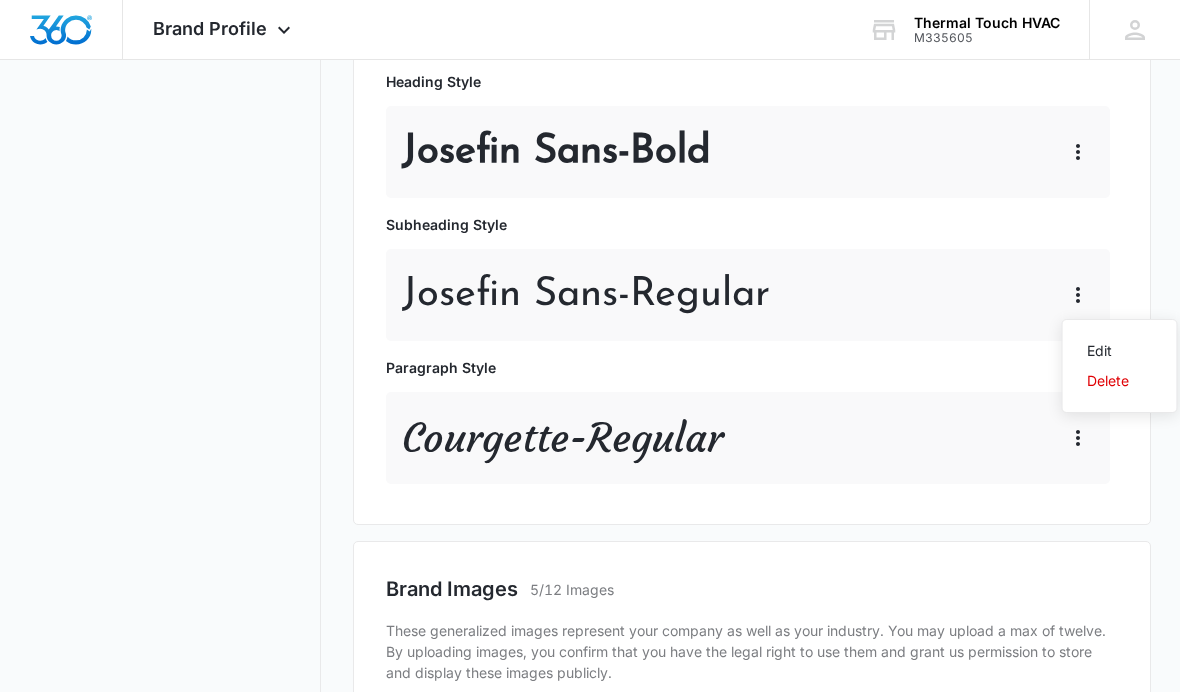 click on "Edit" at bounding box center (1108, 351) 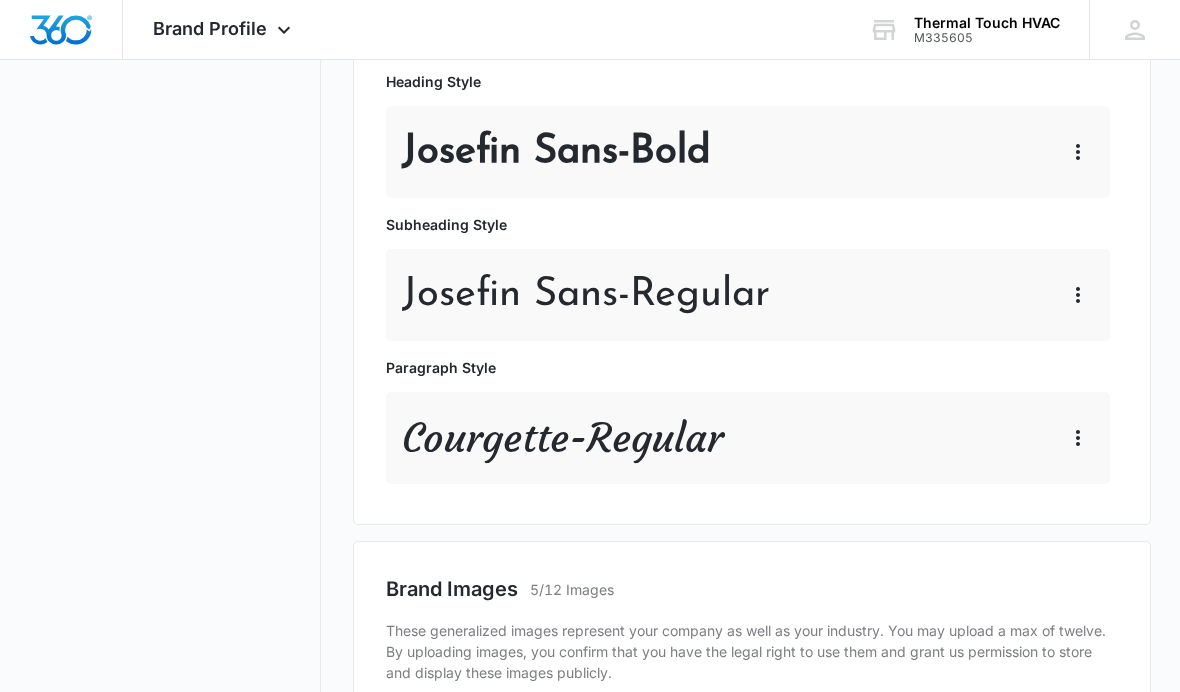 click 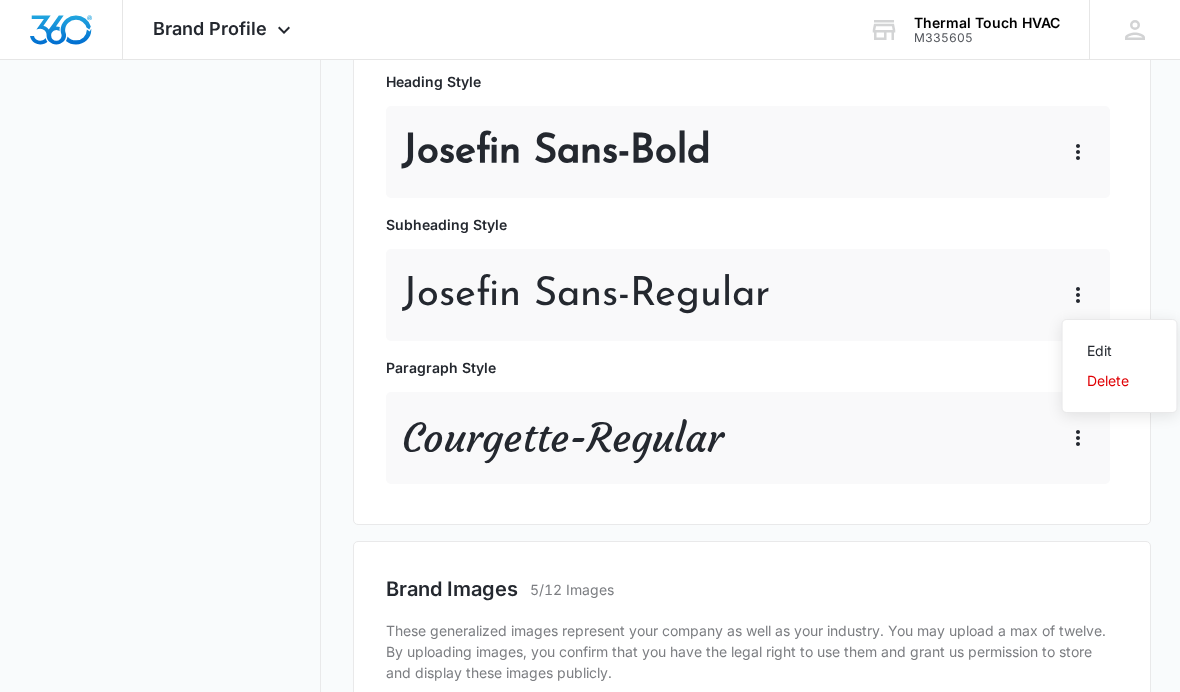 click on "Edit" at bounding box center (1108, 351) 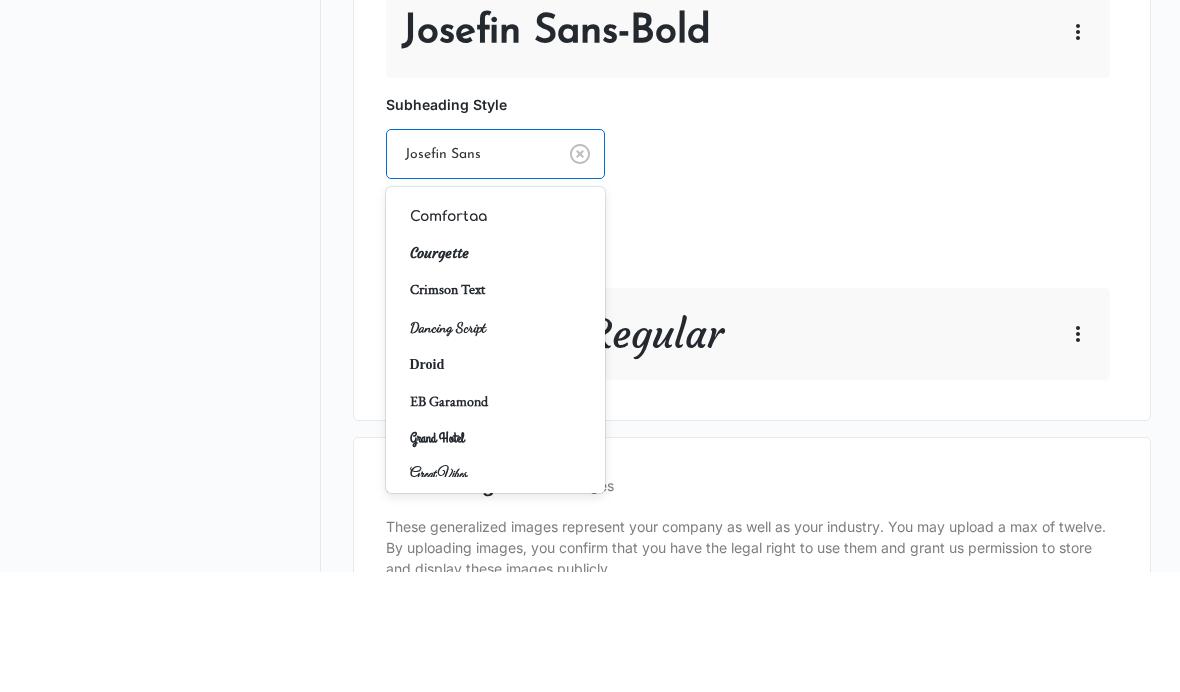 scroll, scrollTop: 347, scrollLeft: 0, axis: vertical 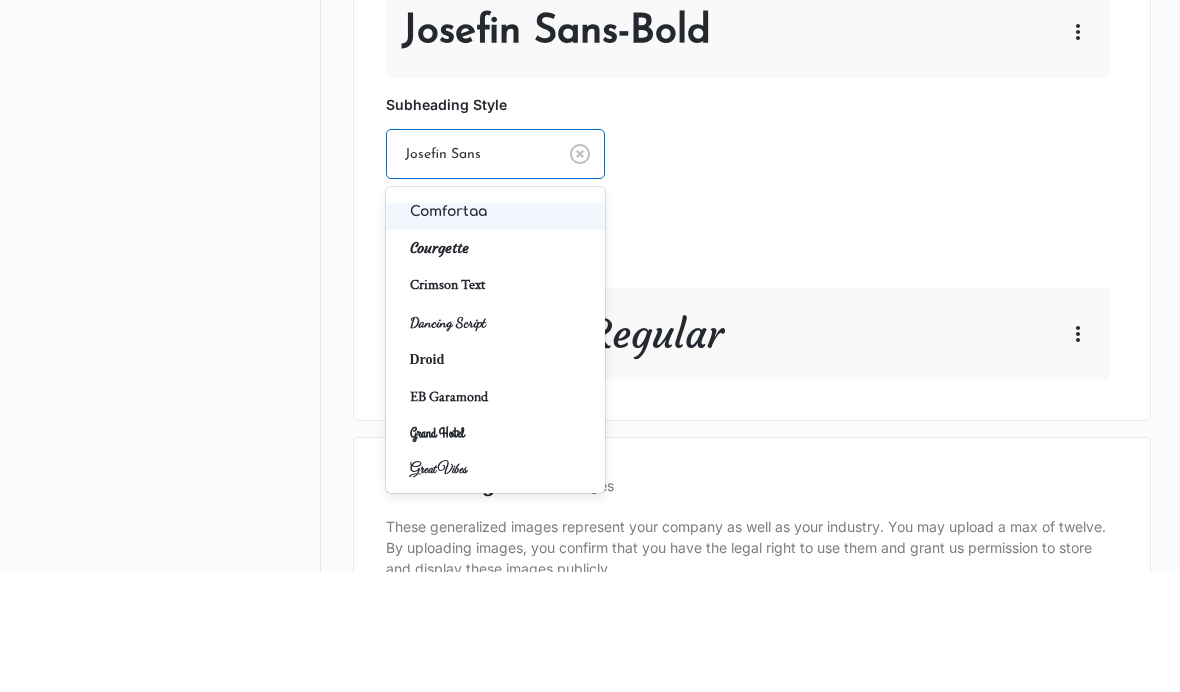 click on "Comfortaa" at bounding box center [494, 331] 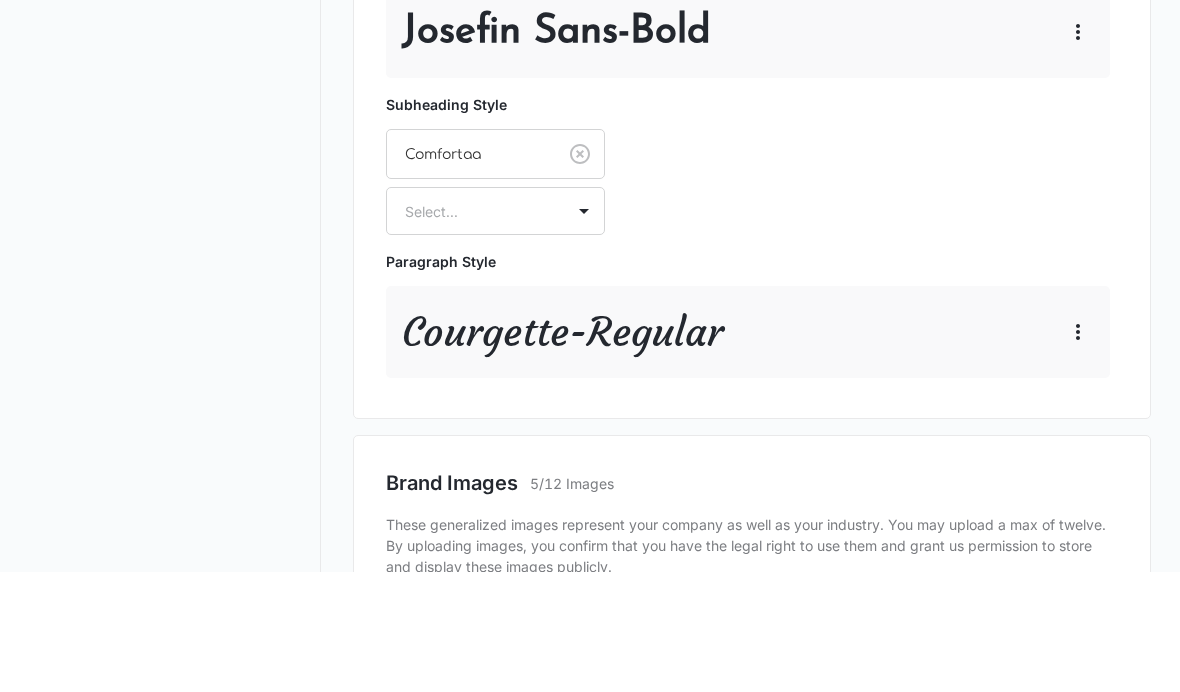 scroll, scrollTop: 1108, scrollLeft: 0, axis: vertical 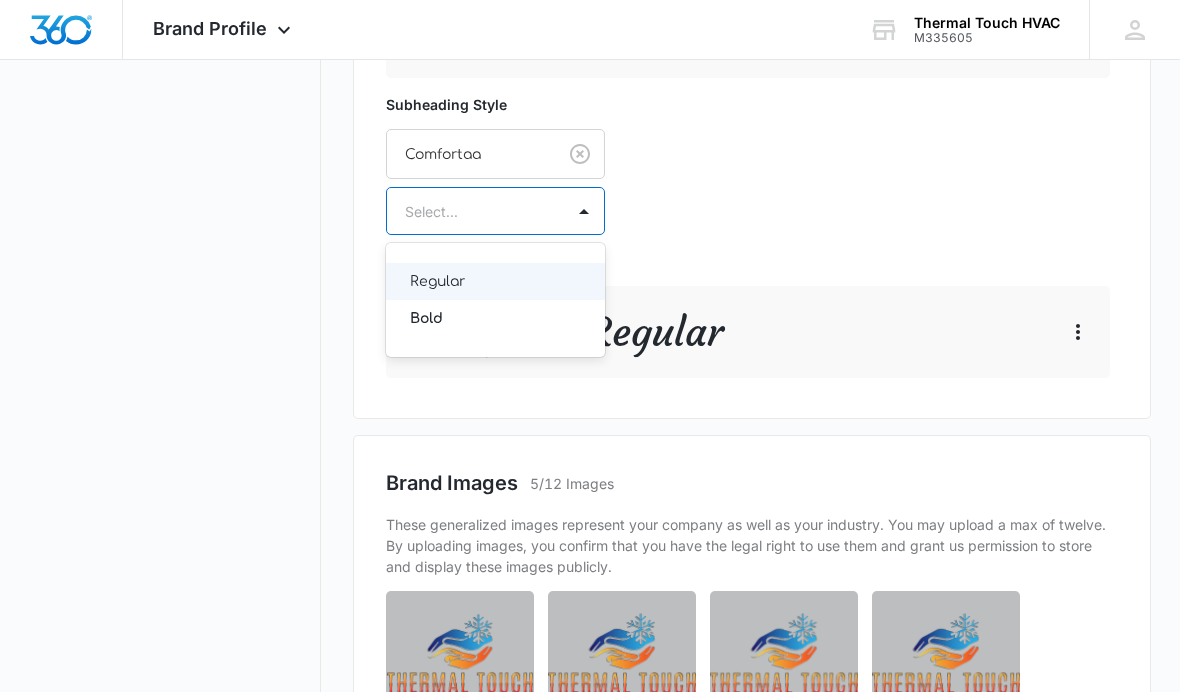 click on "Regular" at bounding box center [494, 281] 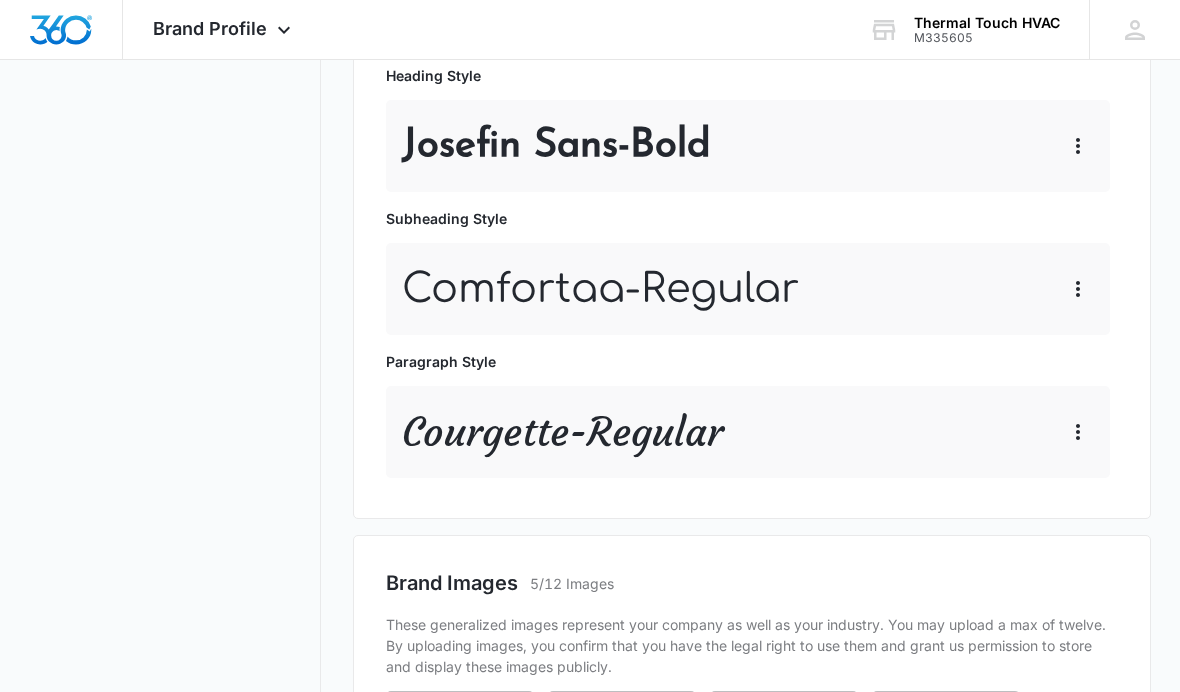 scroll, scrollTop: 973, scrollLeft: 0, axis: vertical 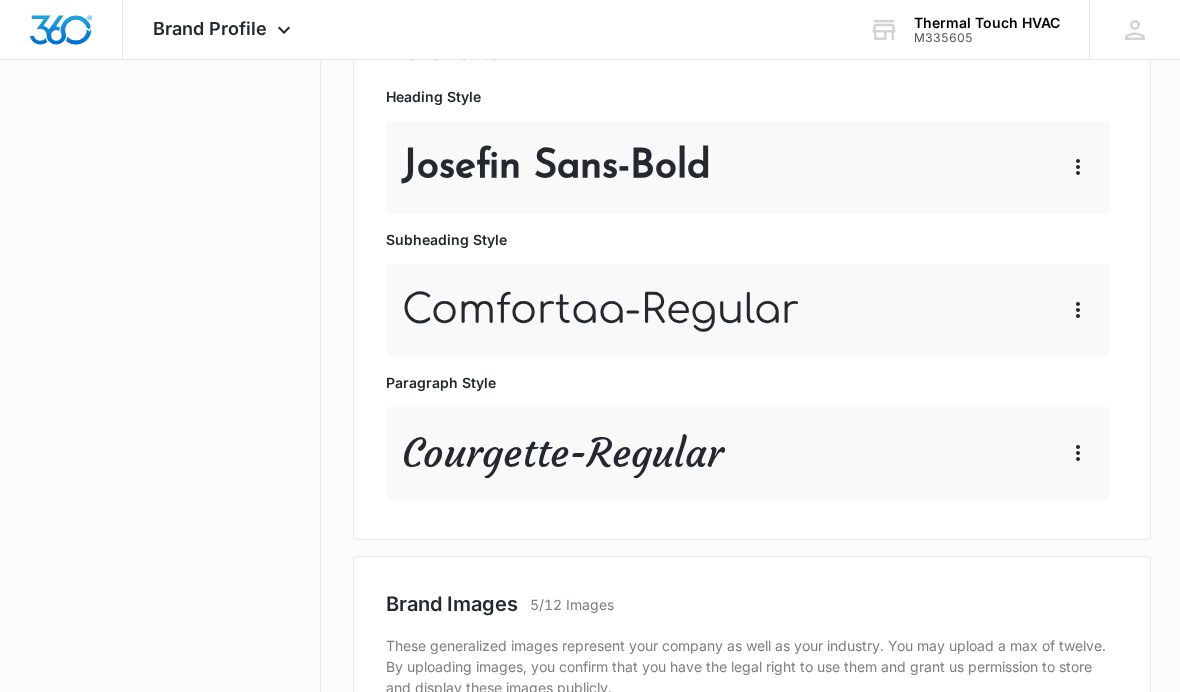click 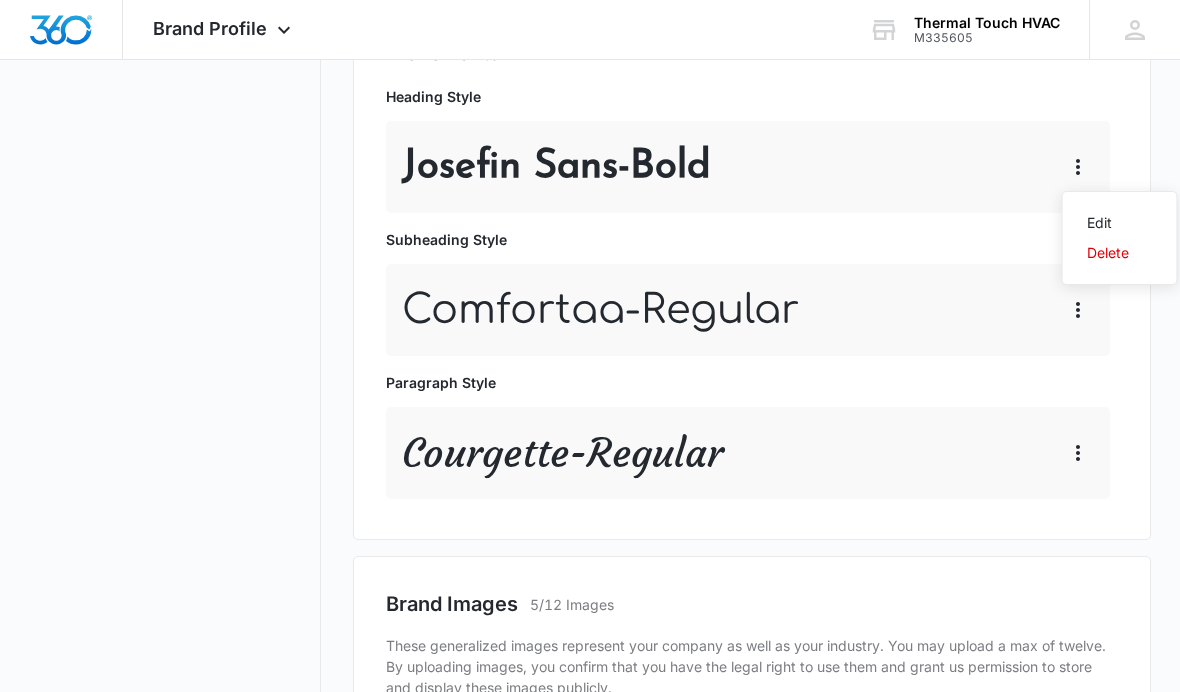 click on "Edit" at bounding box center [1108, 223] 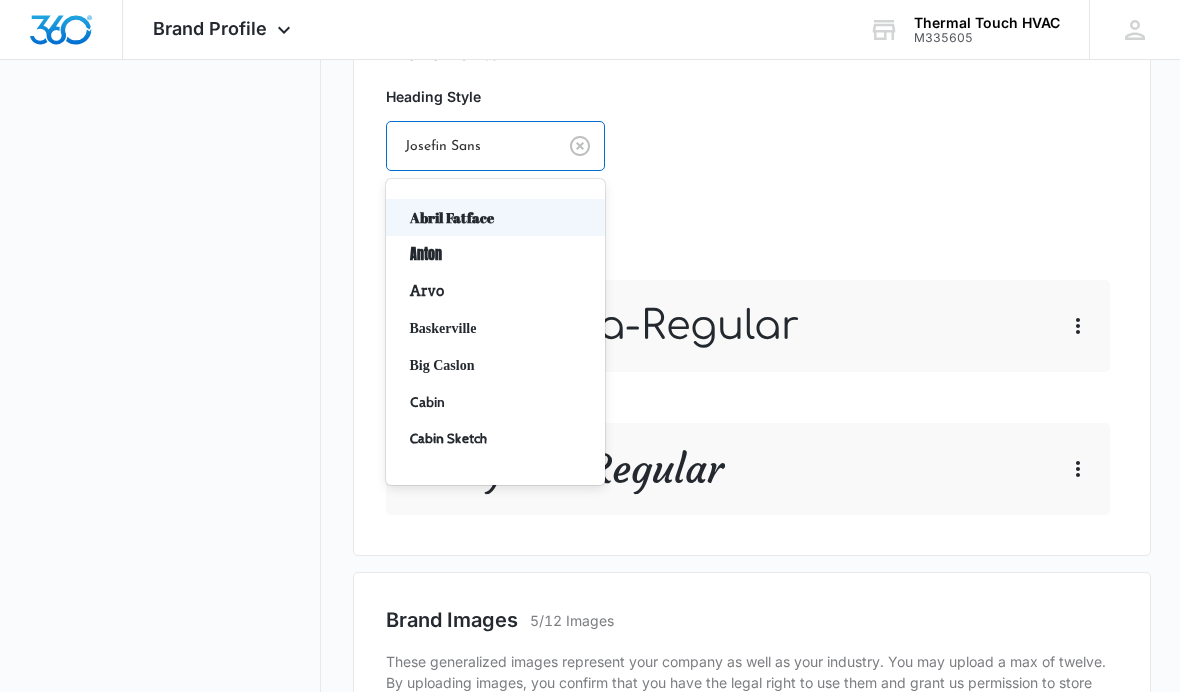 type on "p" 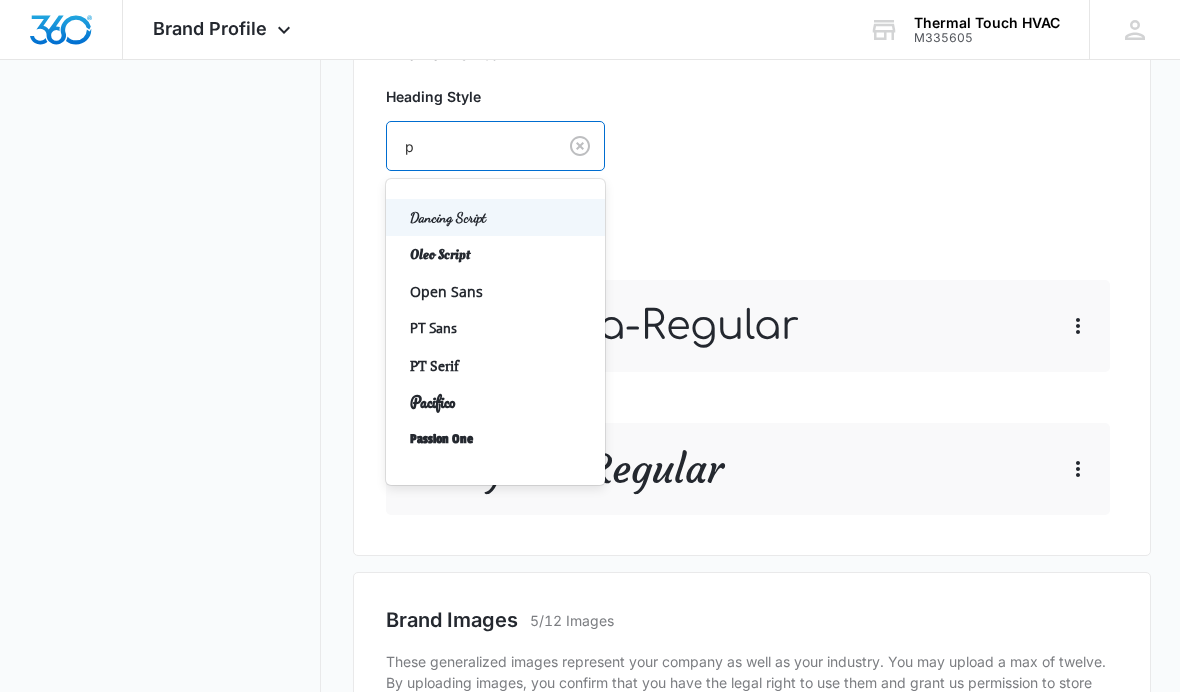 type 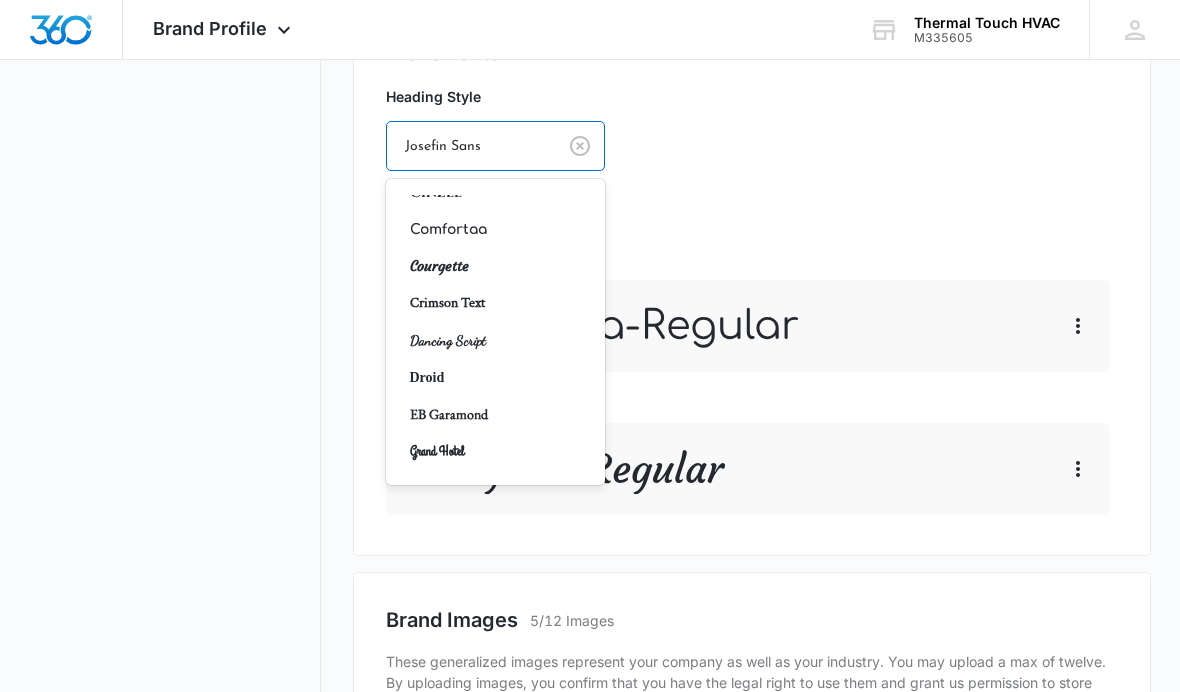 scroll, scrollTop: 256, scrollLeft: 0, axis: vertical 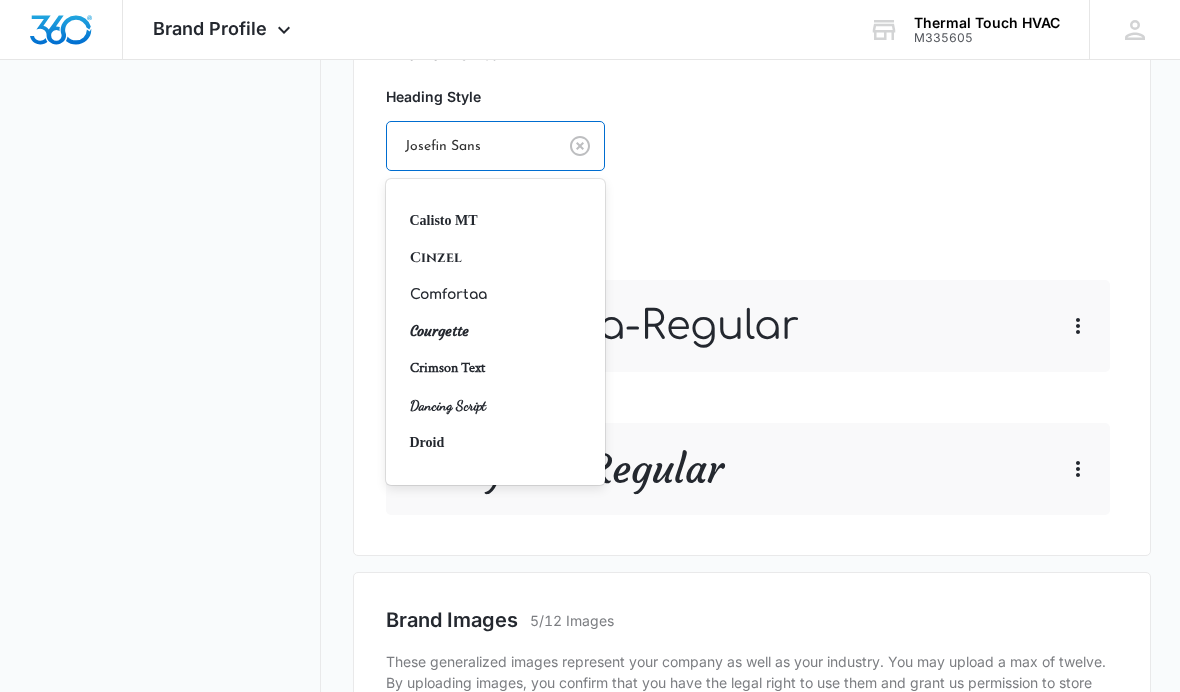 click on "Courgette" at bounding box center (494, 331) 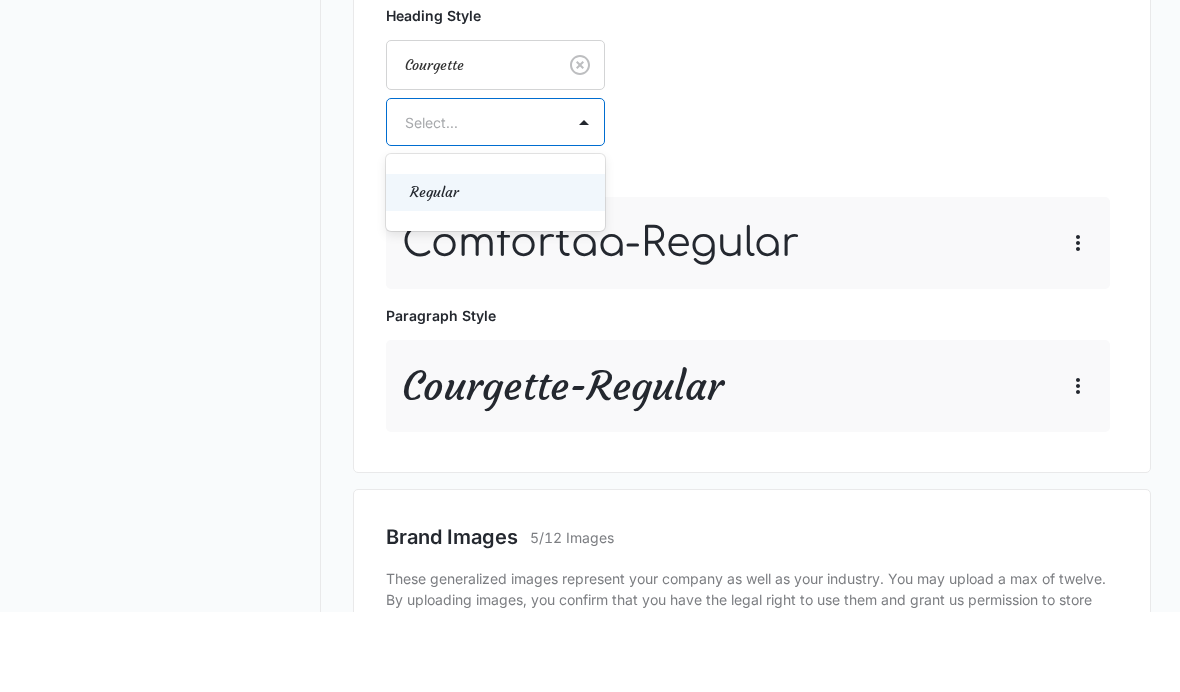 click on "Regular" at bounding box center [496, 273] 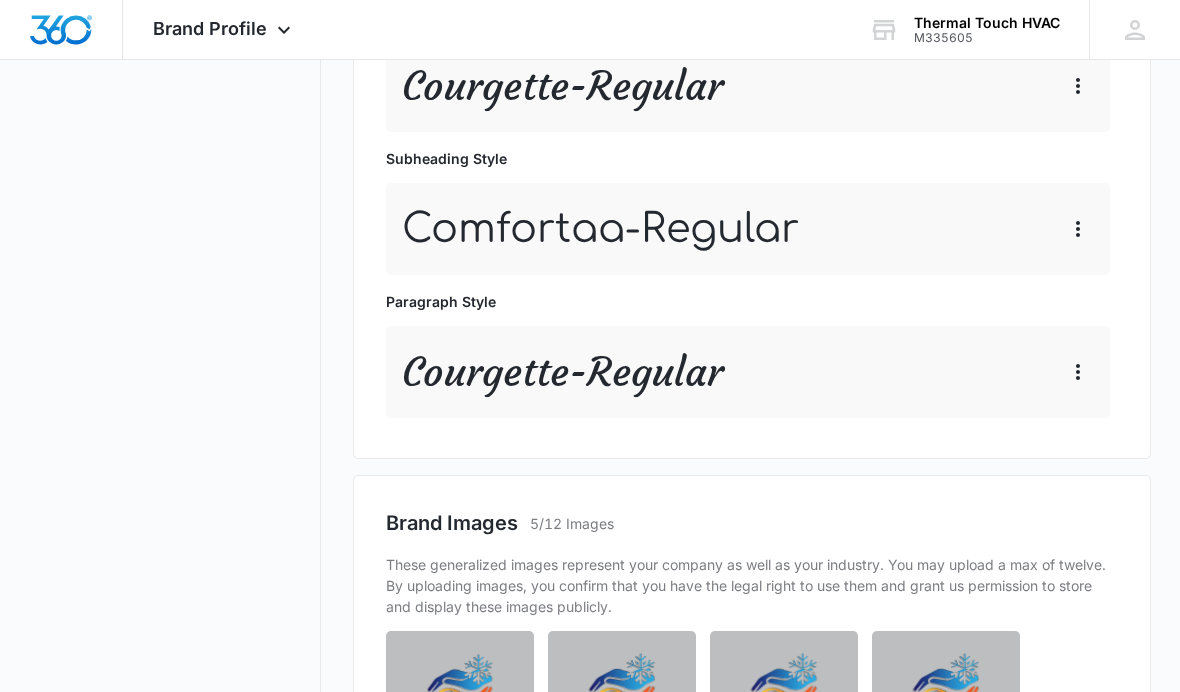 click at bounding box center [1078, 229] 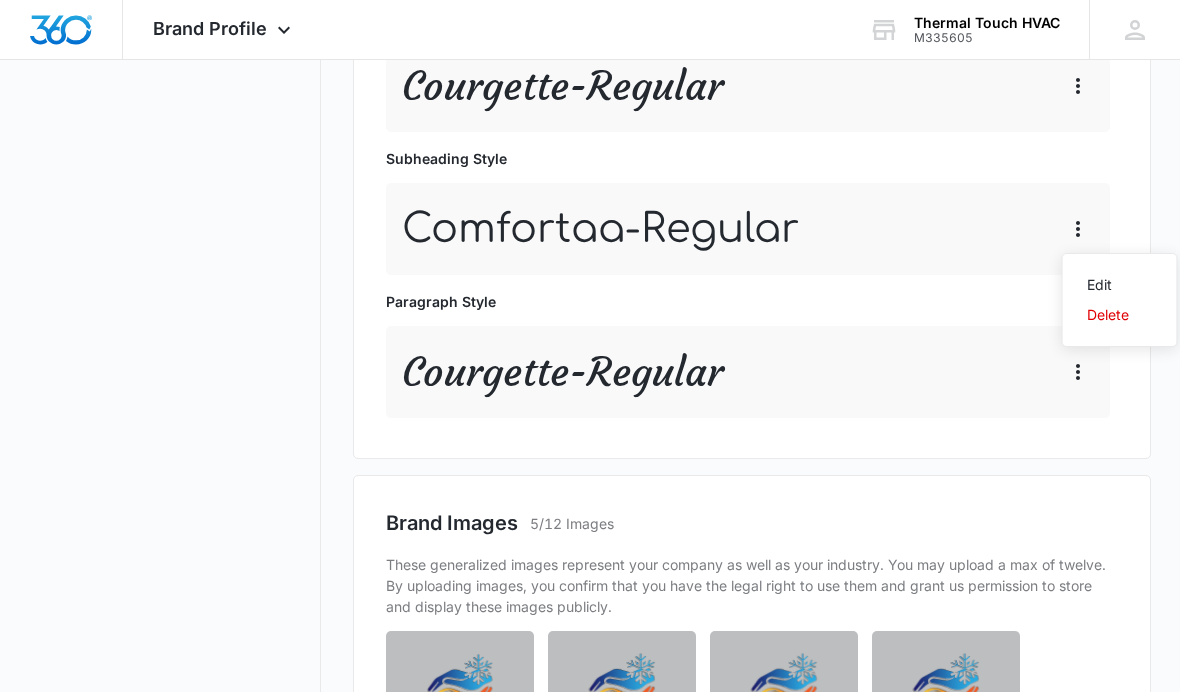 click on "Edit" at bounding box center (1108, 285) 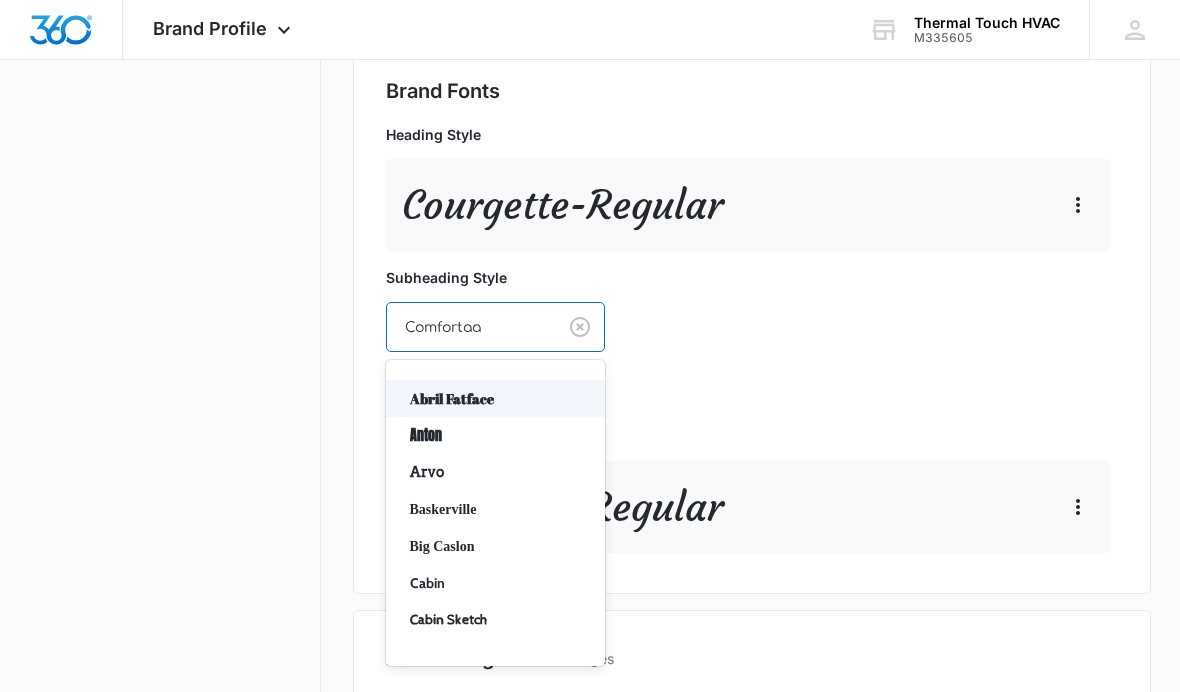 scroll, scrollTop: 934, scrollLeft: 0, axis: vertical 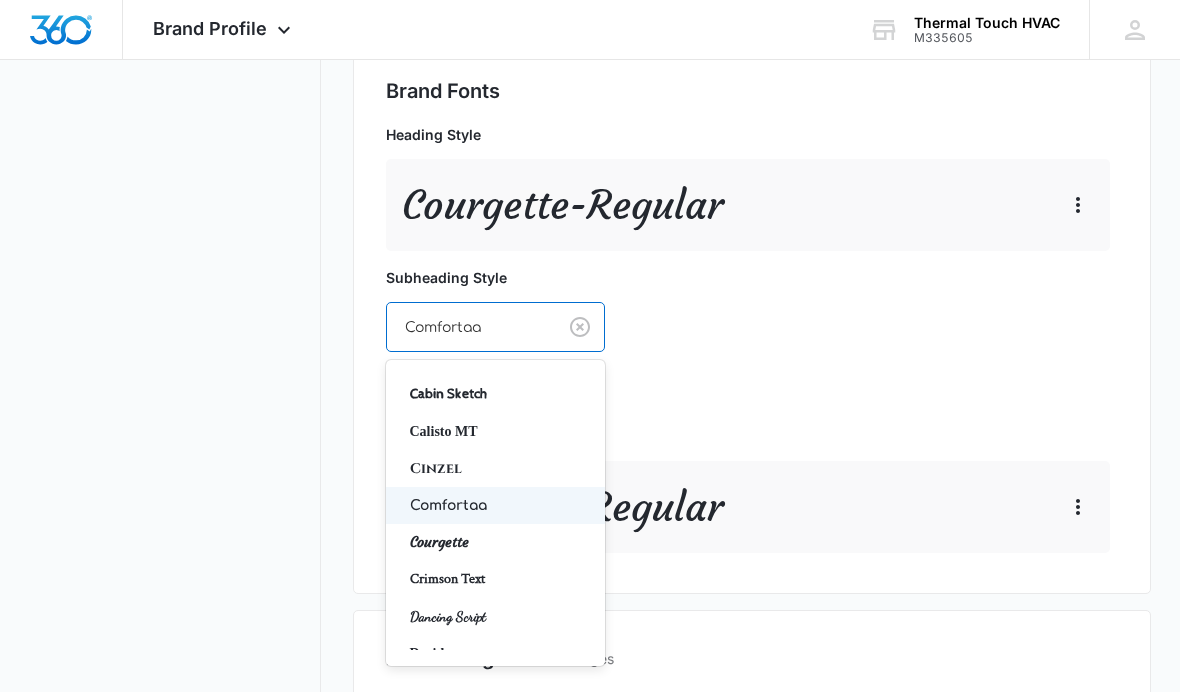 click on "Courgette" at bounding box center [494, 542] 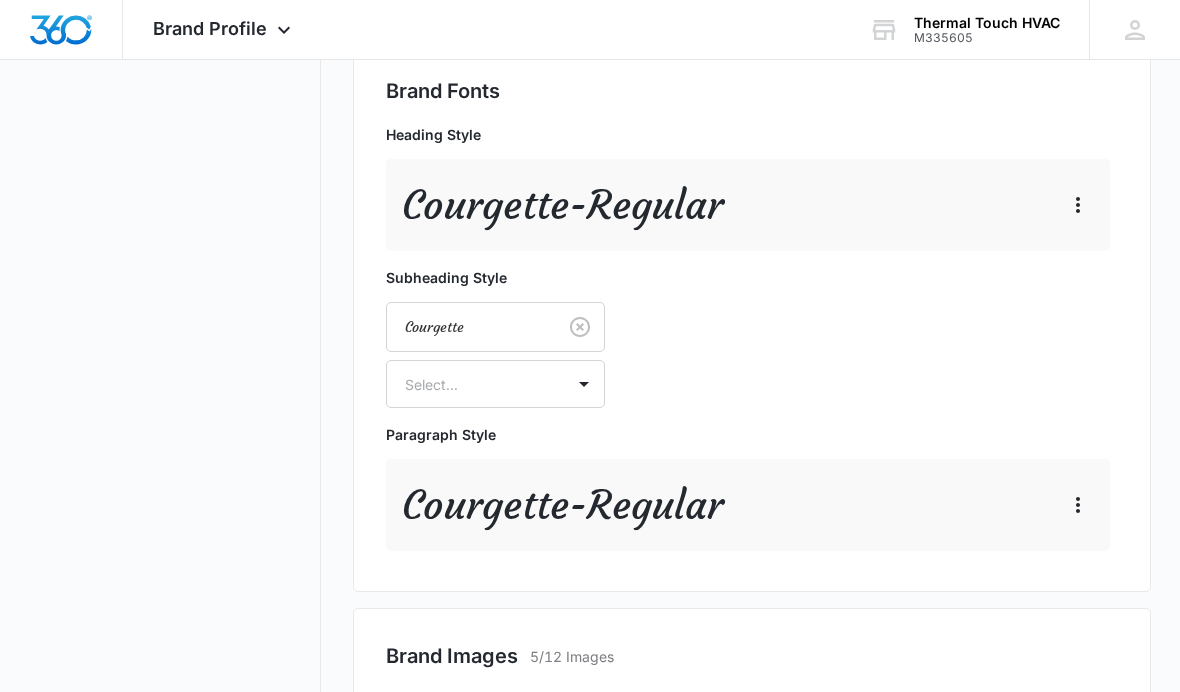 scroll, scrollTop: 934, scrollLeft: 0, axis: vertical 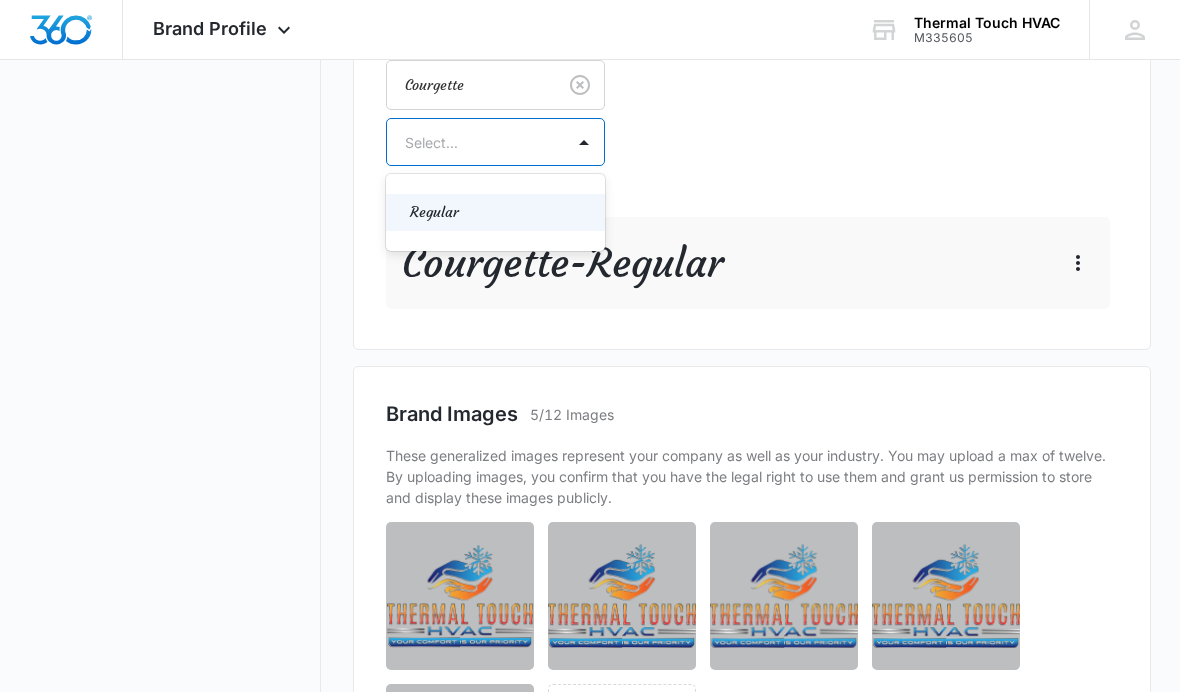 click on "Regular" at bounding box center [494, 213] 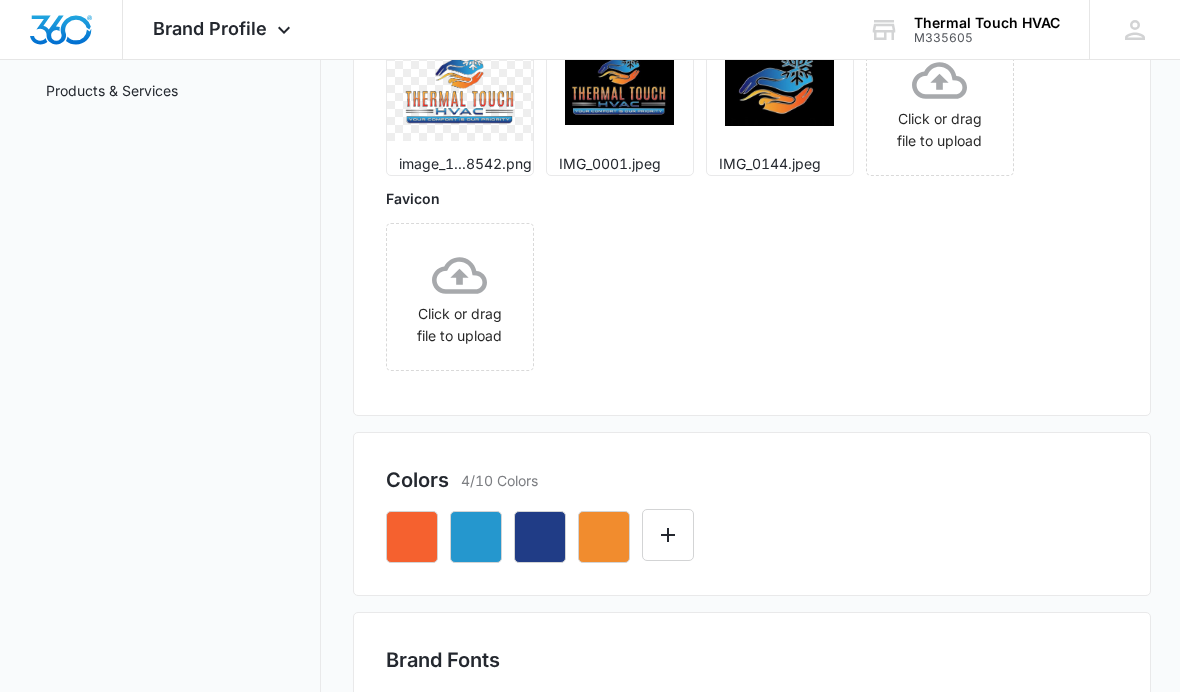 scroll, scrollTop: 0, scrollLeft: 0, axis: both 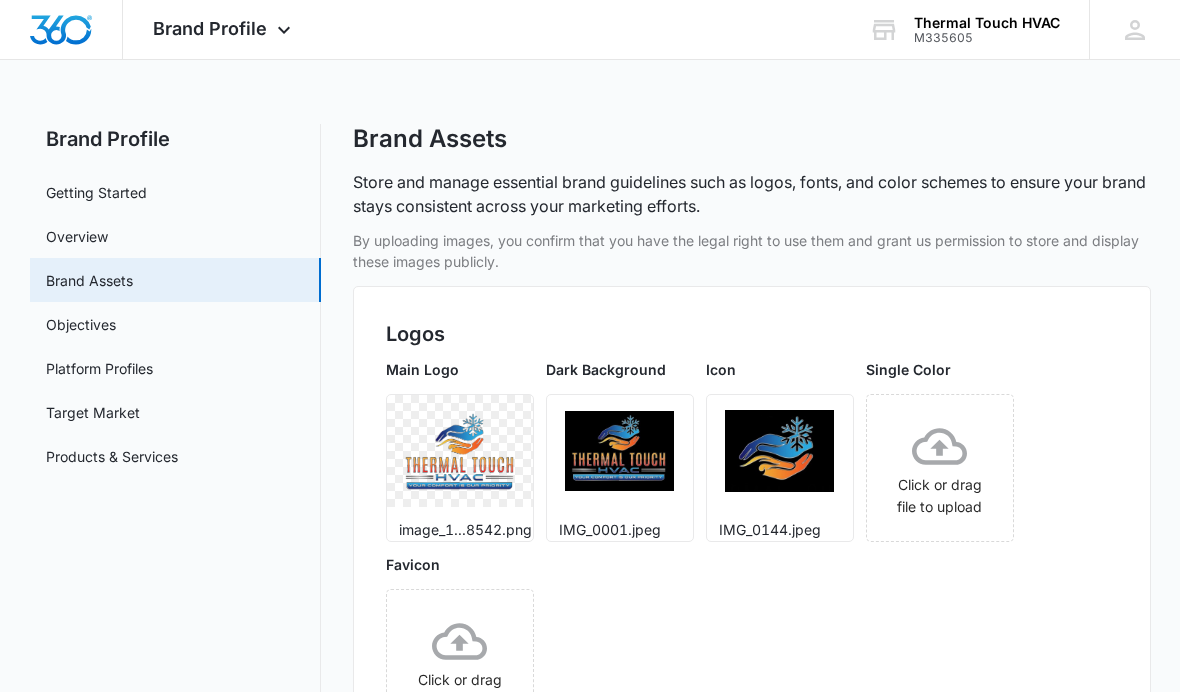 click on "Objectives" at bounding box center [81, 324] 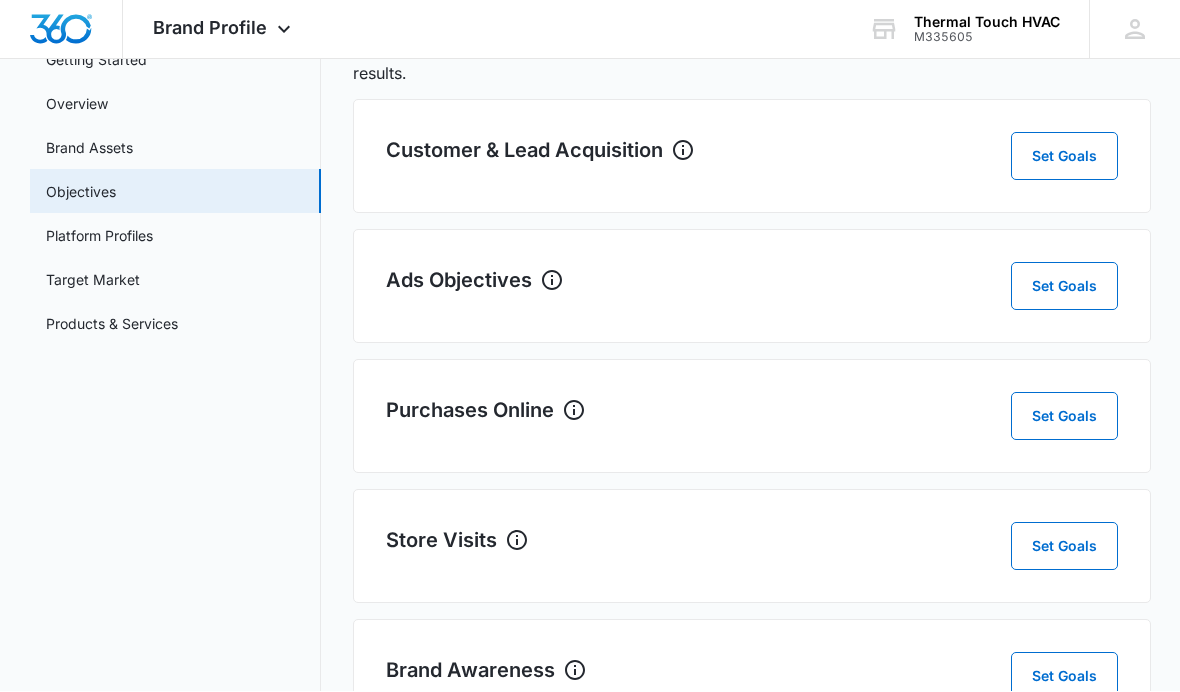 scroll, scrollTop: 0, scrollLeft: 0, axis: both 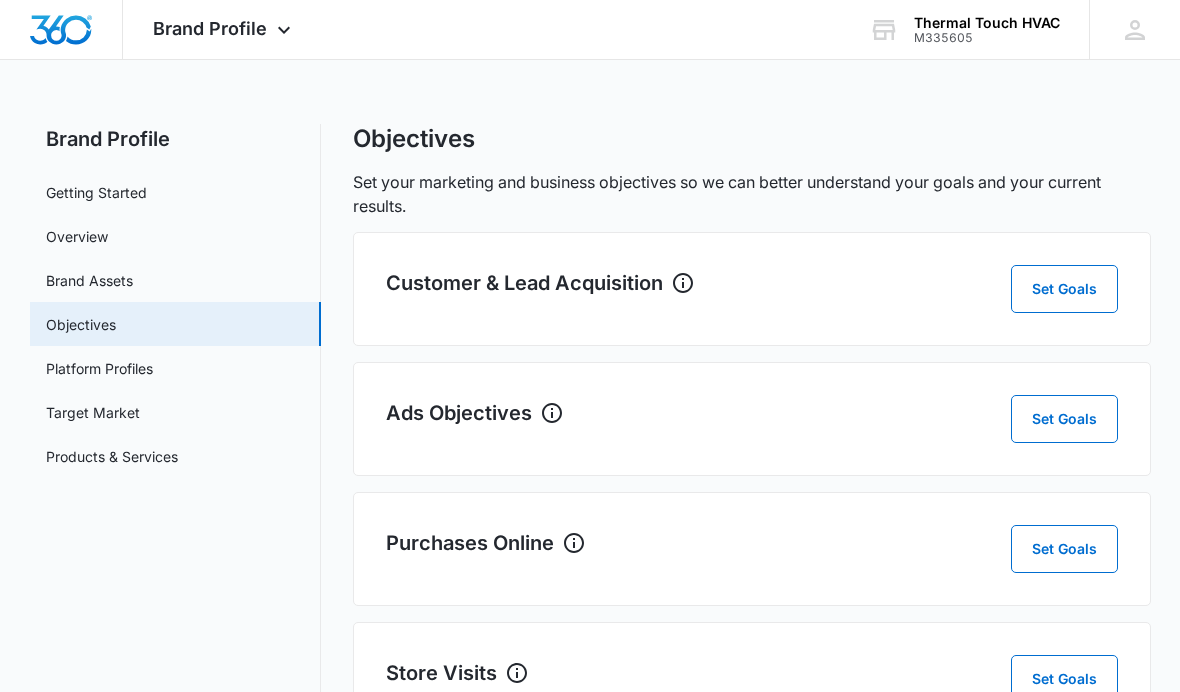 click on "Set Goals" at bounding box center [1064, 289] 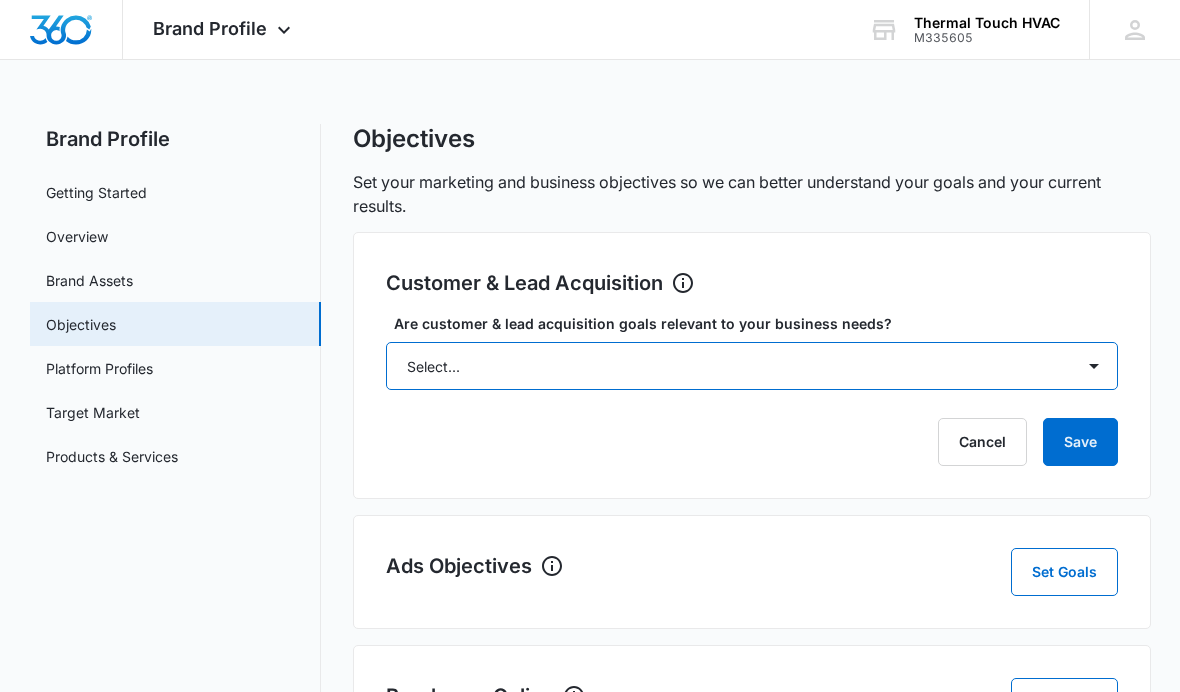 click on "Select... Yes No Yes, but don't currently have the data" at bounding box center (752, 366) 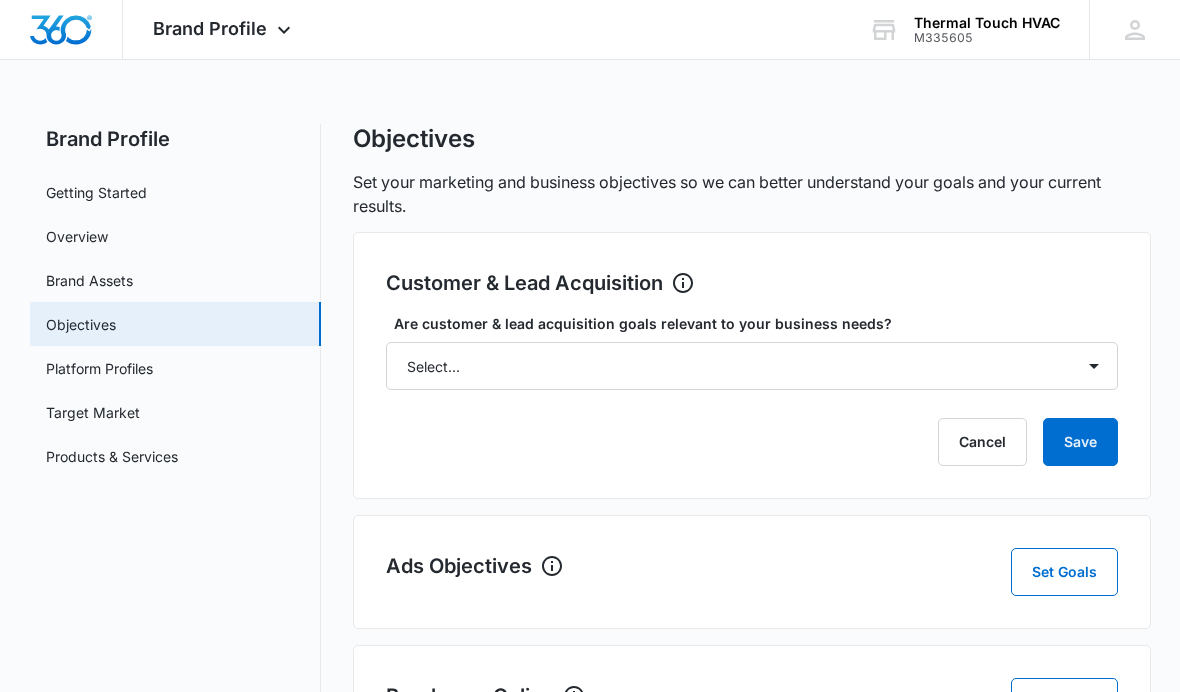 click on "Target Market" at bounding box center (93, 412) 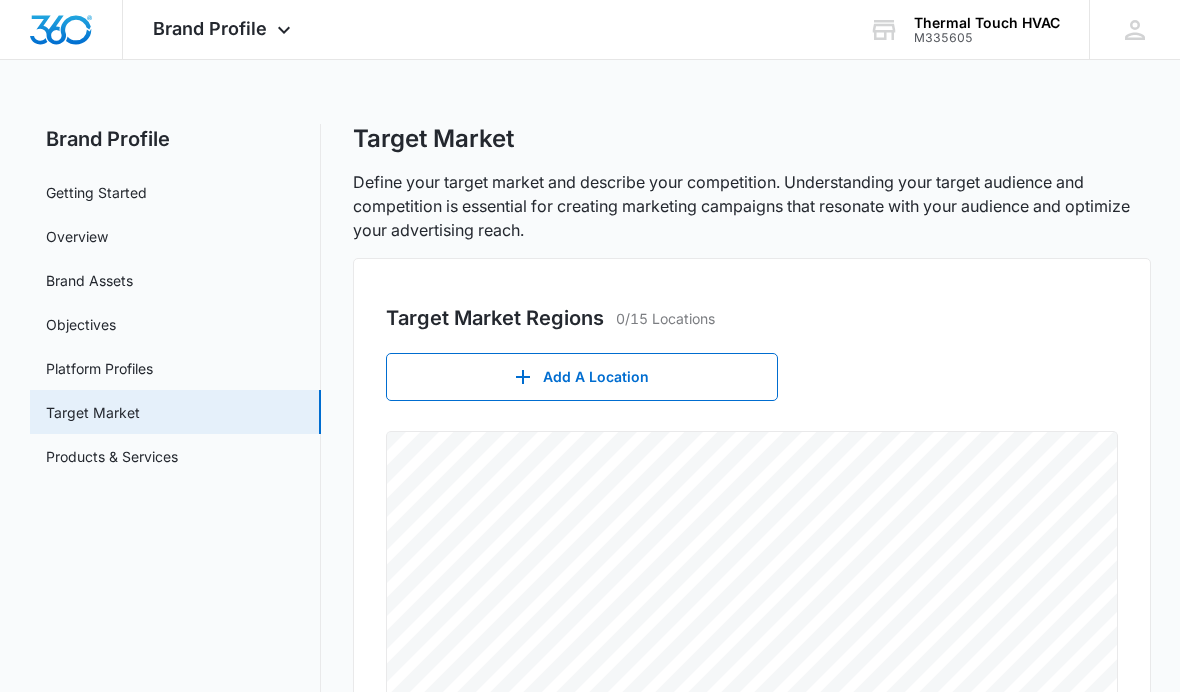 click on "Add A Location" at bounding box center [582, 377] 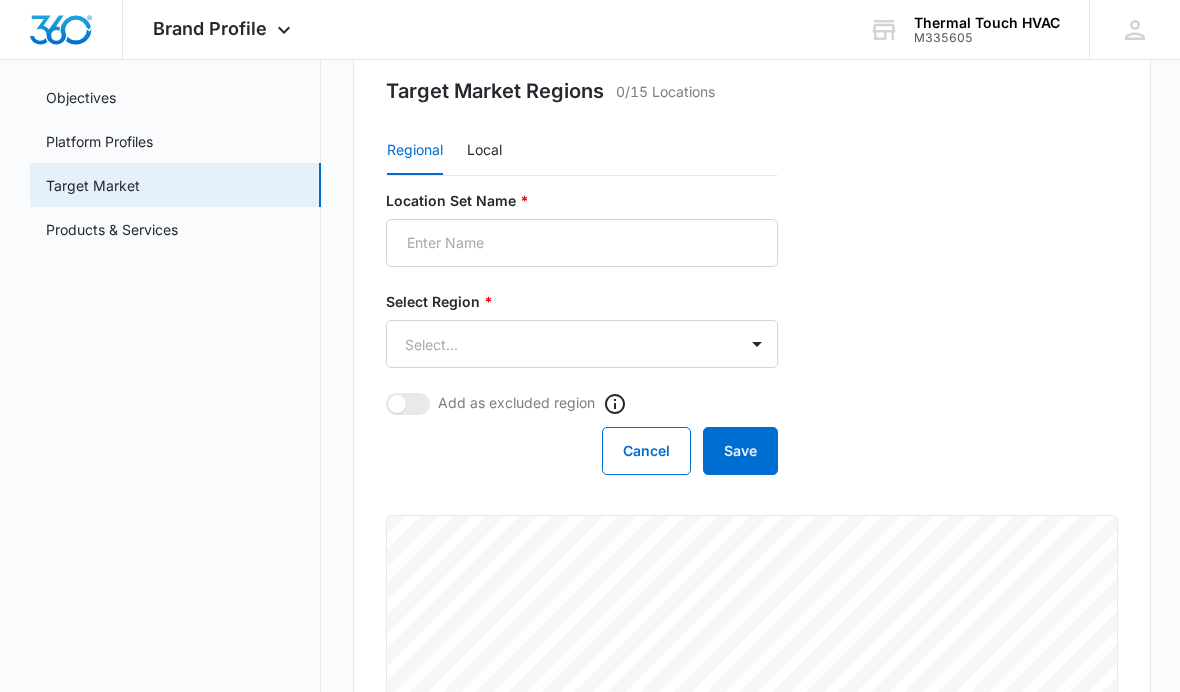 scroll, scrollTop: 226, scrollLeft: 0, axis: vertical 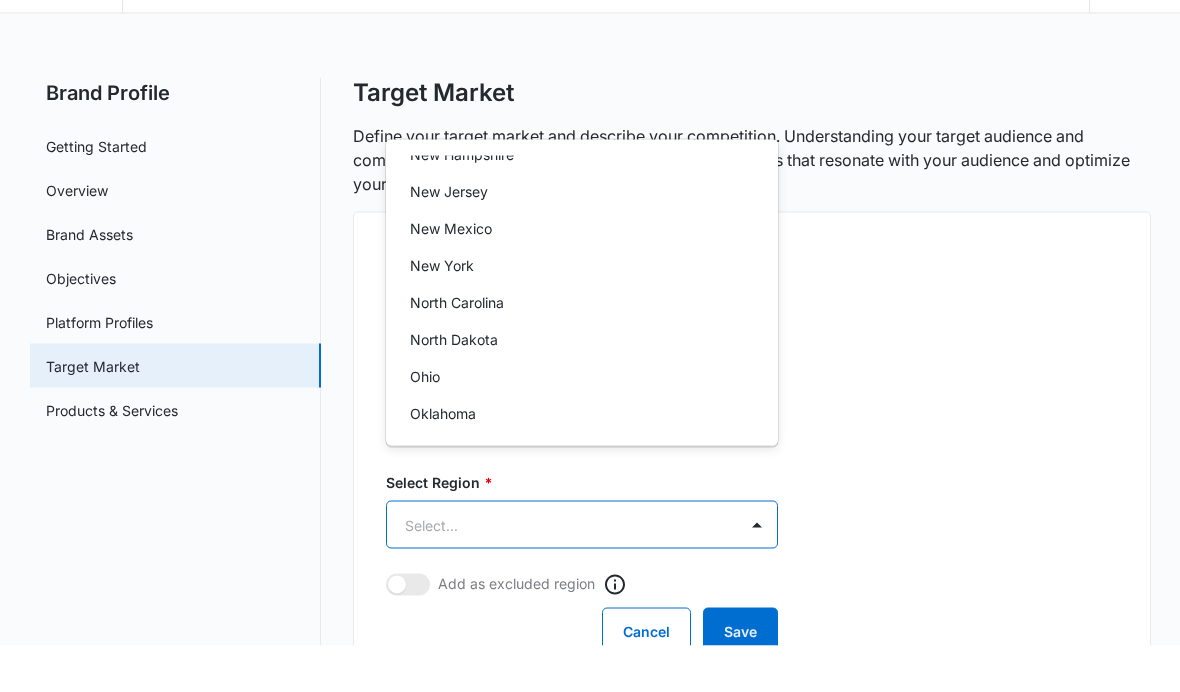 click on "New Jersey" at bounding box center [580, 237] 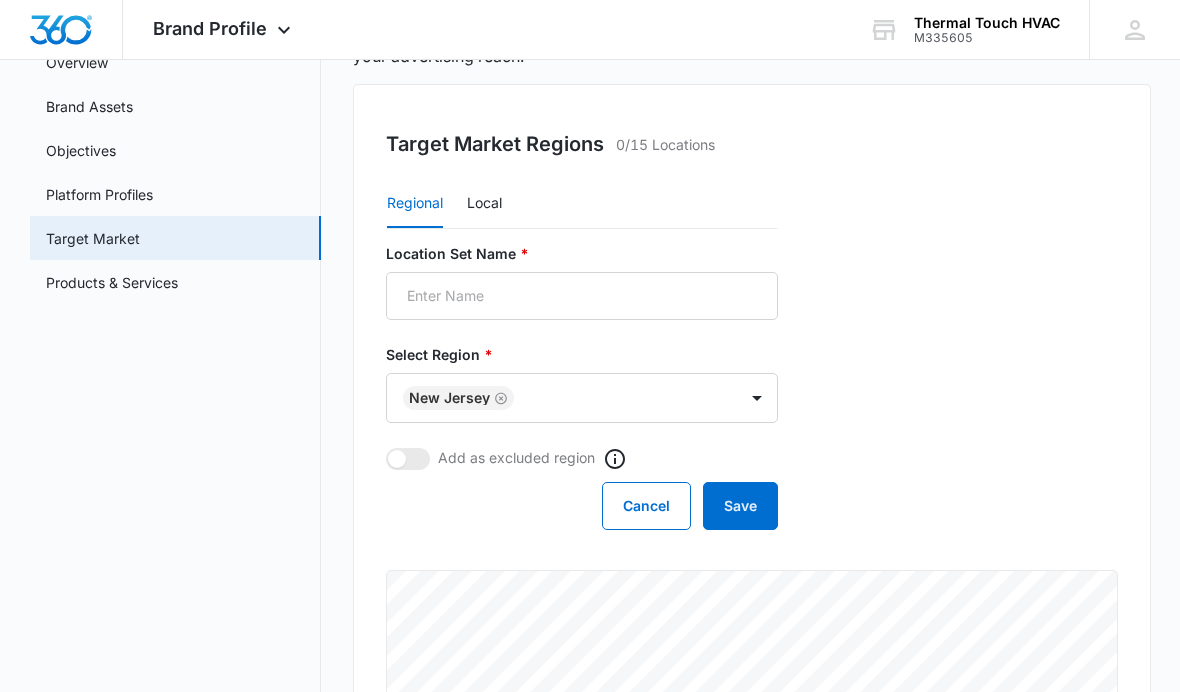 scroll, scrollTop: 180, scrollLeft: 0, axis: vertical 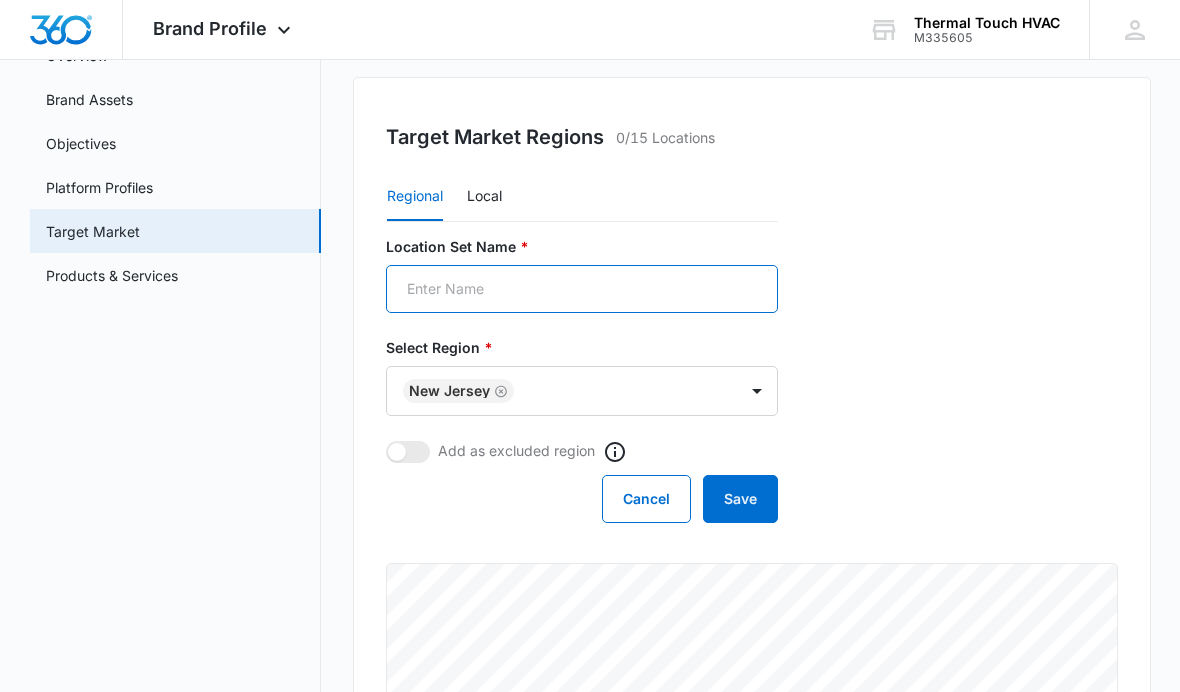 click on "Location Set Name *" at bounding box center (582, 289) 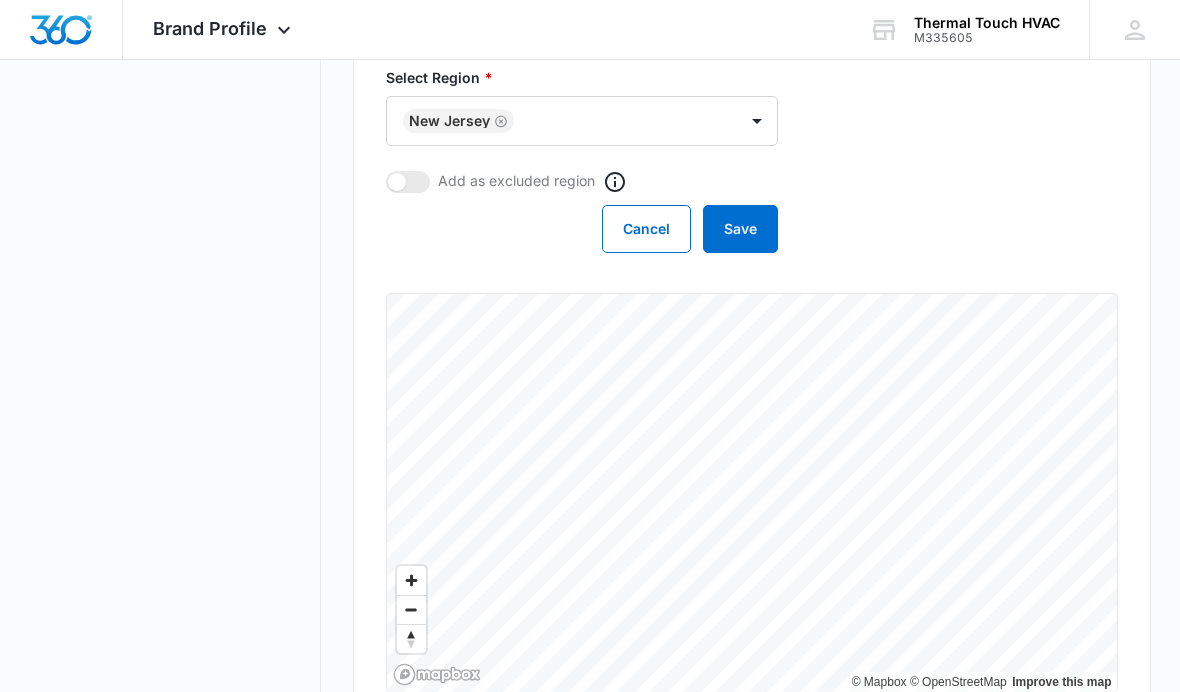 scroll, scrollTop: 297, scrollLeft: 0, axis: vertical 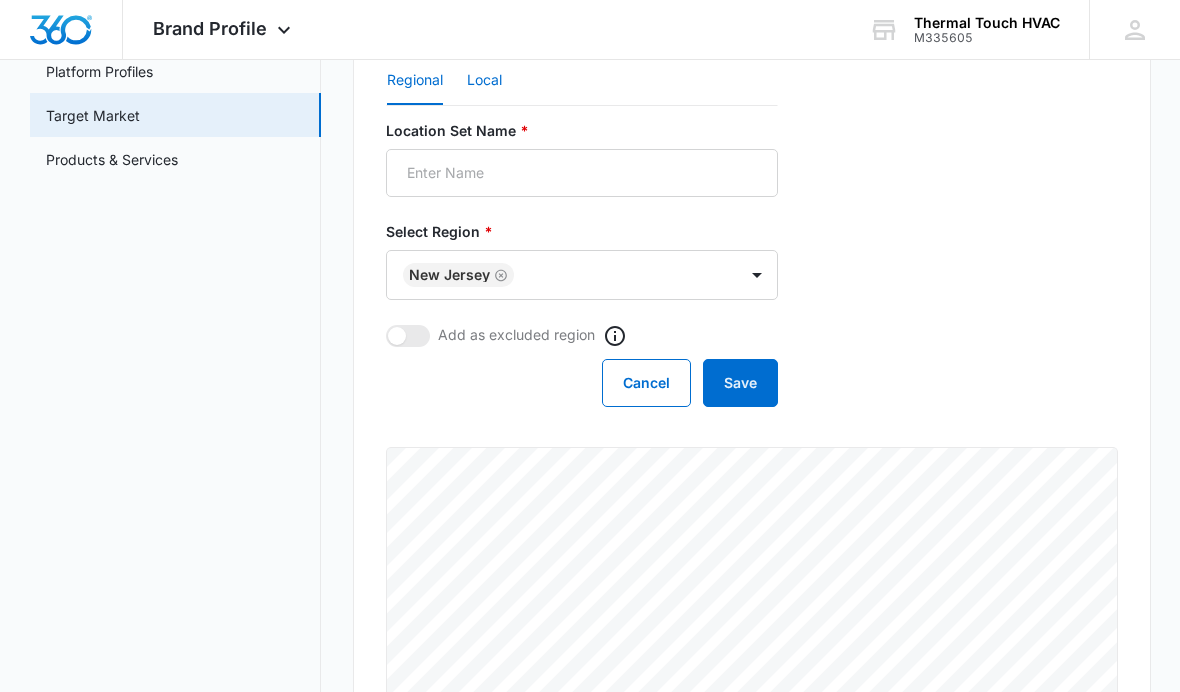 click on "Local" at bounding box center (484, 81) 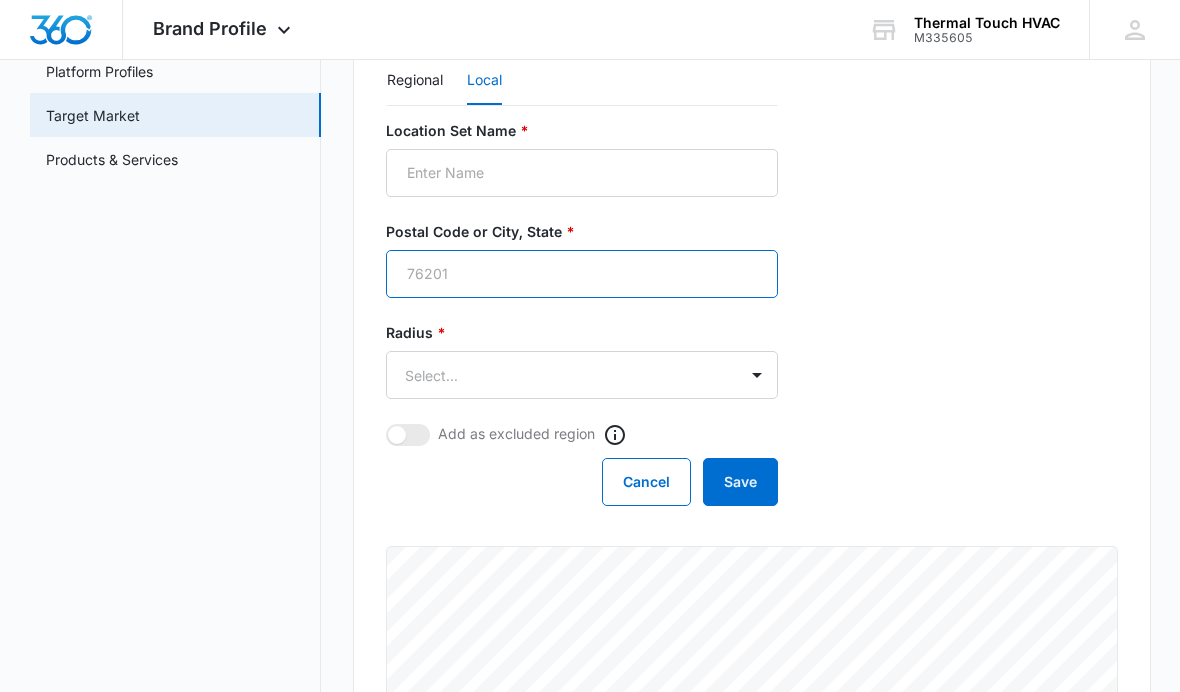 click on "Postal Code or City, State *" at bounding box center [582, 274] 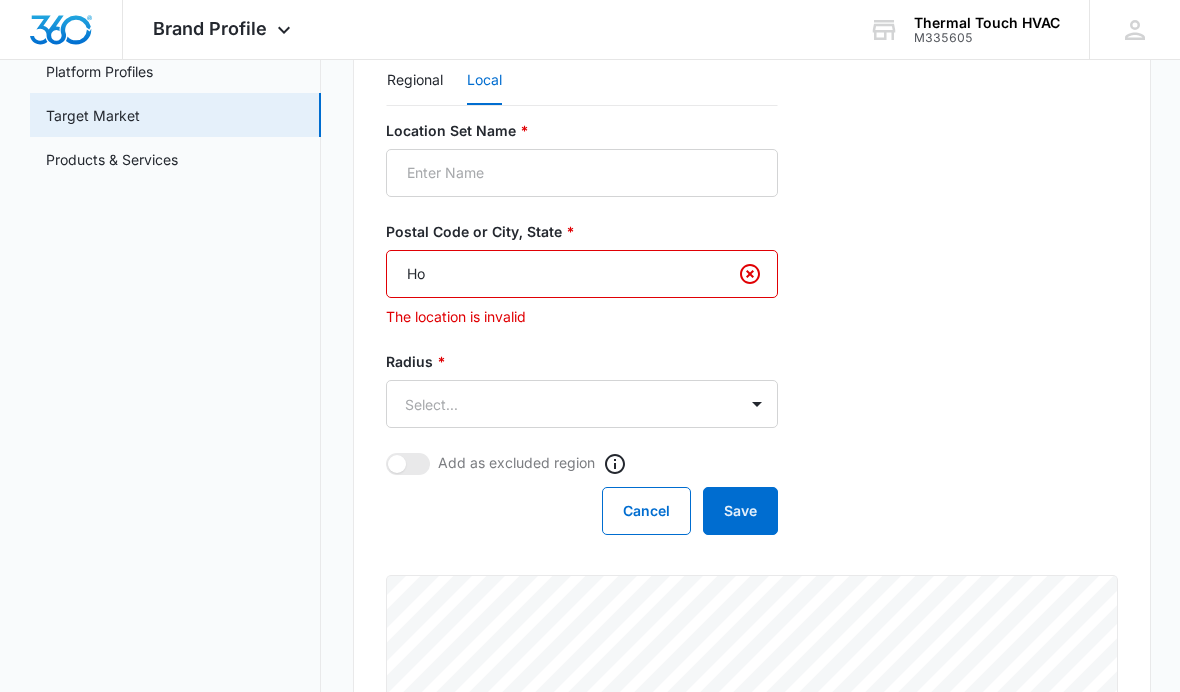 type on "H" 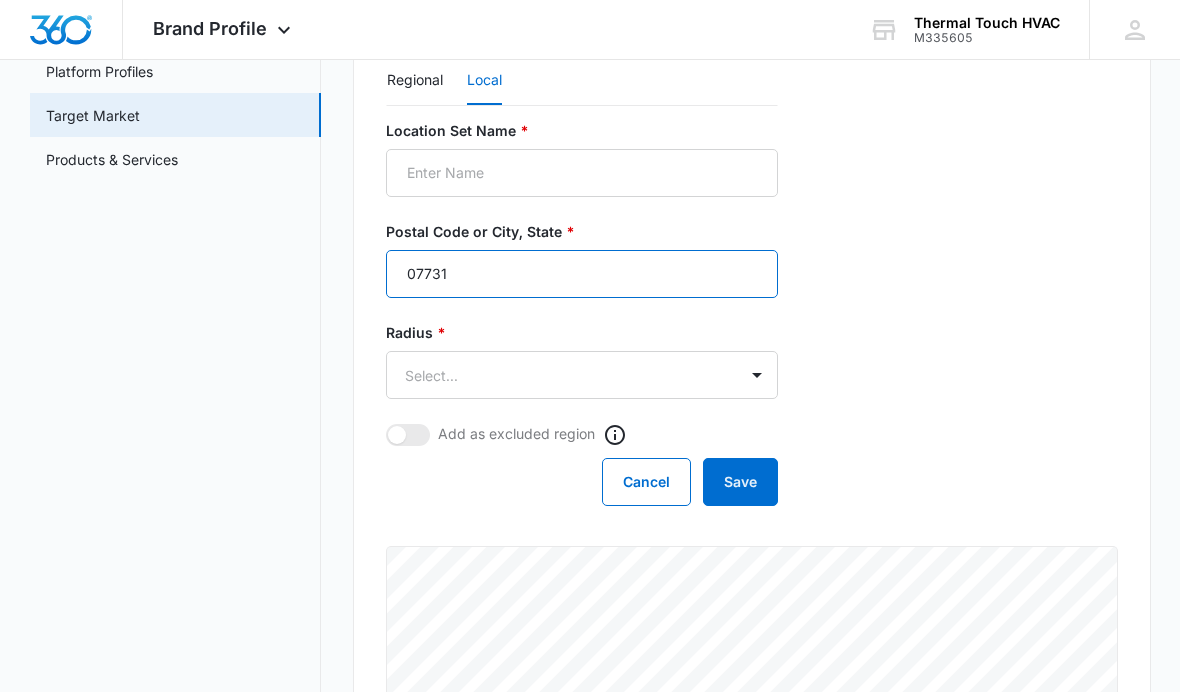 type on "07731" 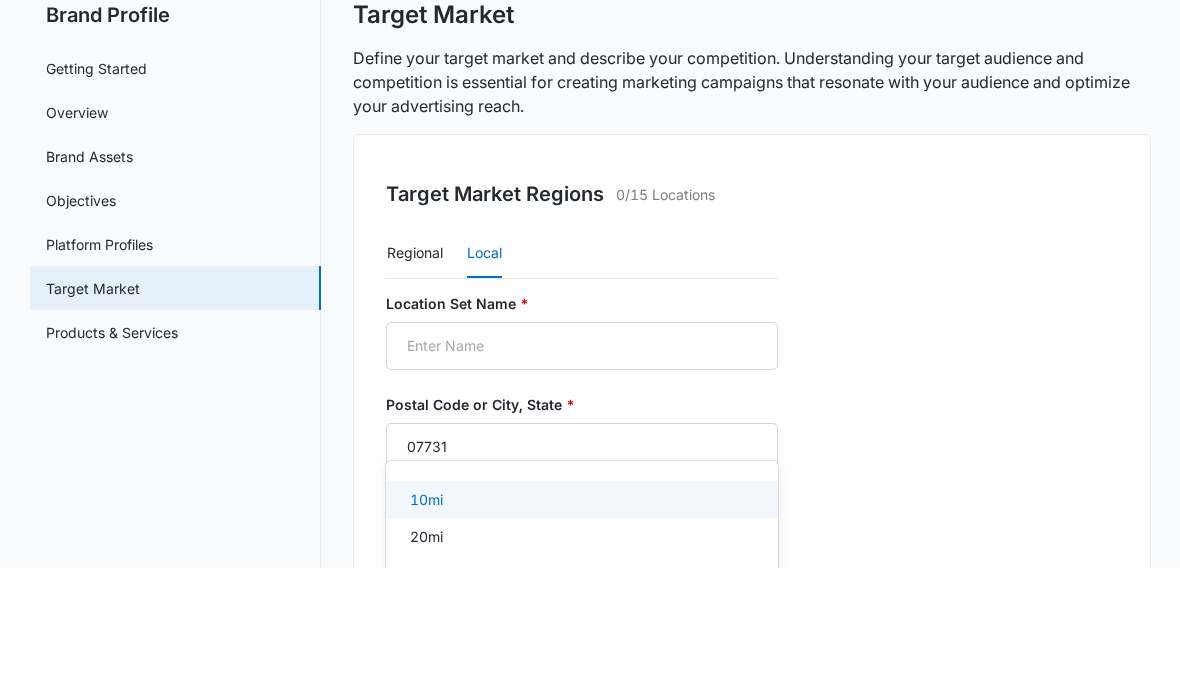 scroll, scrollTop: 1, scrollLeft: 0, axis: vertical 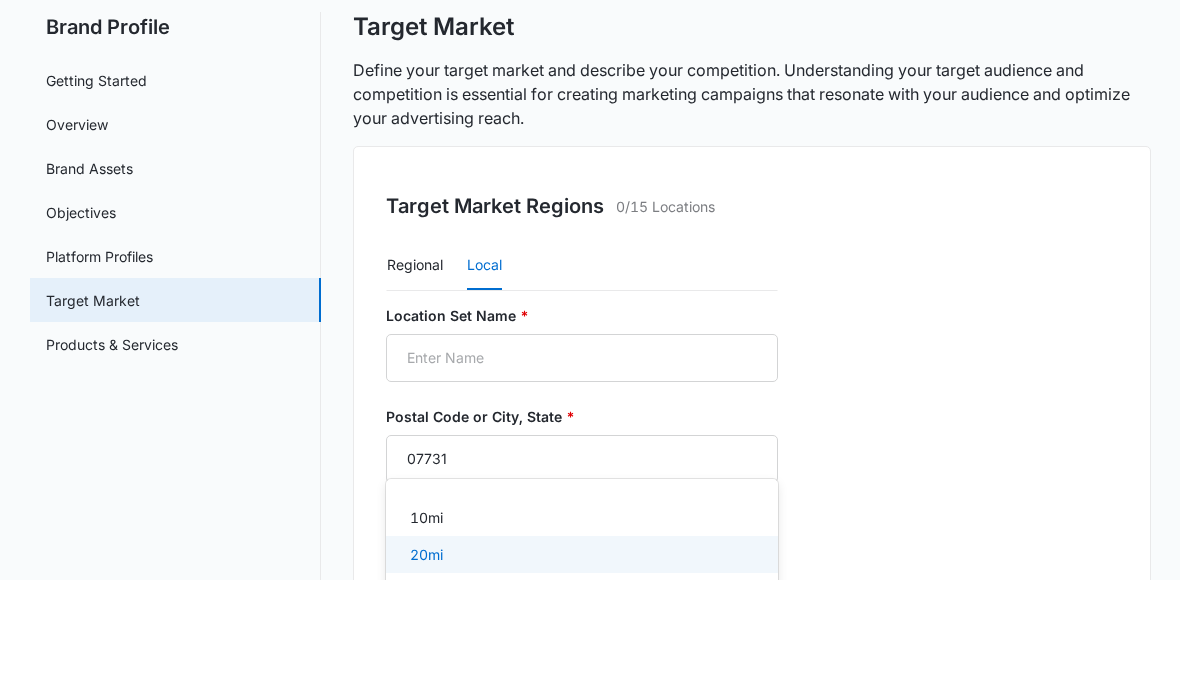 click on "20mi" at bounding box center [580, 666] 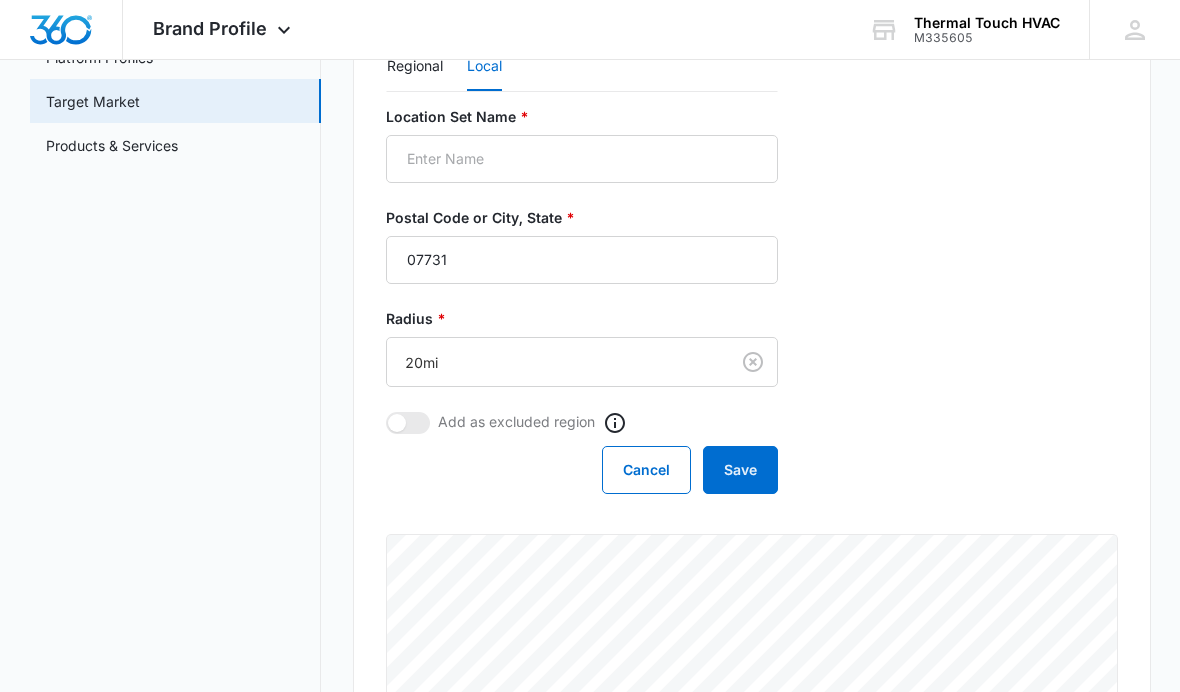 scroll, scrollTop: 296, scrollLeft: 0, axis: vertical 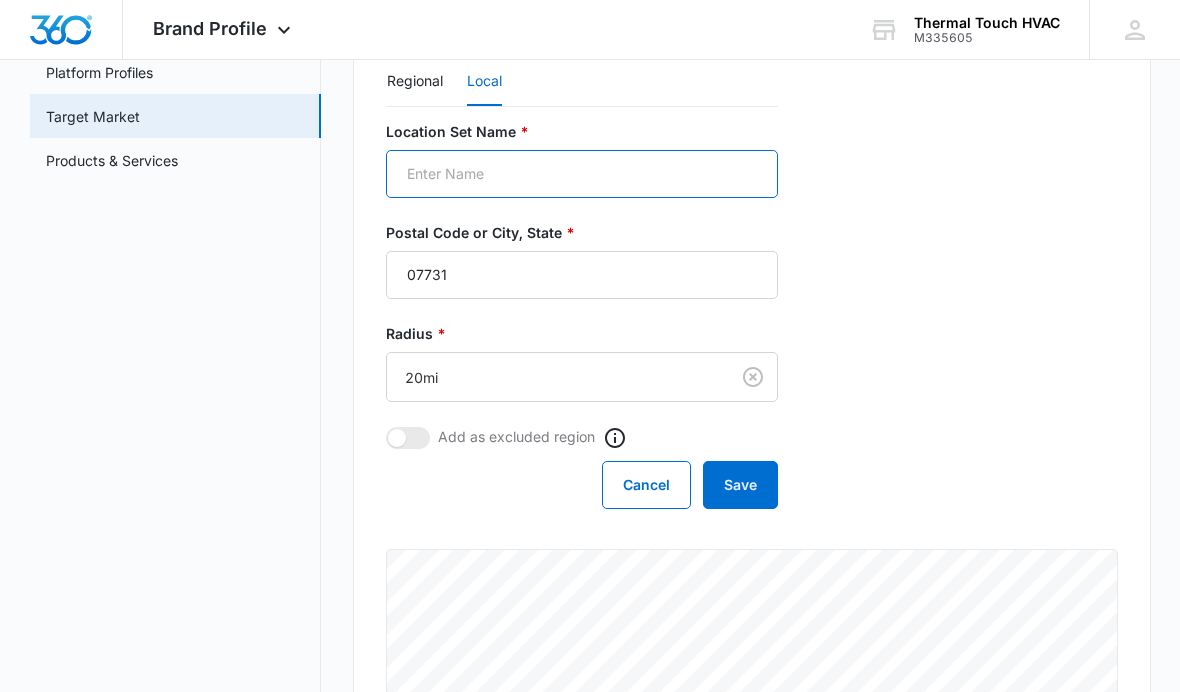 click on "Location Set Name *" at bounding box center (582, 174) 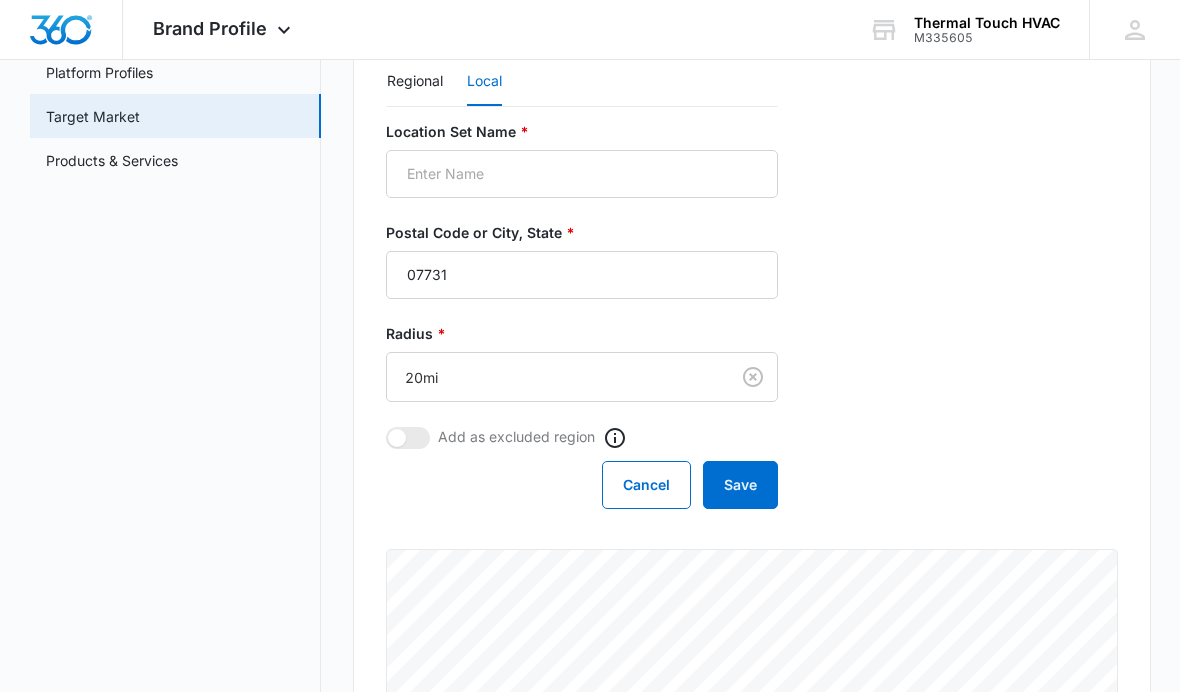 click on "Save" at bounding box center [740, 485] 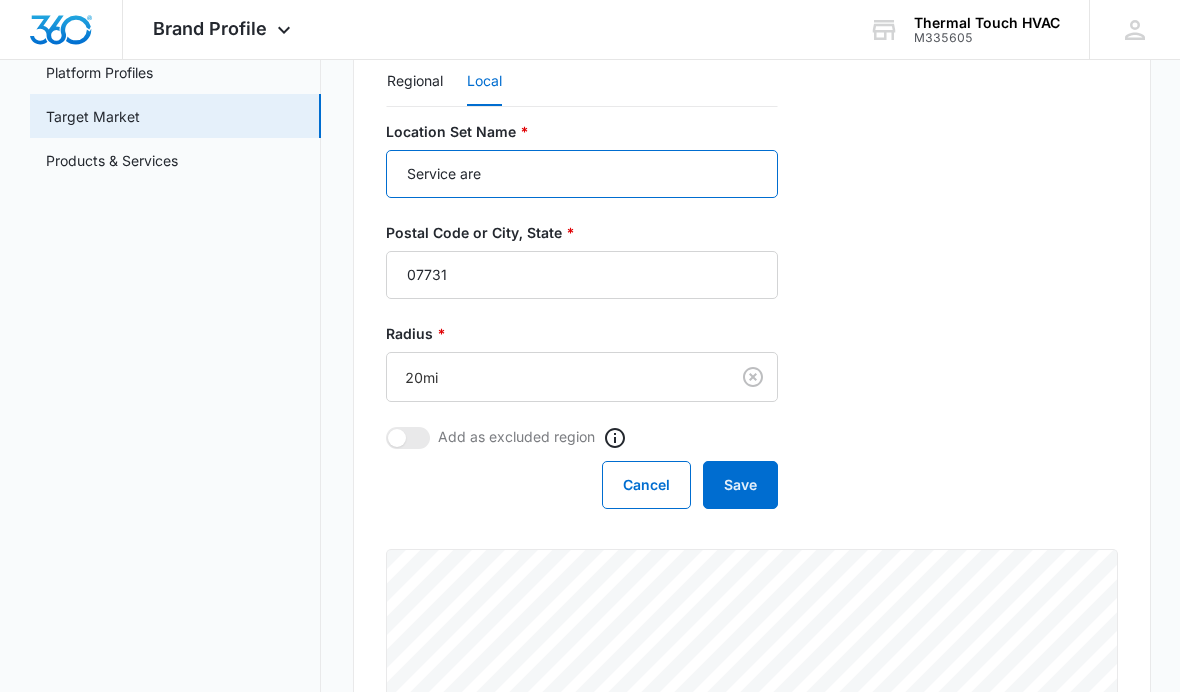 type on "Service area" 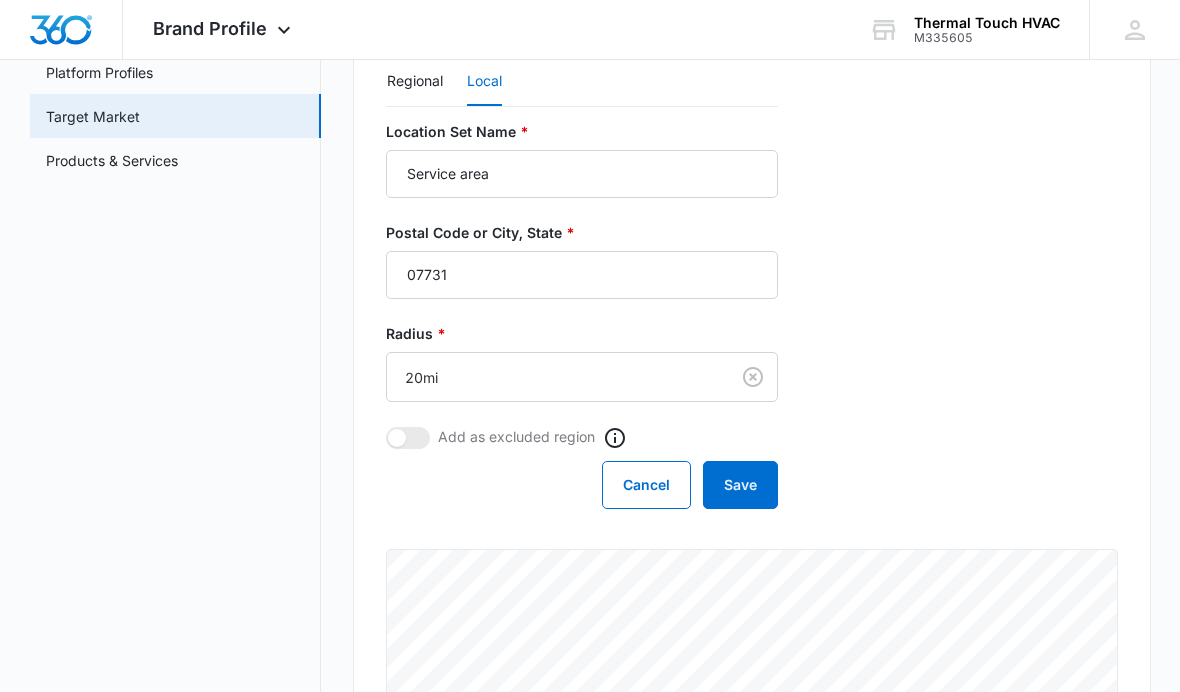 click on "Save" at bounding box center [740, 485] 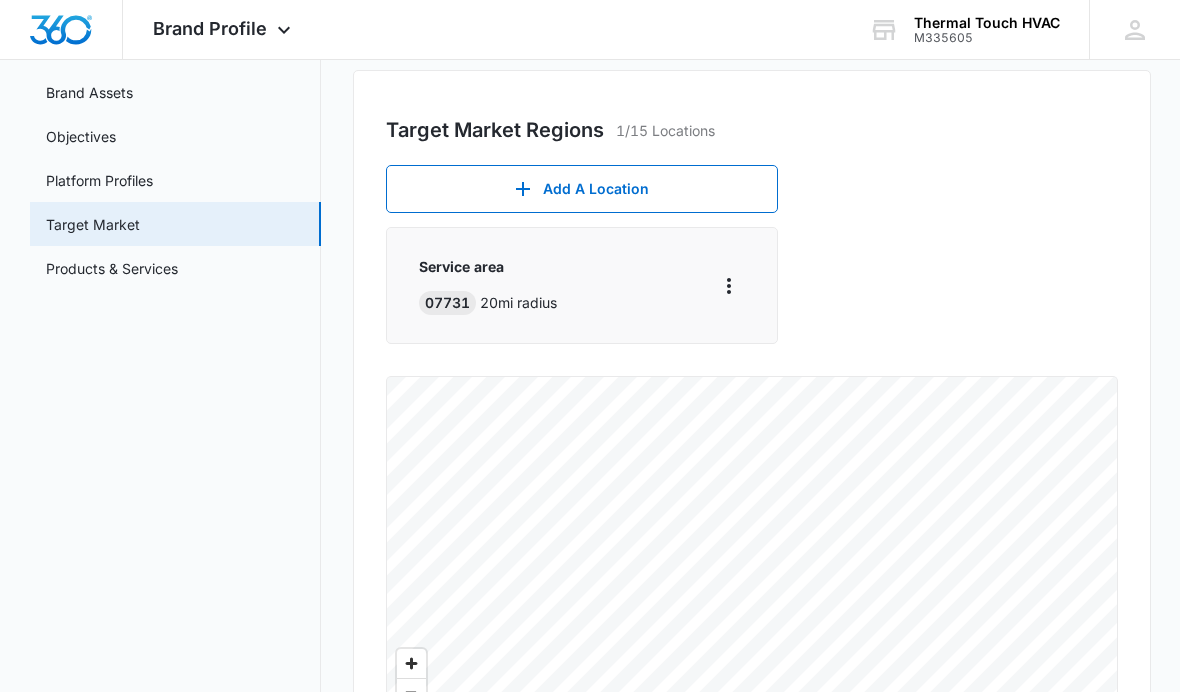 click 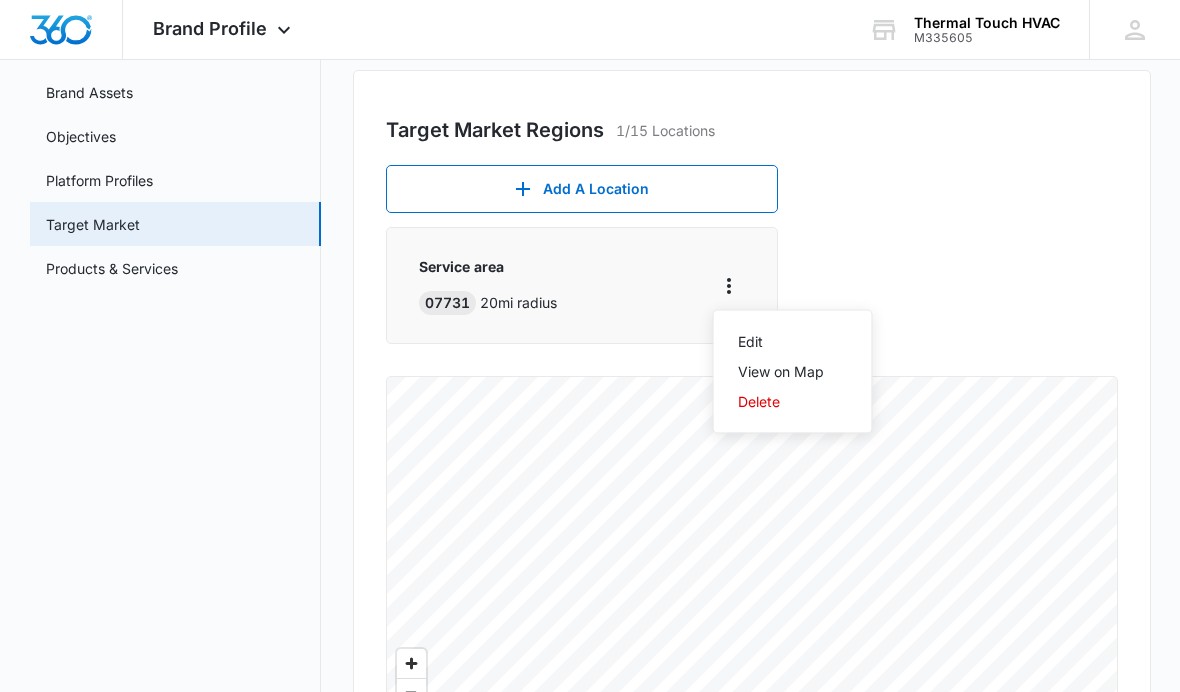 click on "Edit" at bounding box center [781, 342] 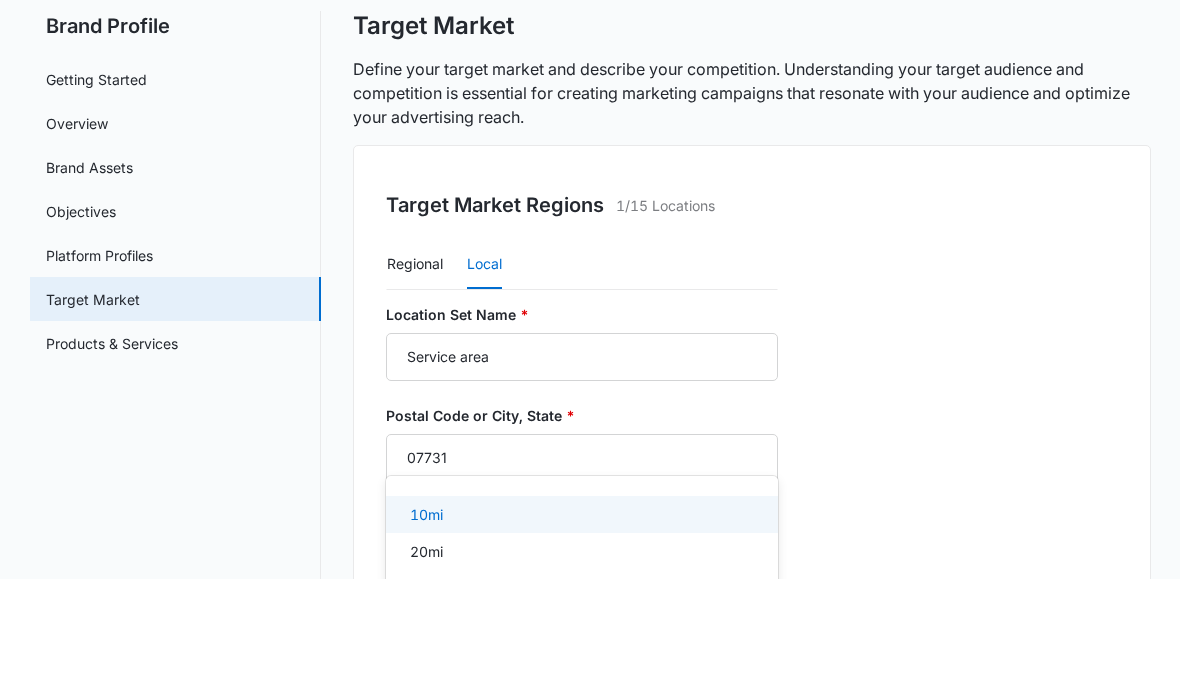 scroll, scrollTop: 0, scrollLeft: 0, axis: both 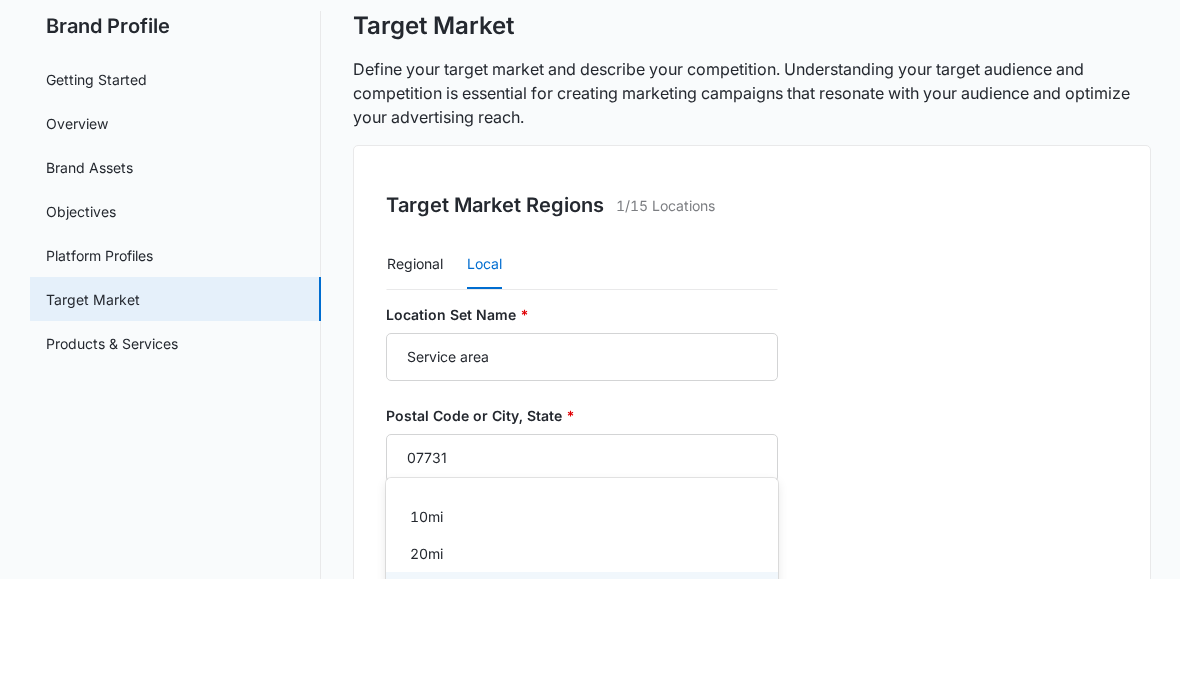 click on "50mi" at bounding box center (582, 703) 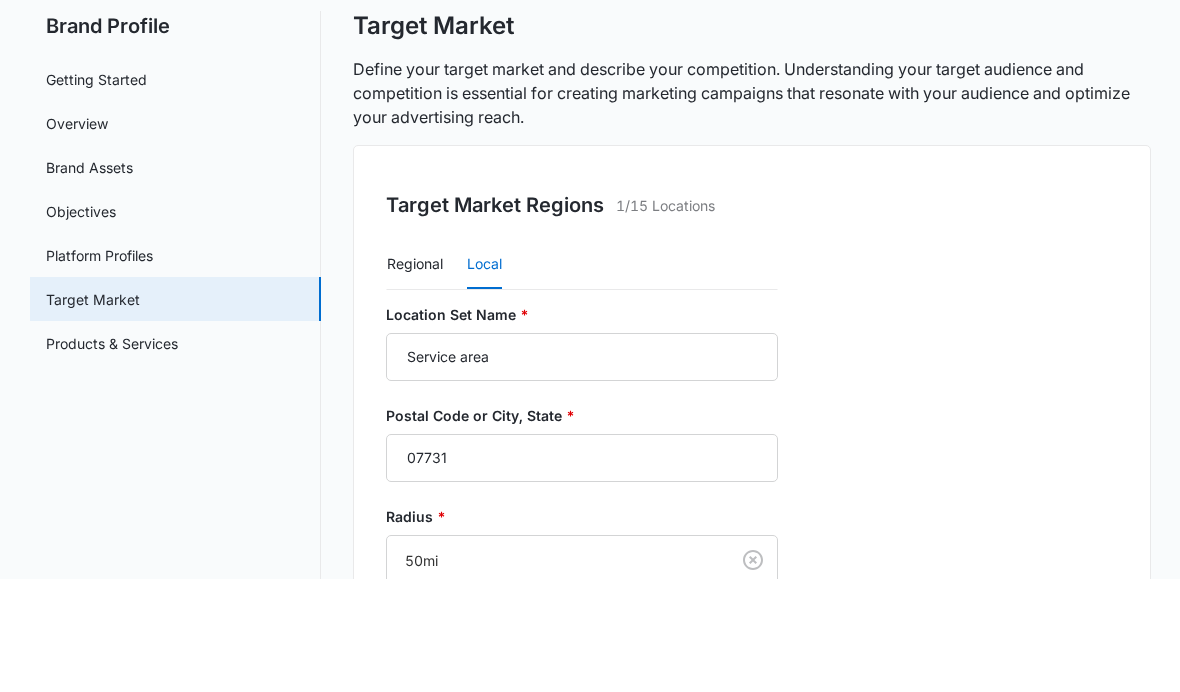 scroll, scrollTop: 113, scrollLeft: 0, axis: vertical 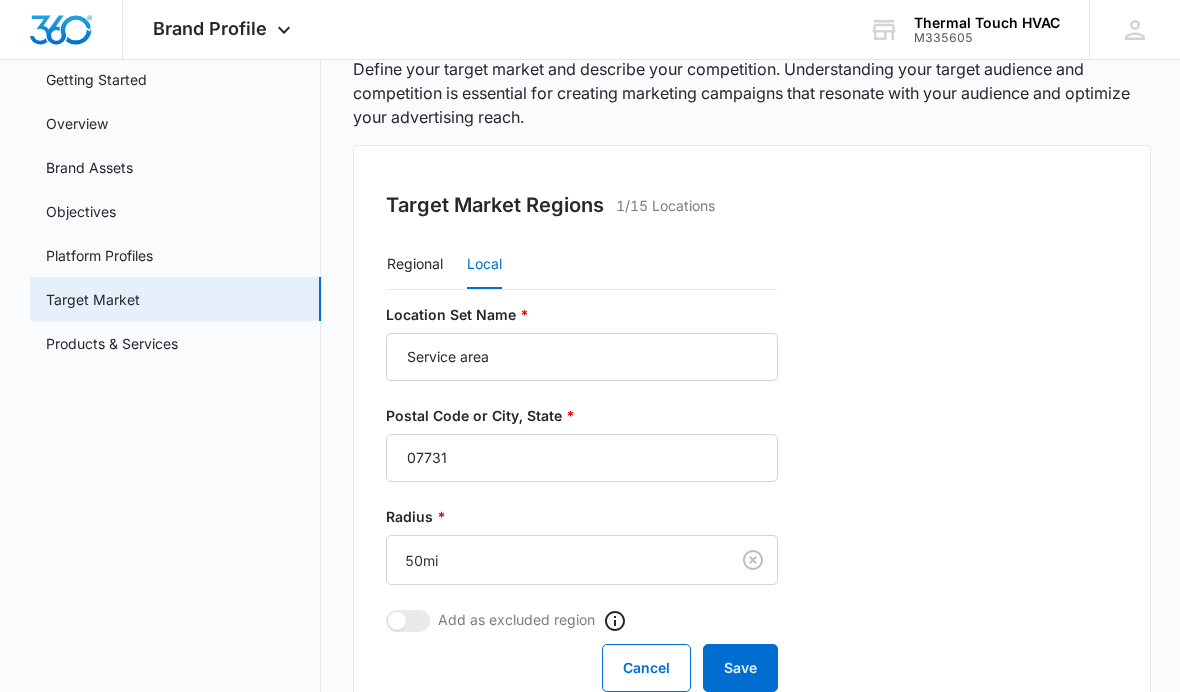 click on "Save" at bounding box center (740, 668) 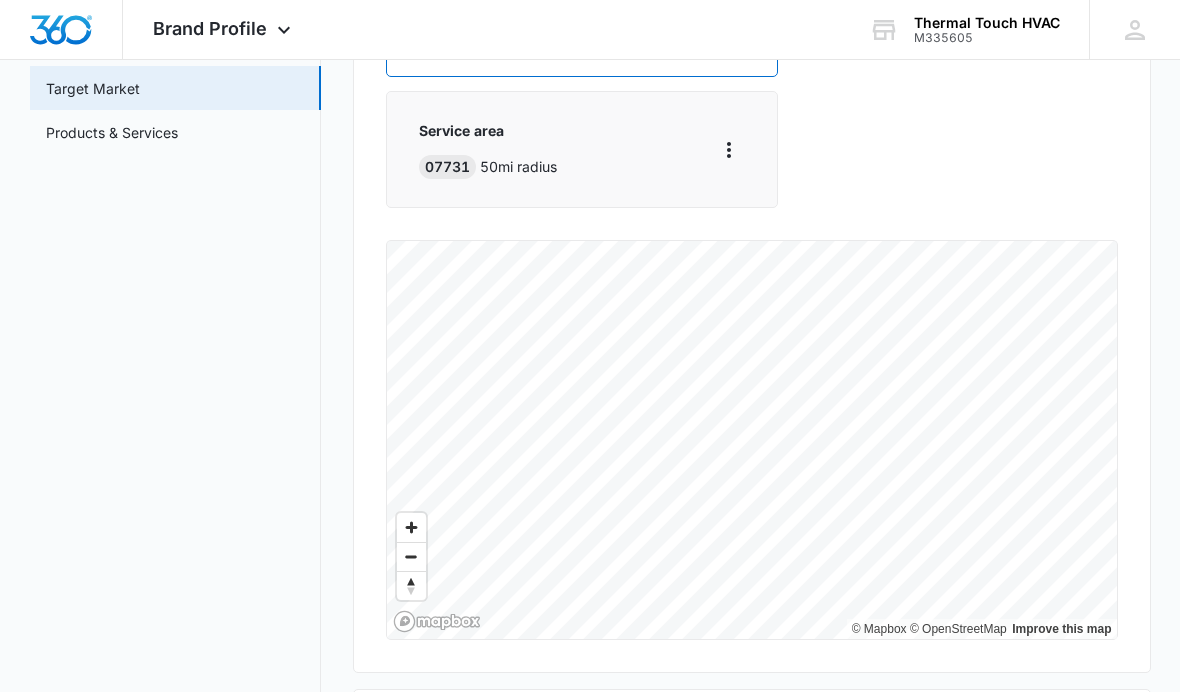scroll, scrollTop: 322, scrollLeft: 0, axis: vertical 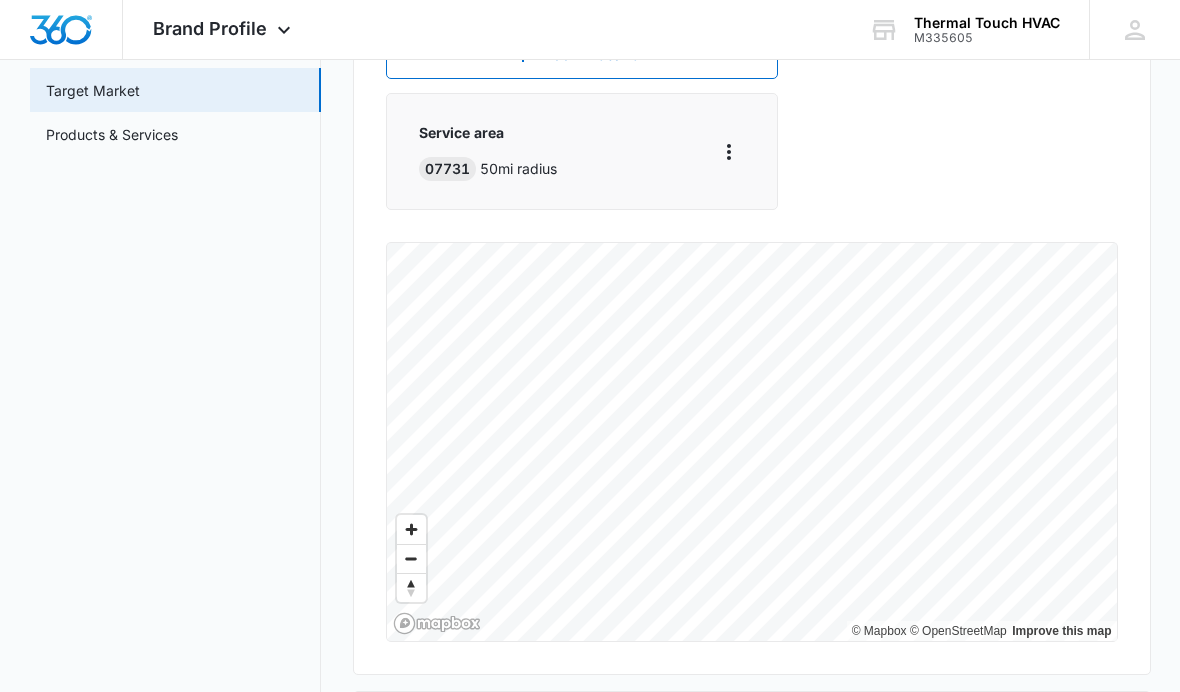 click 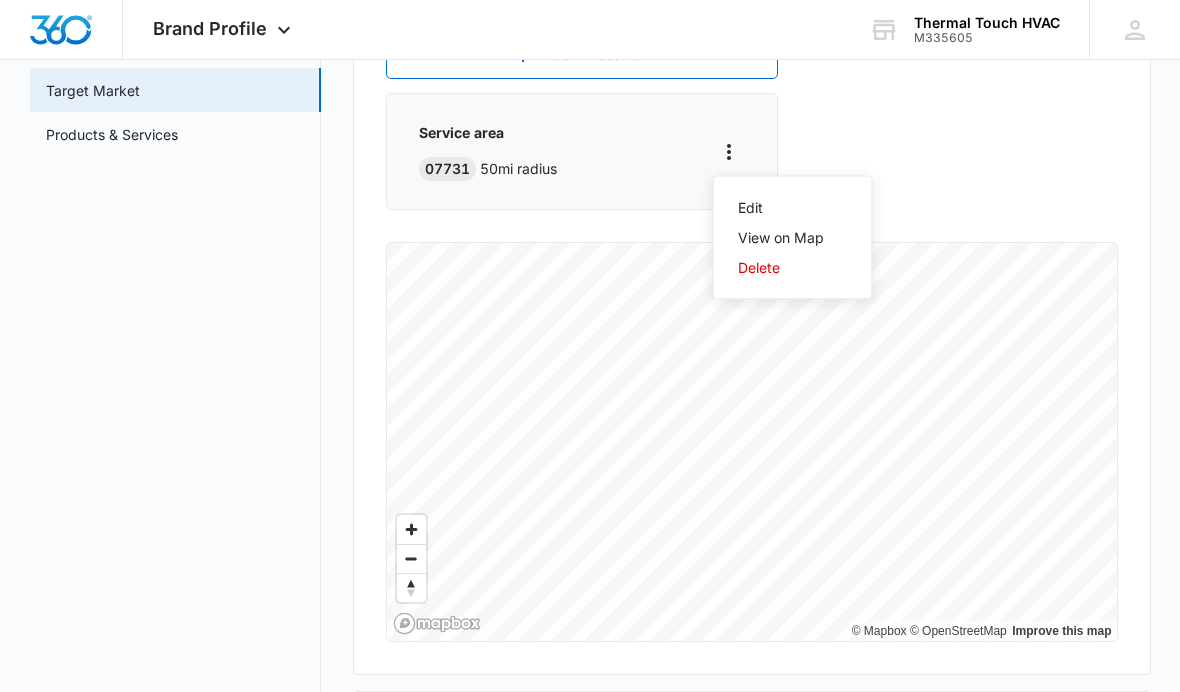 click on "Edit" at bounding box center [793, 208] 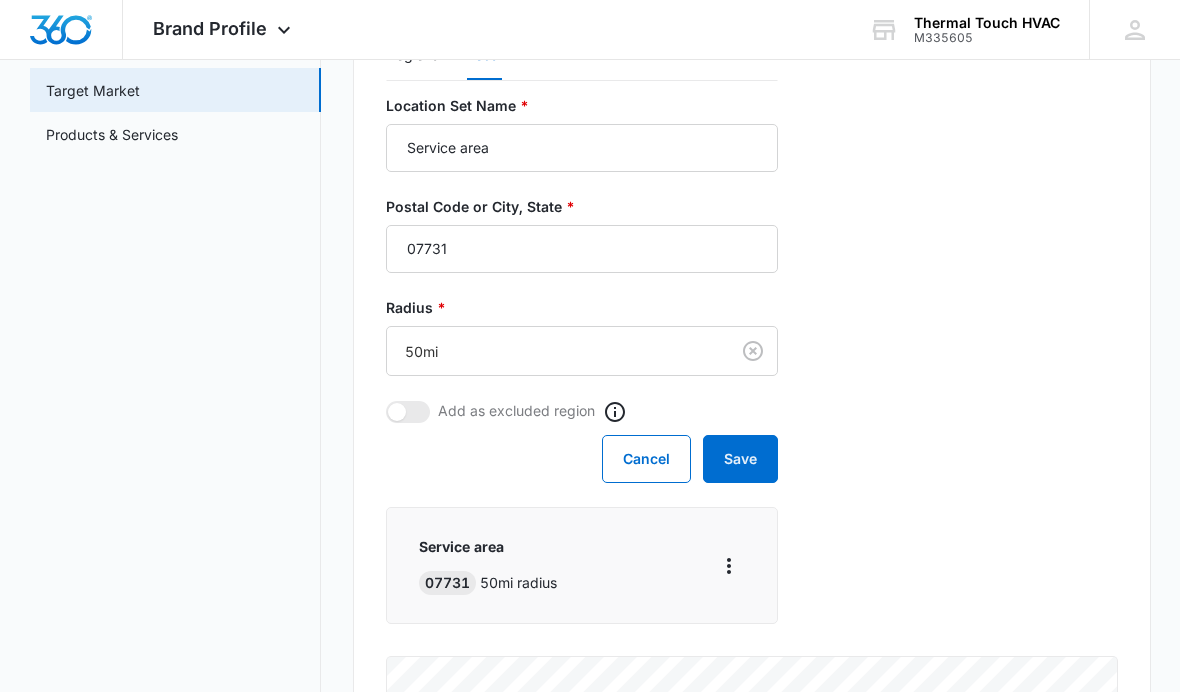 click 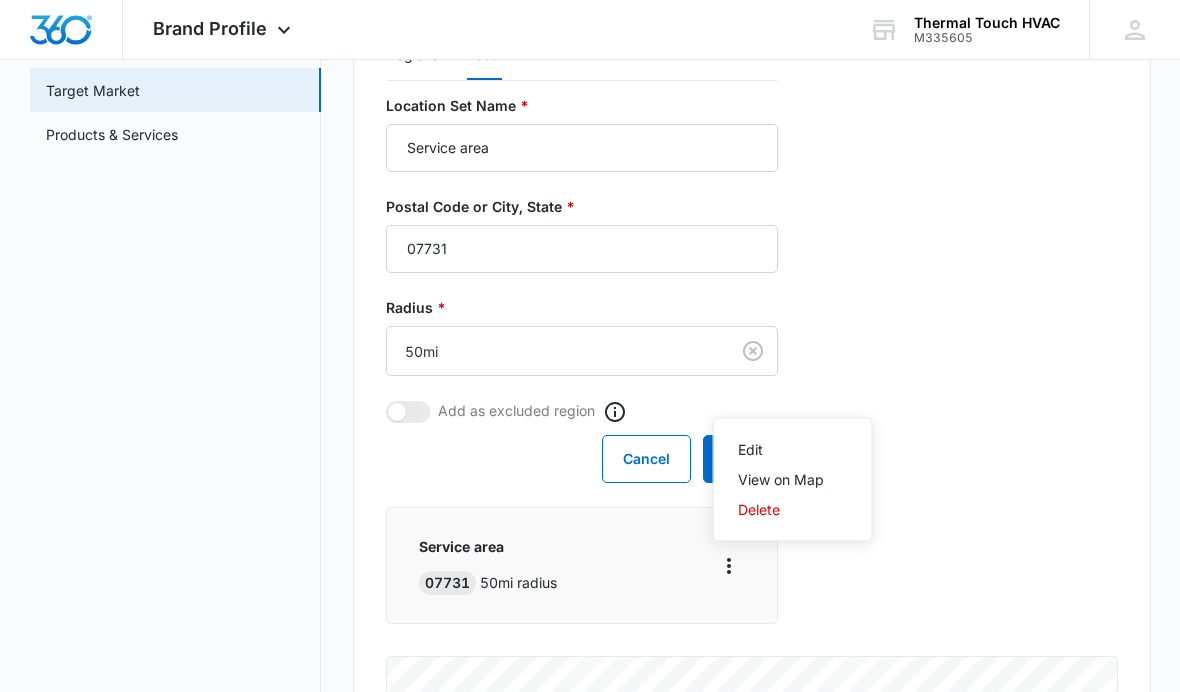 click on "View on Map" at bounding box center (781, 480) 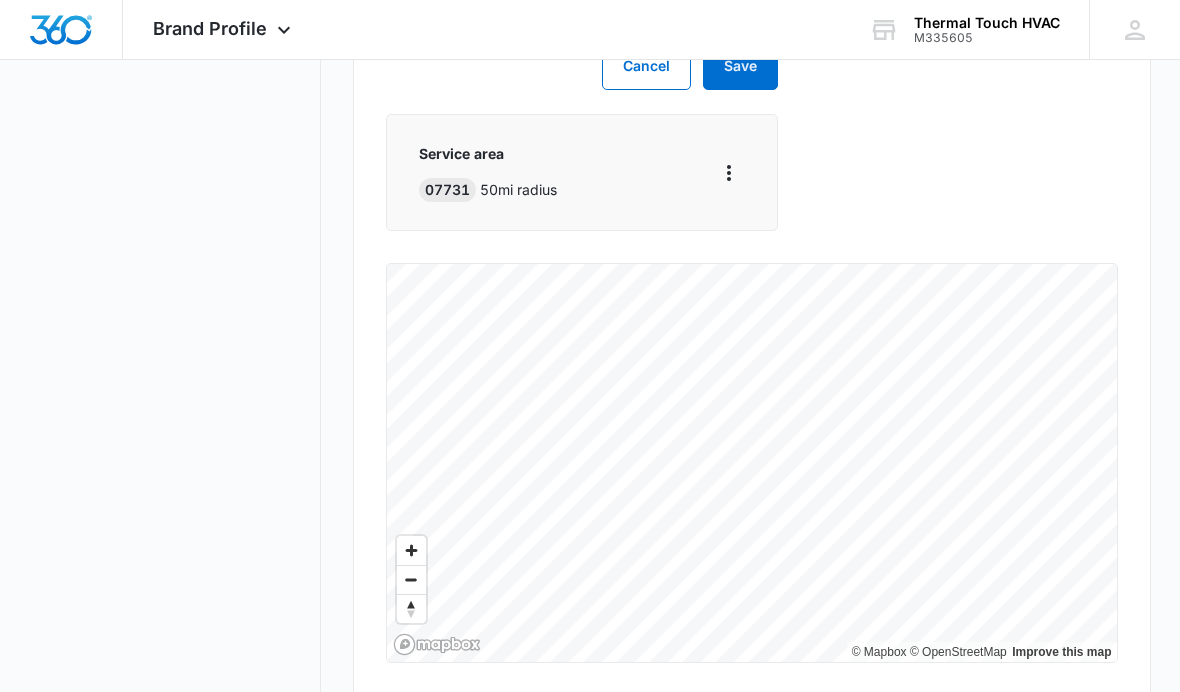 scroll, scrollTop: 734, scrollLeft: 0, axis: vertical 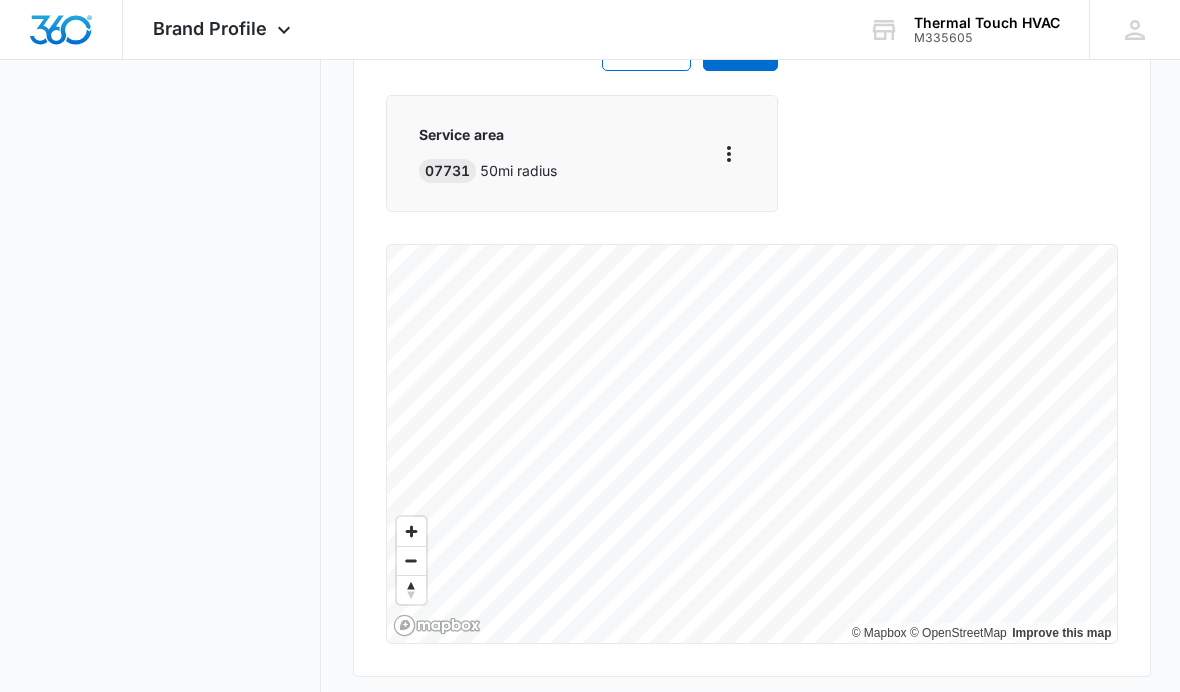 click at bounding box center (729, 154) 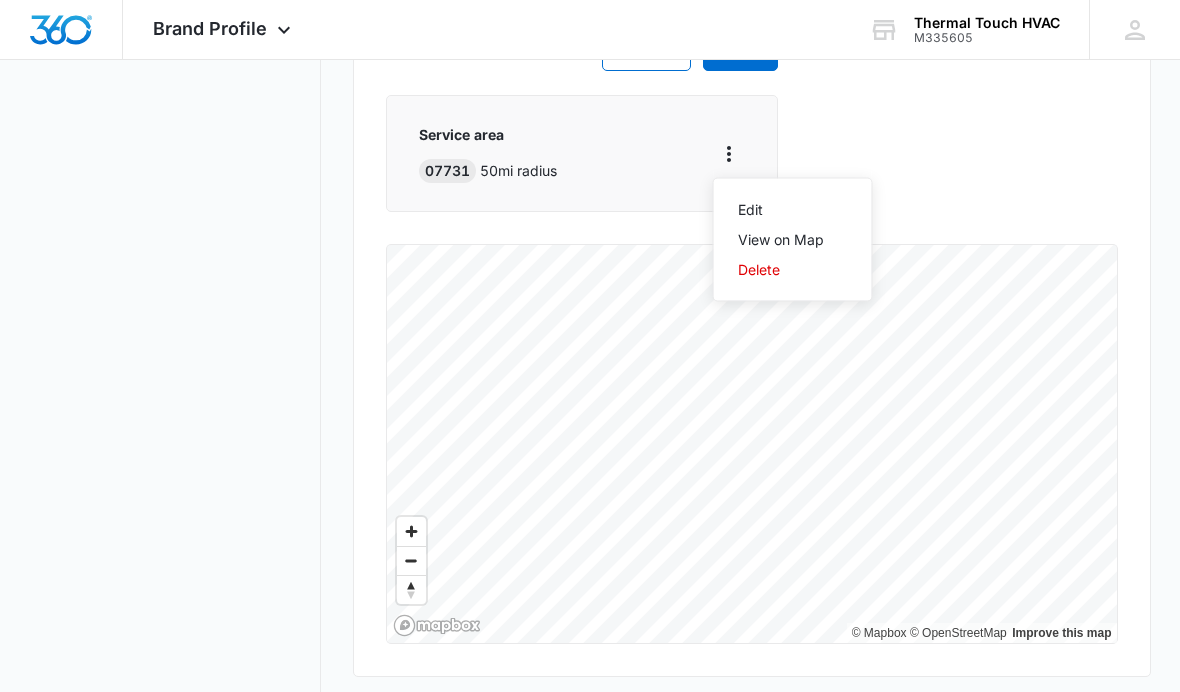 click on "Edit" at bounding box center [781, 210] 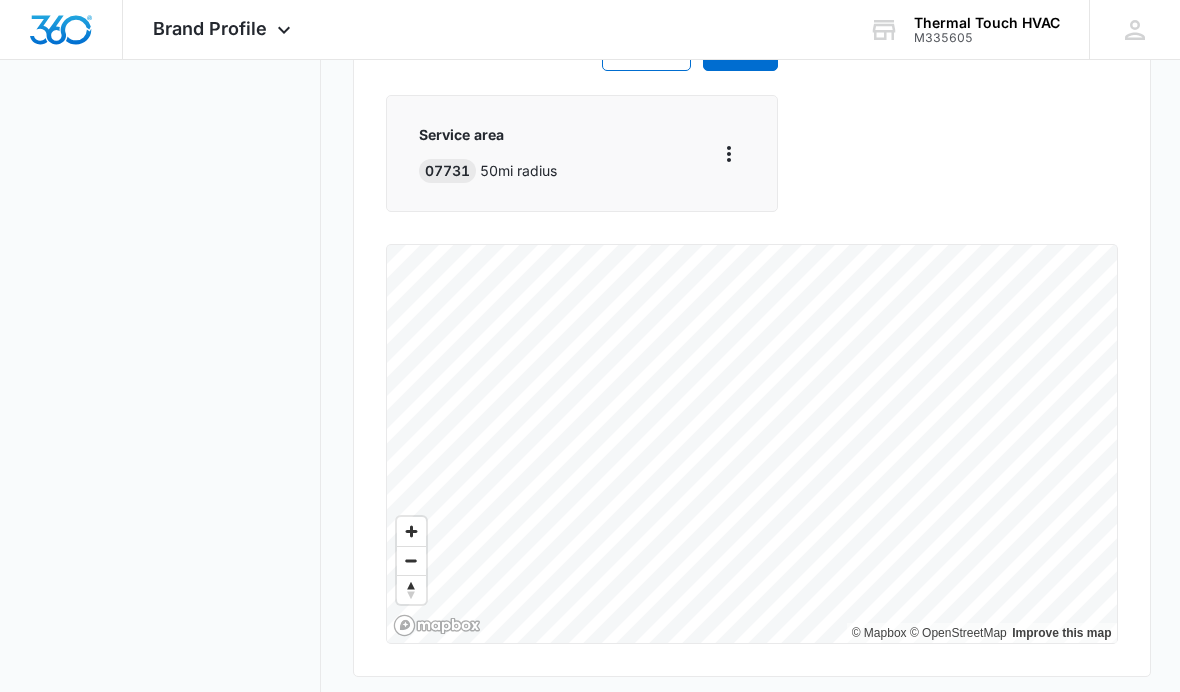 click 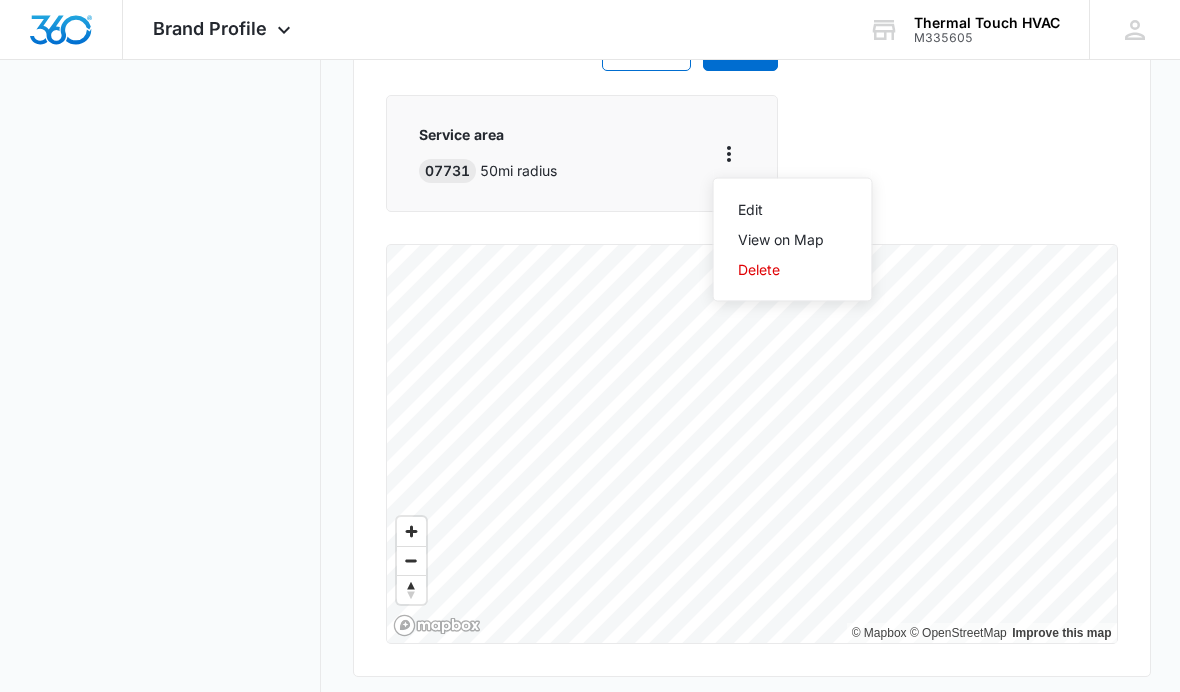 click on "Edit" at bounding box center (781, 210) 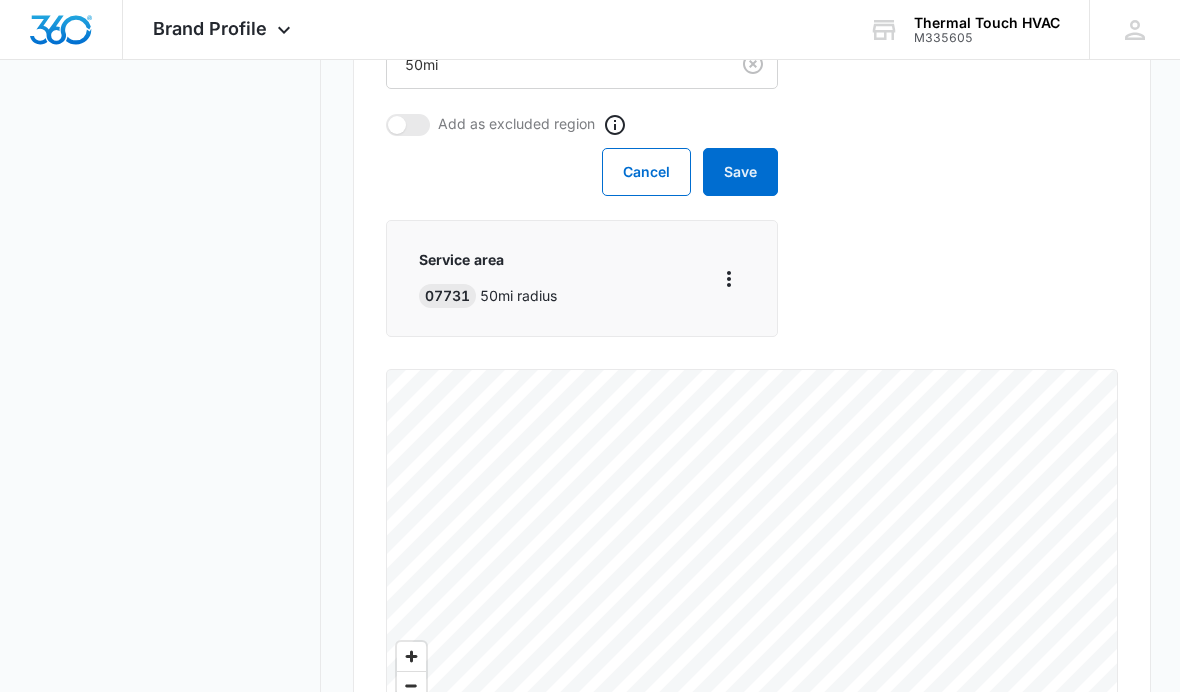 click 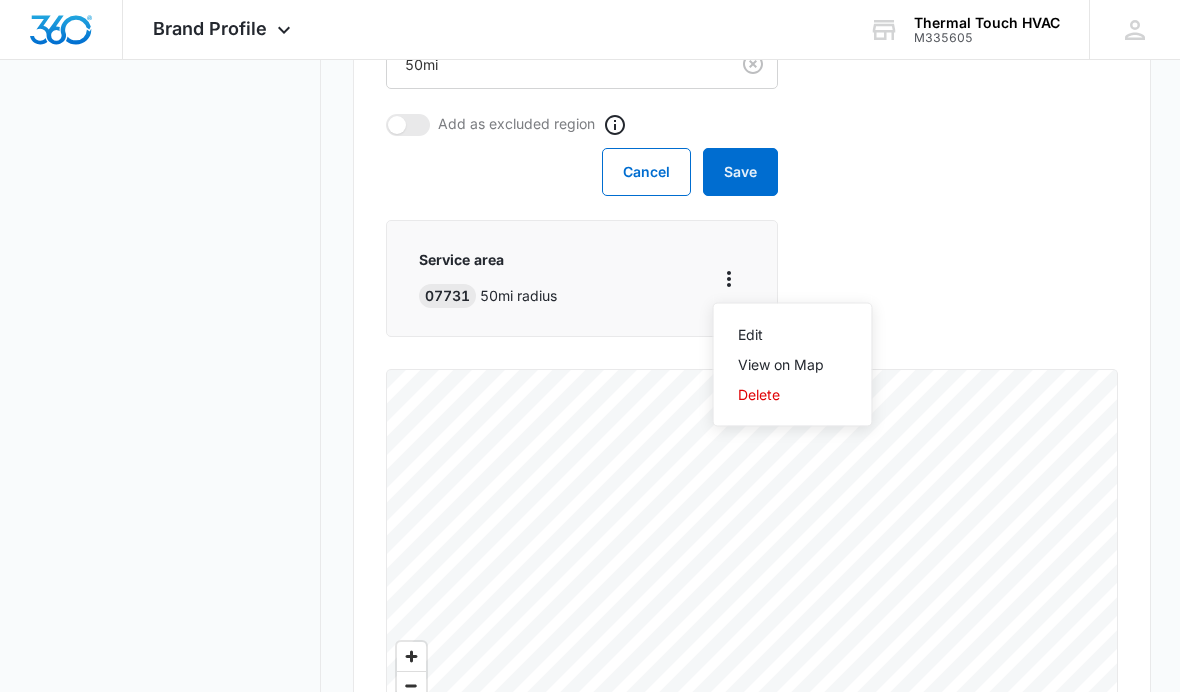 click on "Delete" at bounding box center (781, 395) 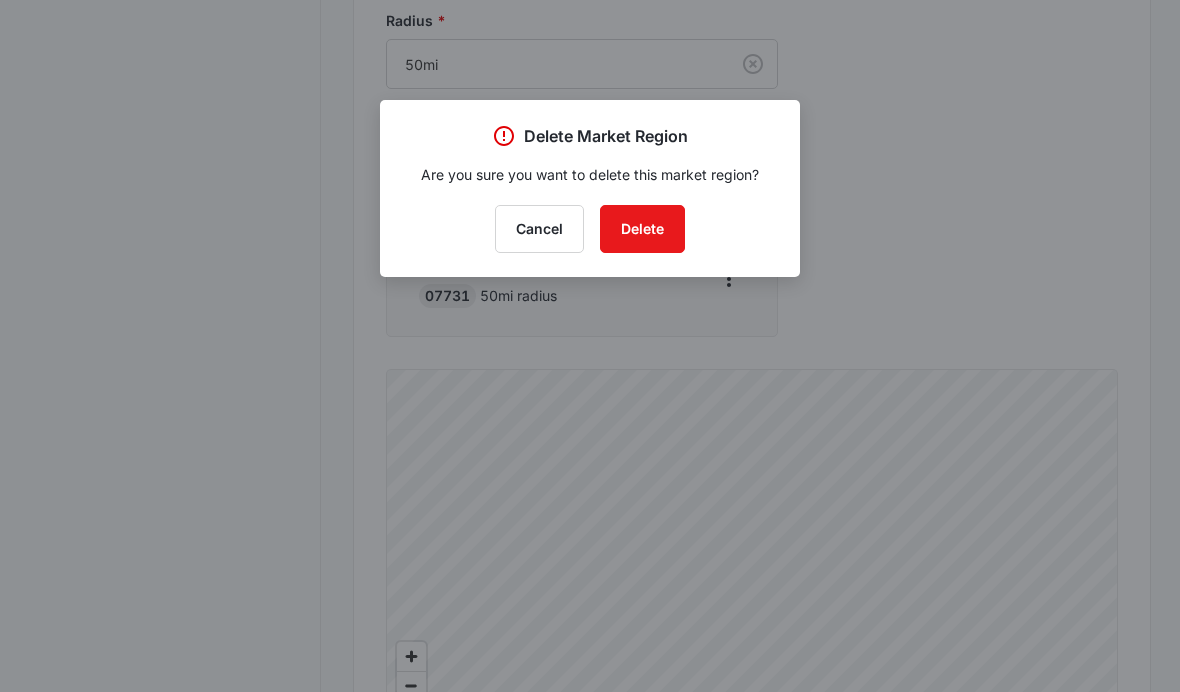 click on "Delete" at bounding box center [642, 229] 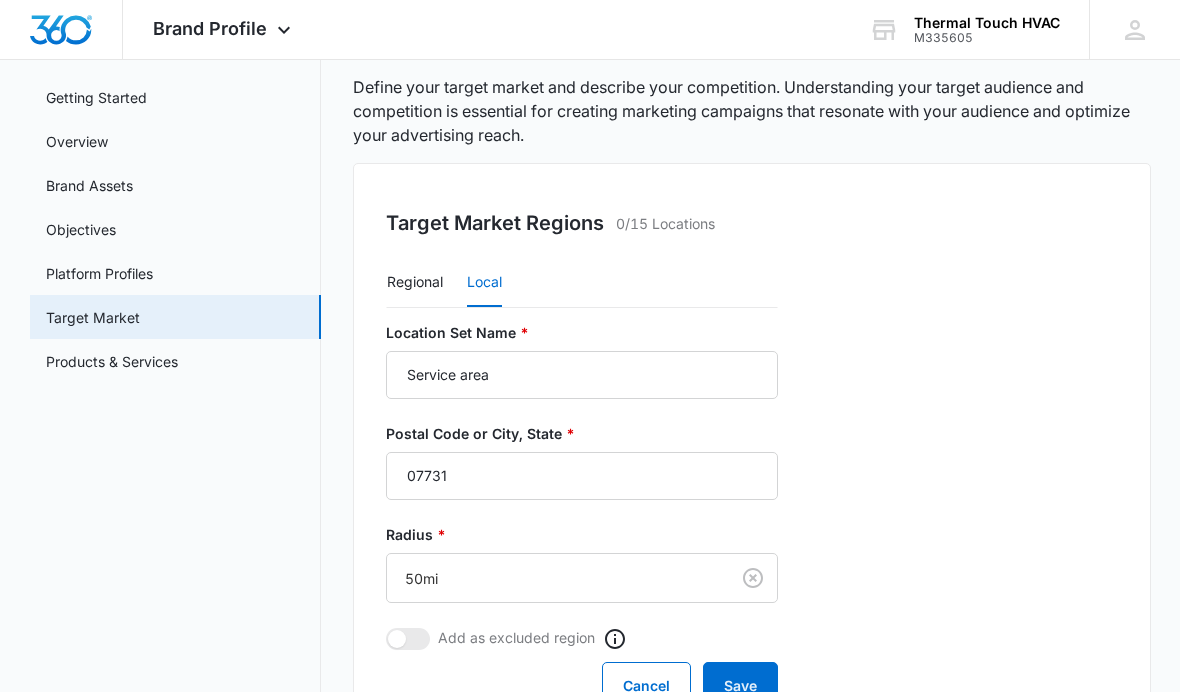 scroll, scrollTop: 114, scrollLeft: 0, axis: vertical 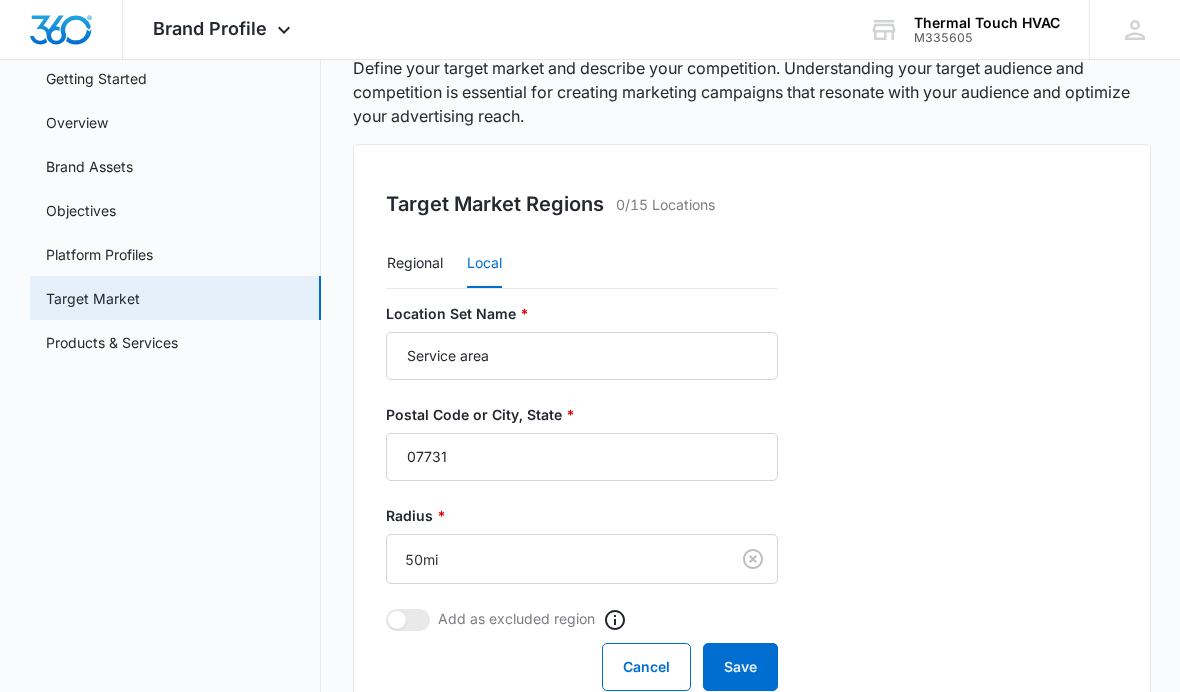 click on "Products & Services" at bounding box center (112, 342) 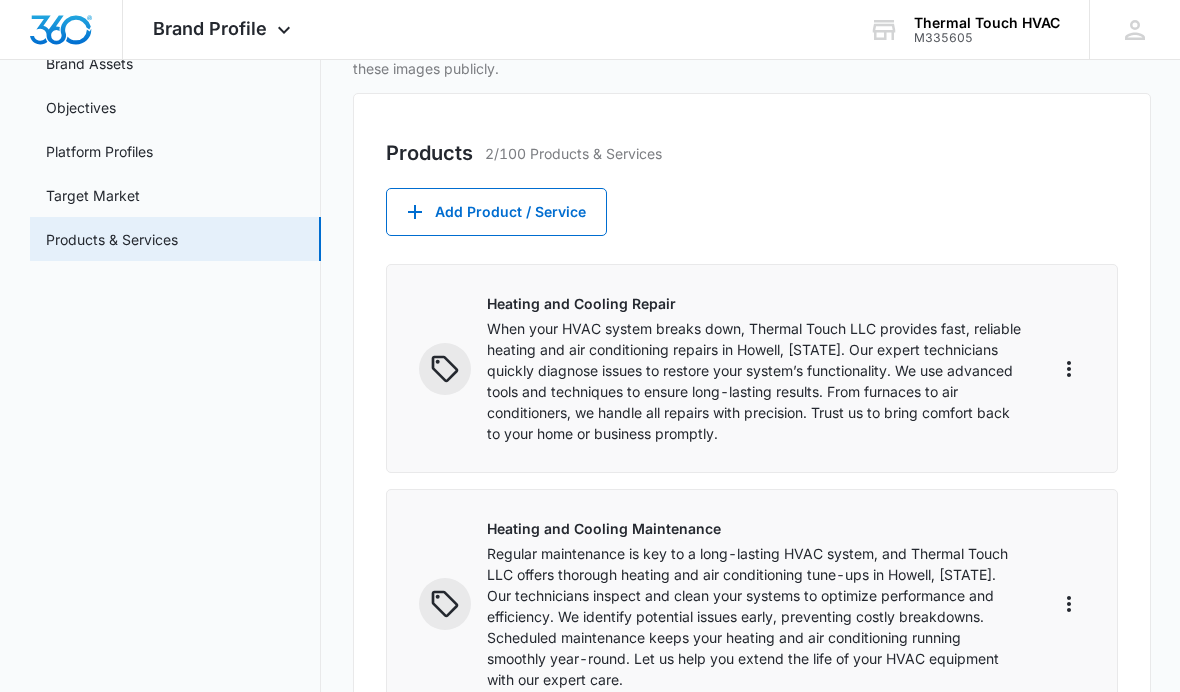 scroll, scrollTop: 0, scrollLeft: 0, axis: both 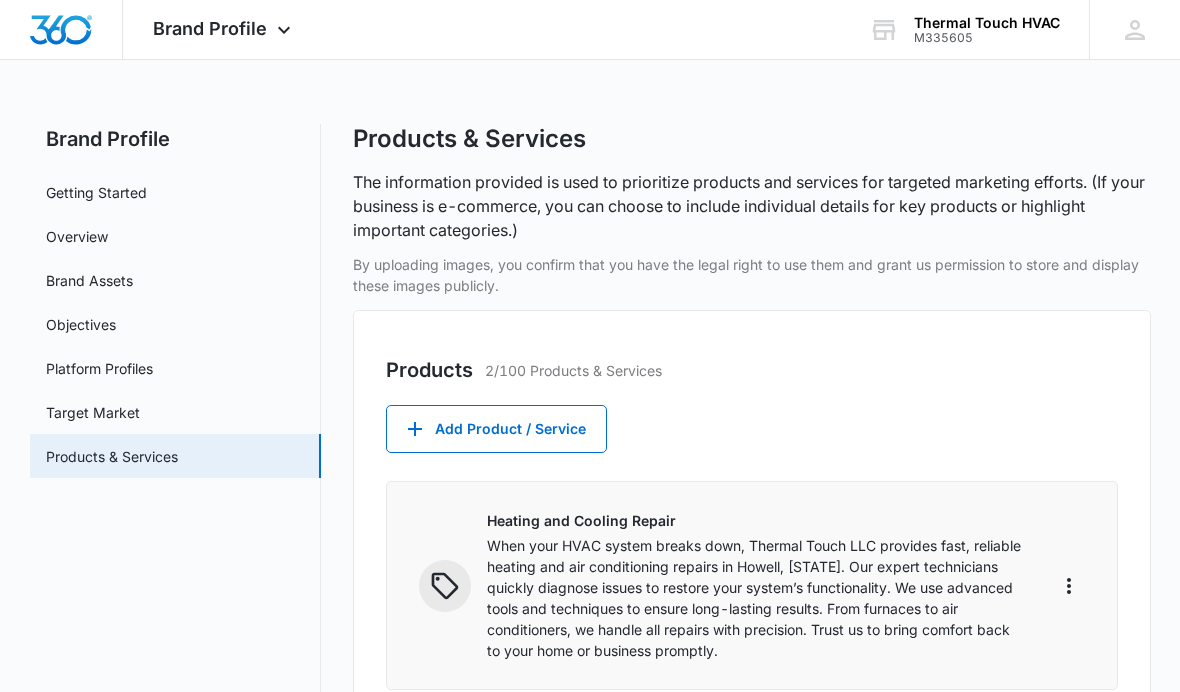 click on "Getting Started" at bounding box center (96, 192) 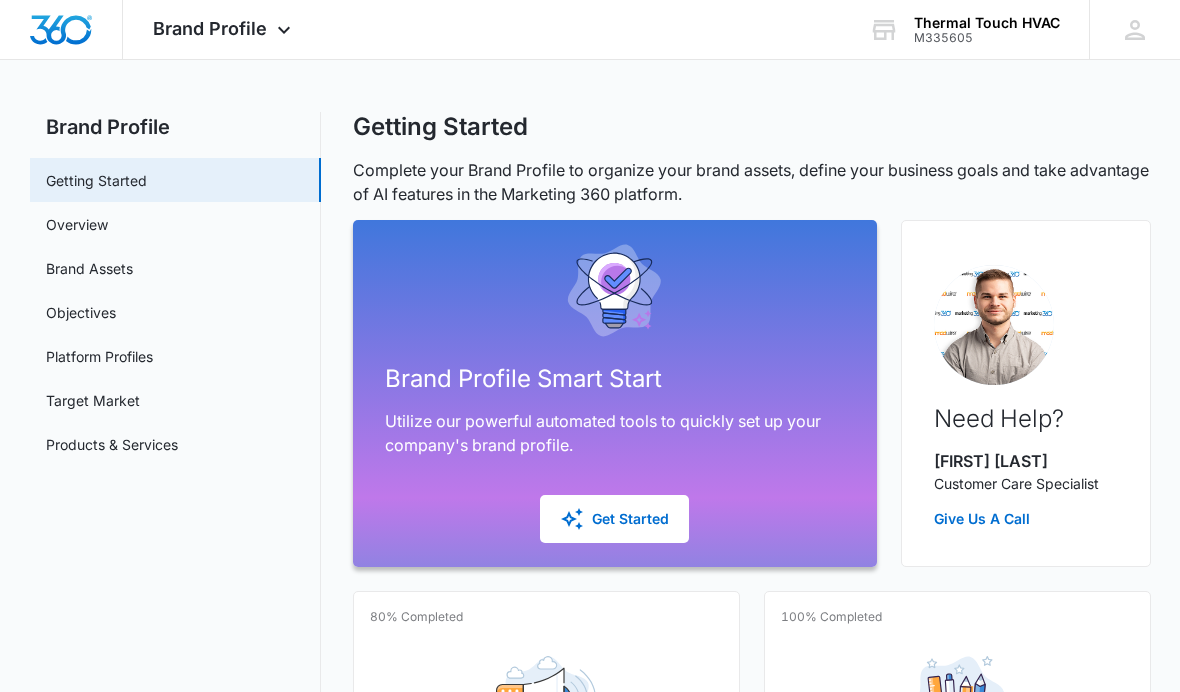 scroll, scrollTop: 12, scrollLeft: 0, axis: vertical 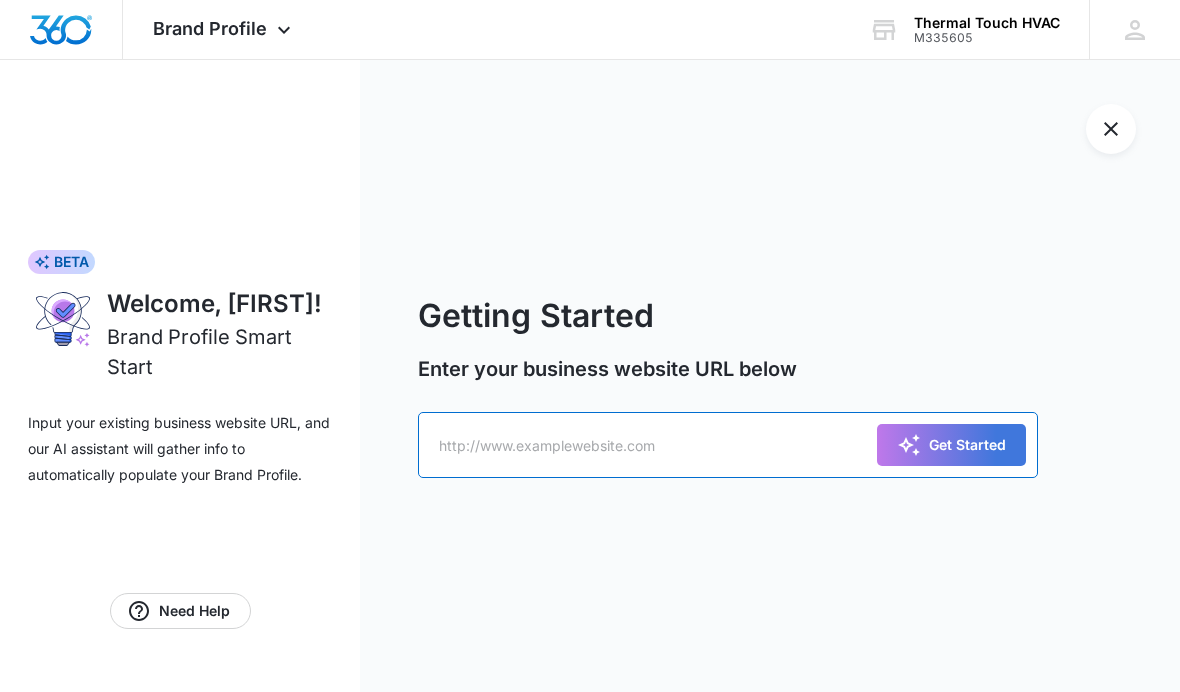 click at bounding box center [728, 445] 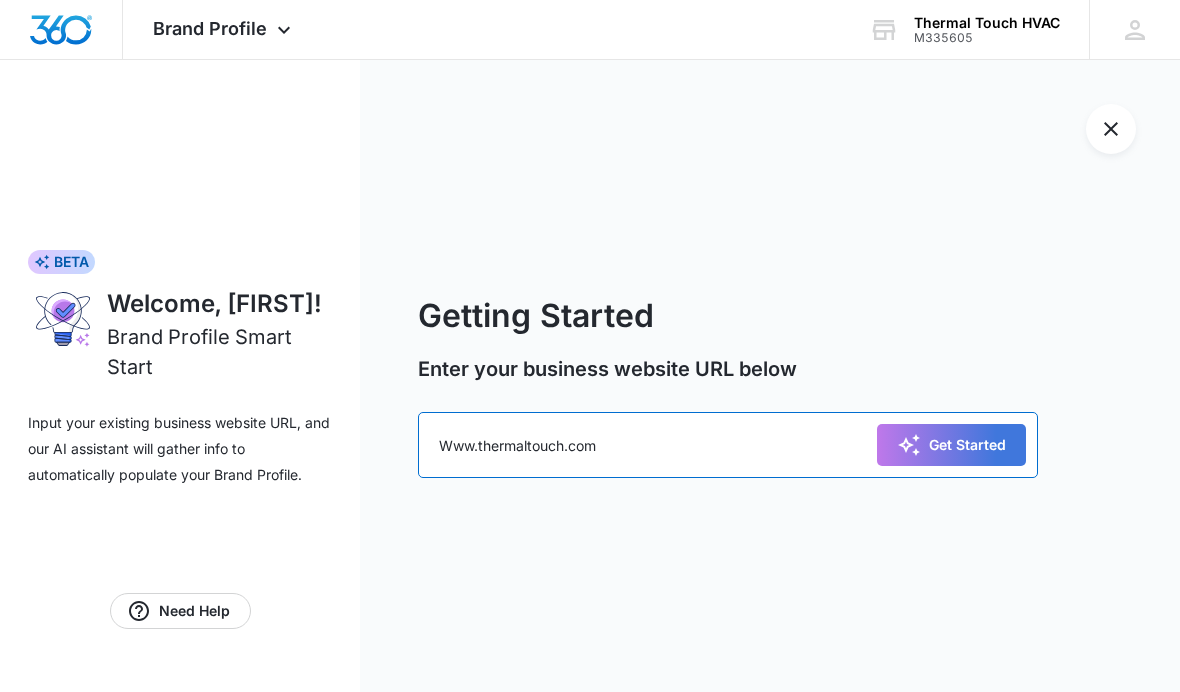 type on "Www.thermaltouch.com" 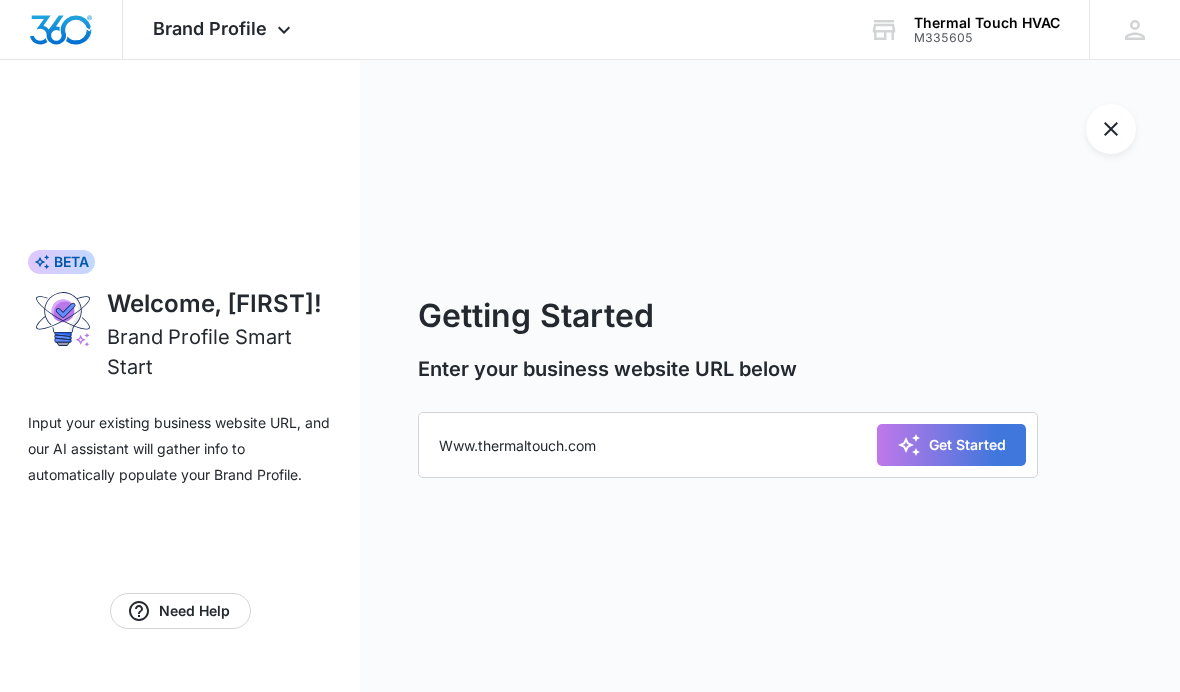 click on "Get Started" at bounding box center [951, 445] 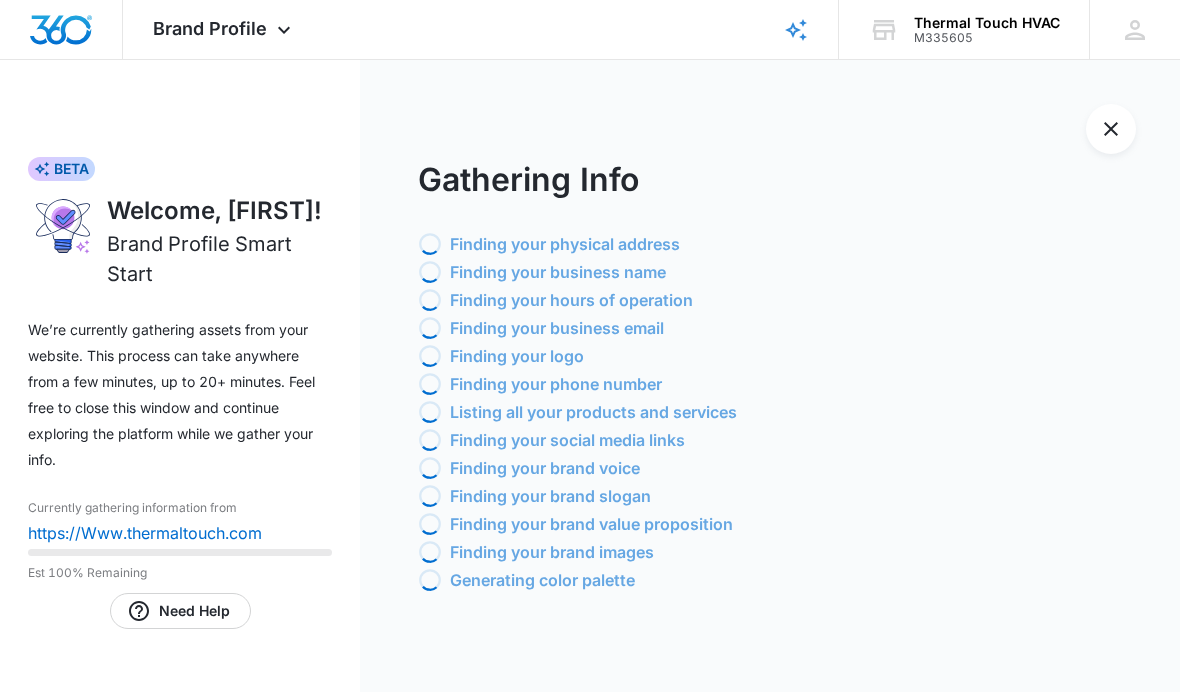 scroll, scrollTop: 82, scrollLeft: 0, axis: vertical 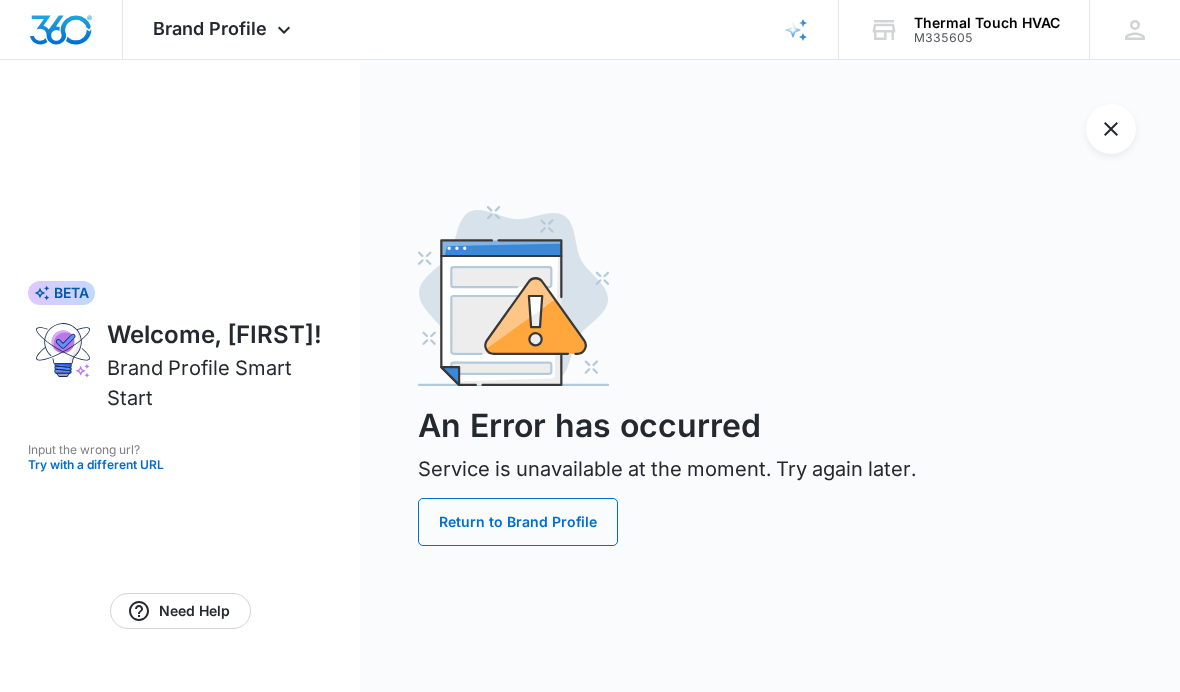 click on "Return to Brand Profile" at bounding box center (518, 522) 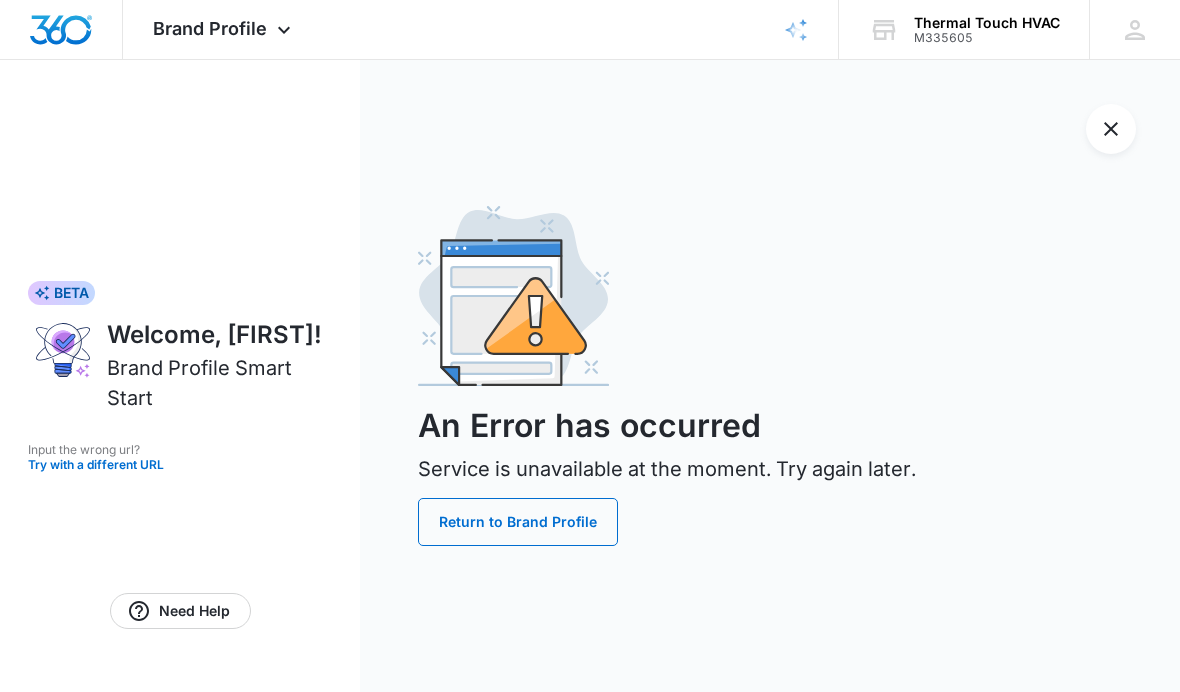scroll, scrollTop: 0, scrollLeft: 0, axis: both 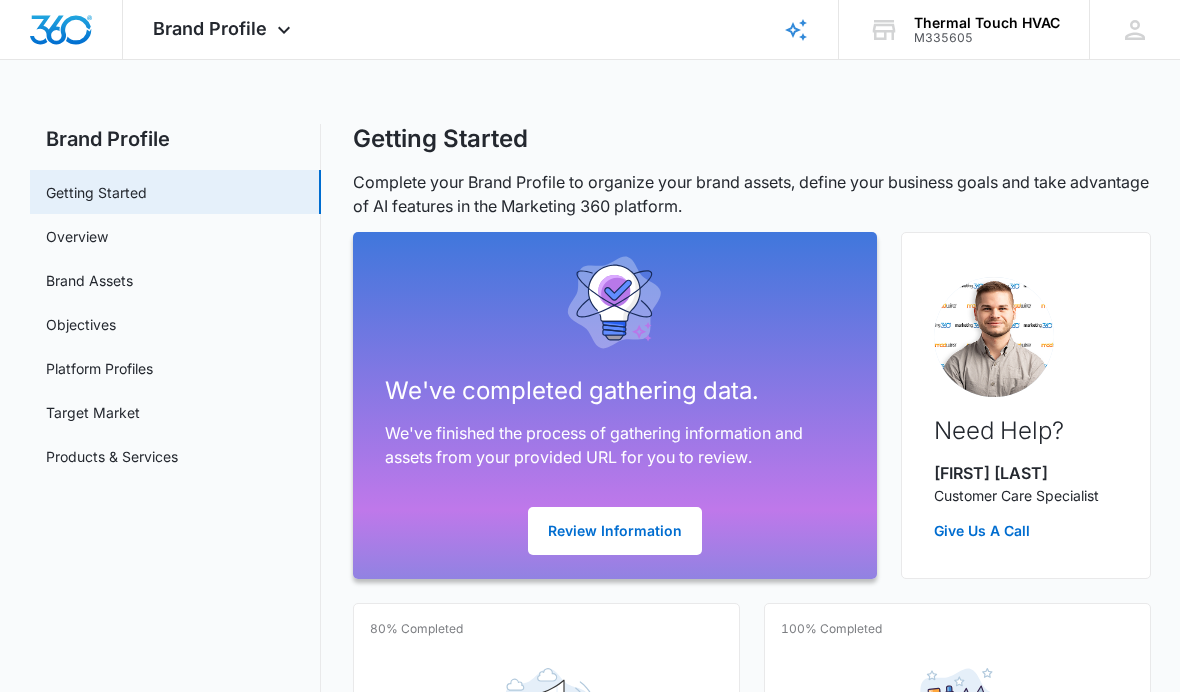 click on "Review Information" at bounding box center (615, 531) 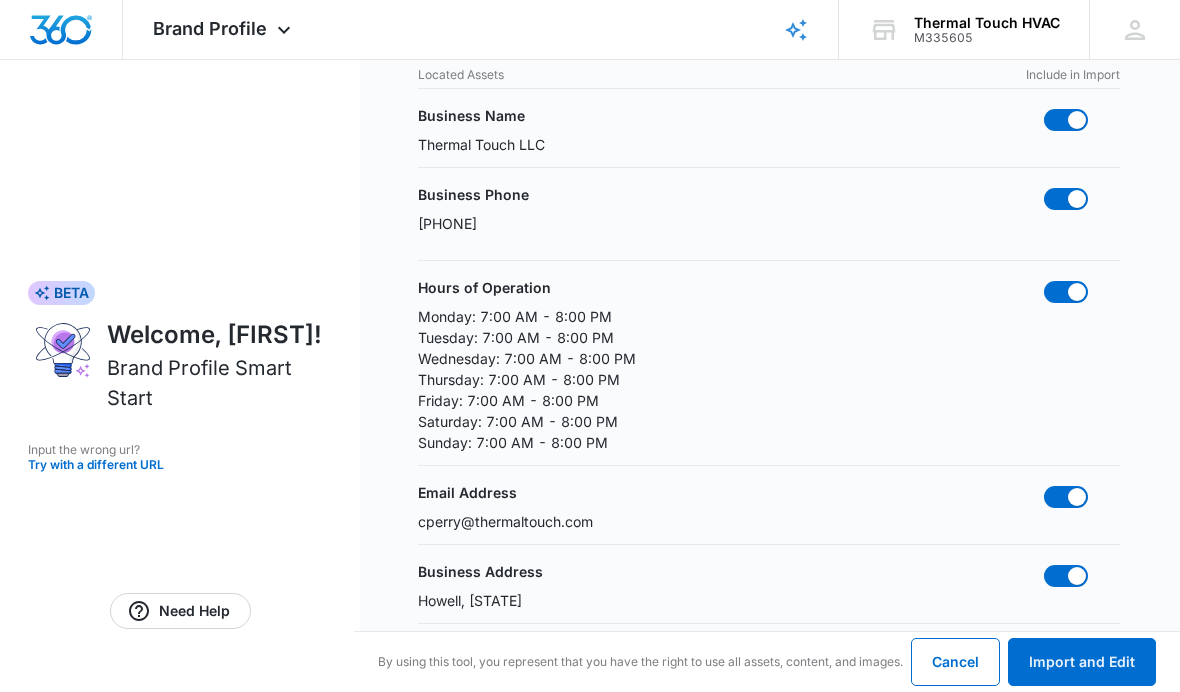 scroll, scrollTop: 196, scrollLeft: 0, axis: vertical 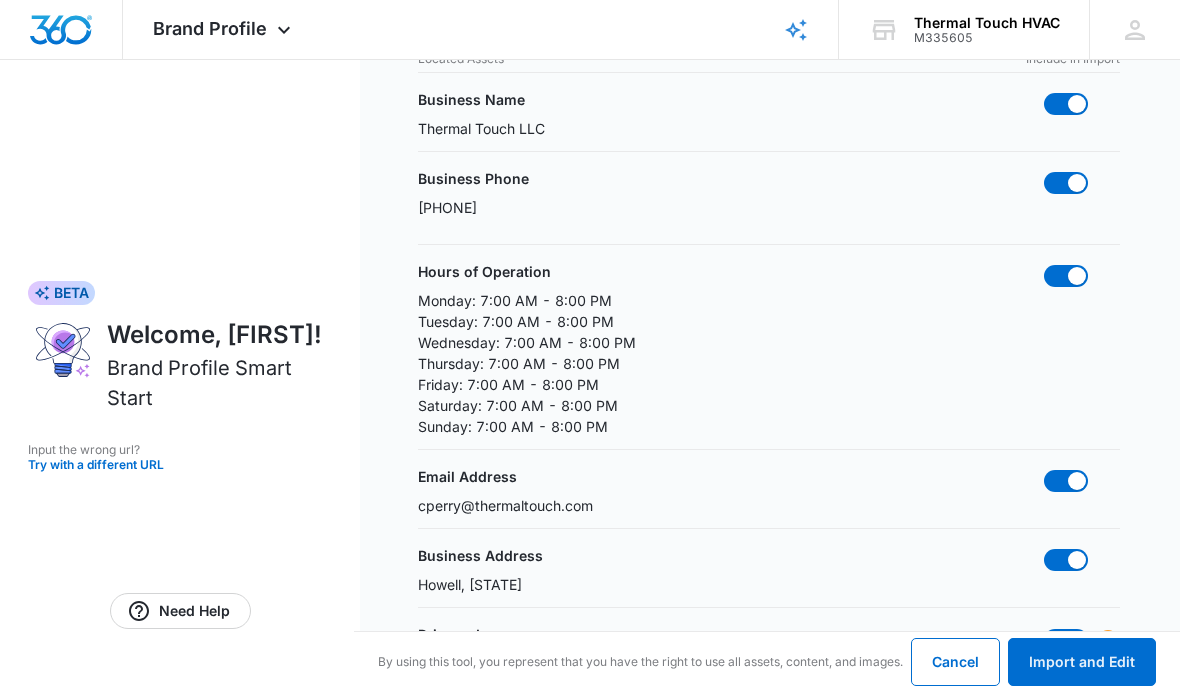 click at bounding box center (1077, 481) 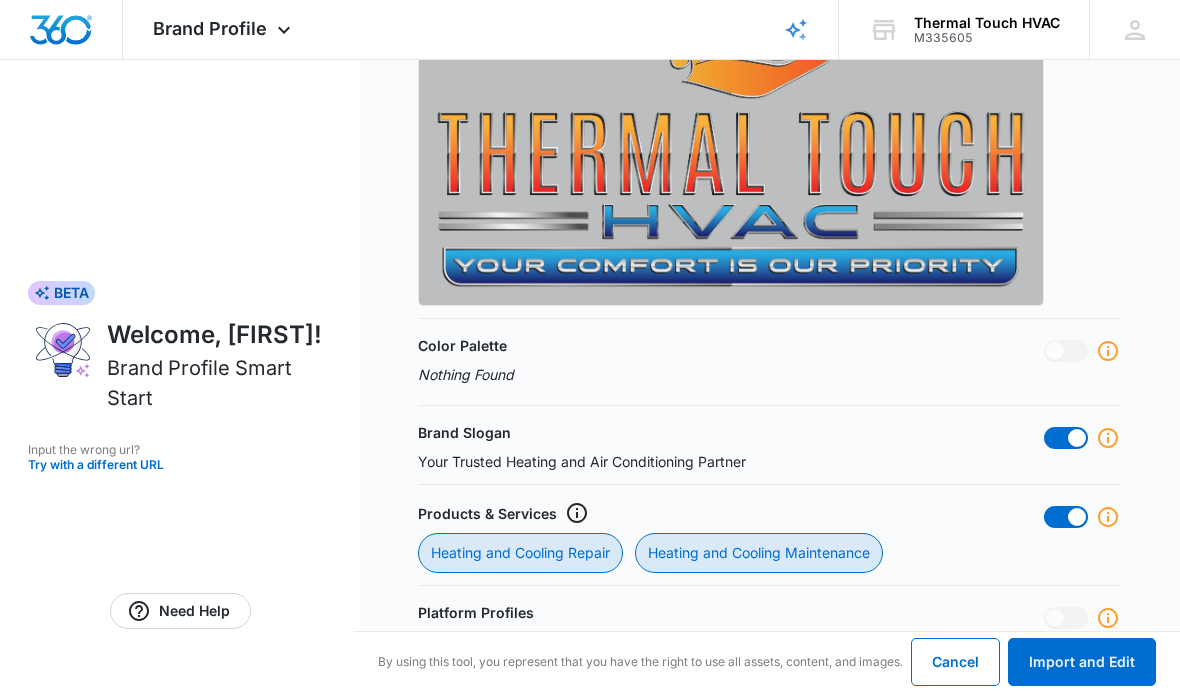 scroll, scrollTop: 995, scrollLeft: 0, axis: vertical 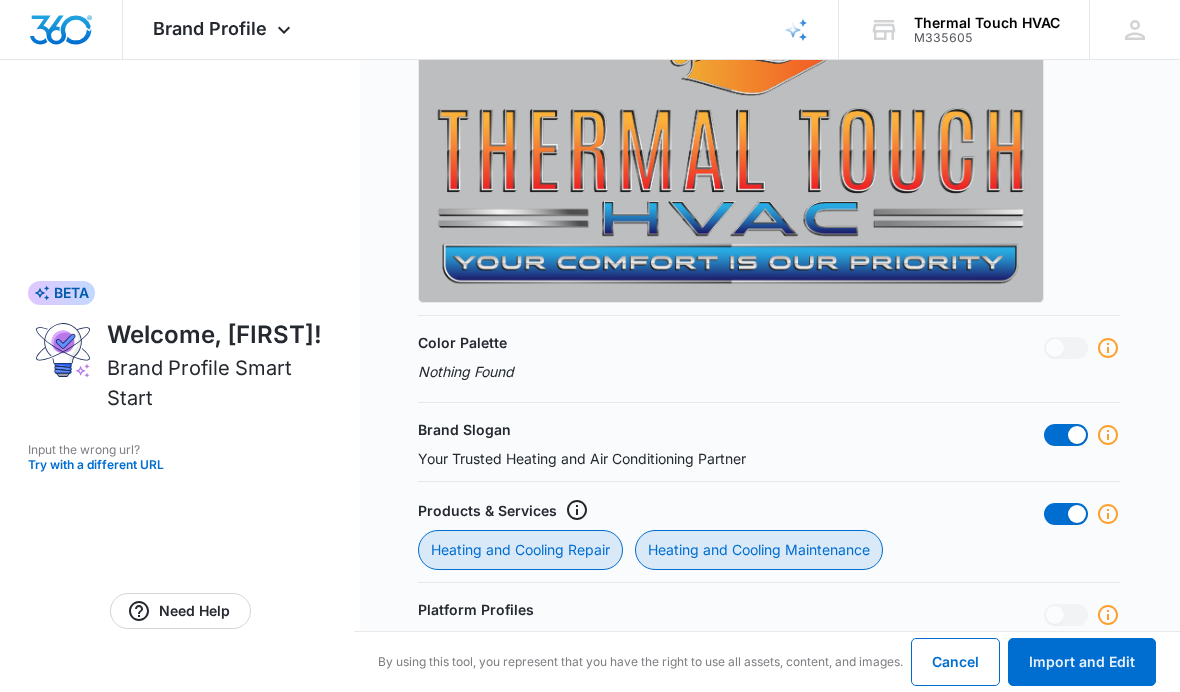 click at bounding box center (1066, 348) 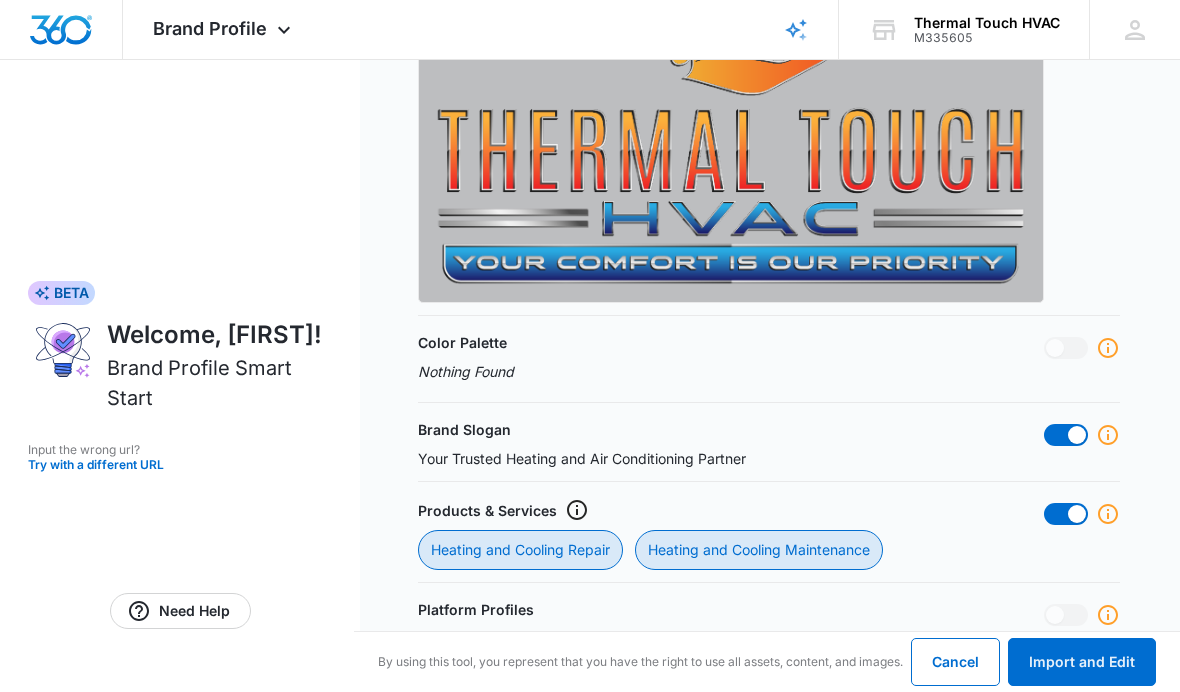 click at bounding box center (1066, 348) 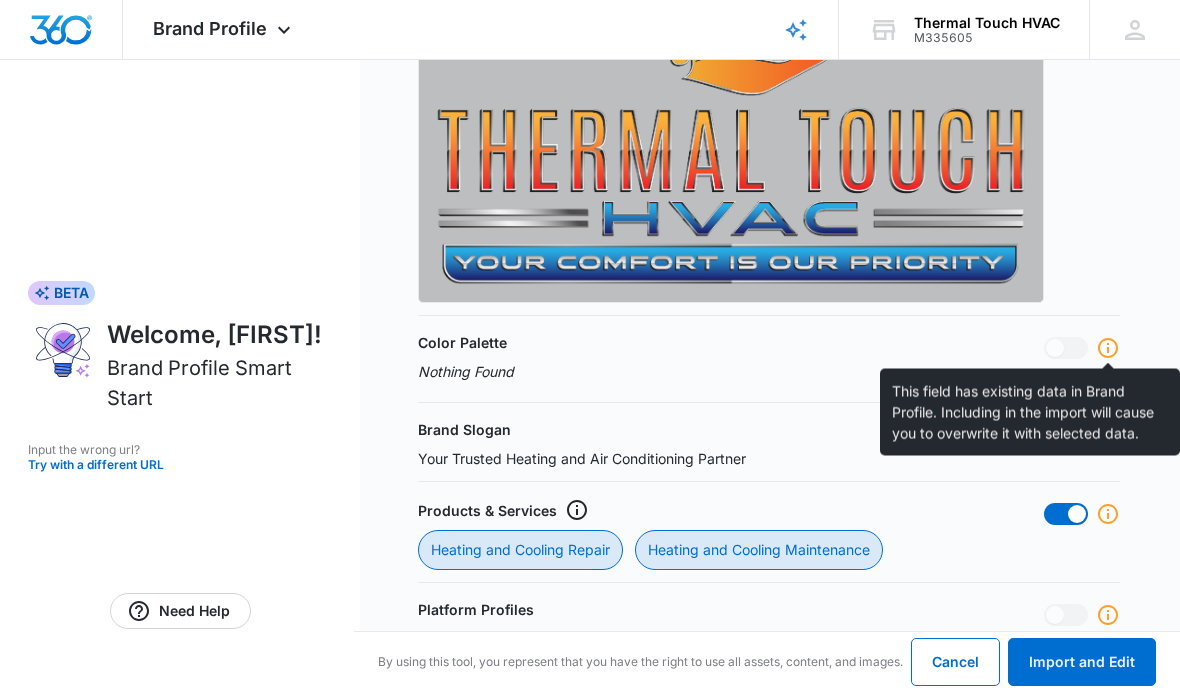 click 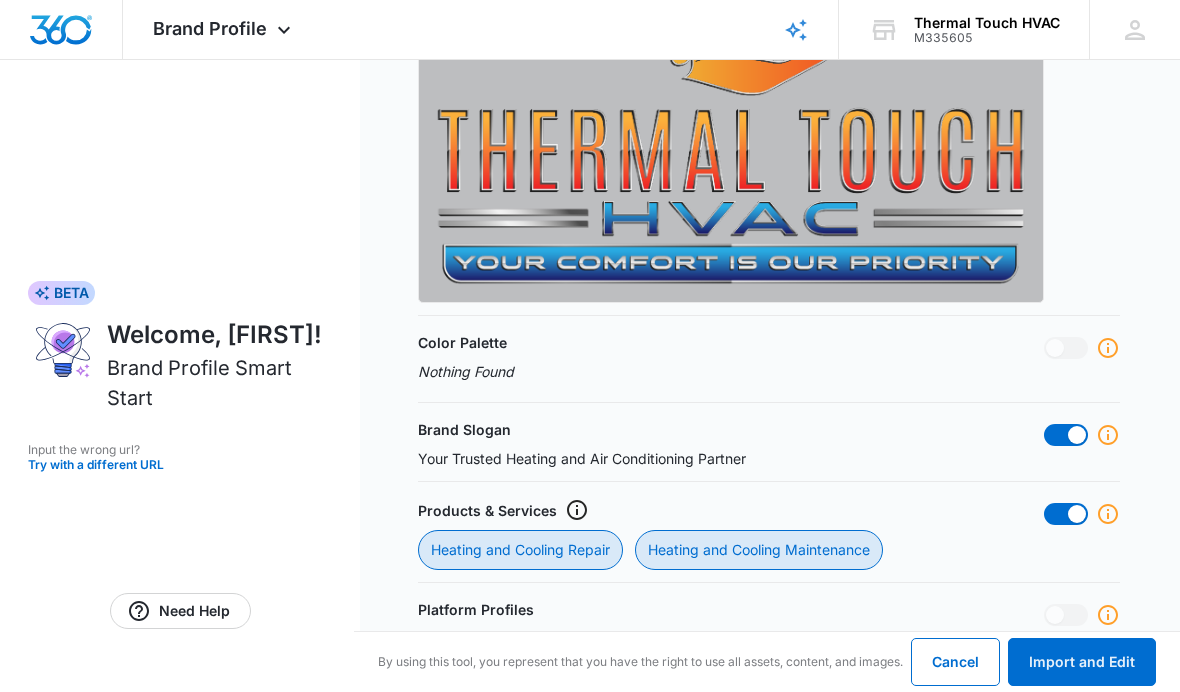 click on "Products & Services Heating and Cooling Repair Heating and Cooling Maintenance" at bounding box center (769, 534) 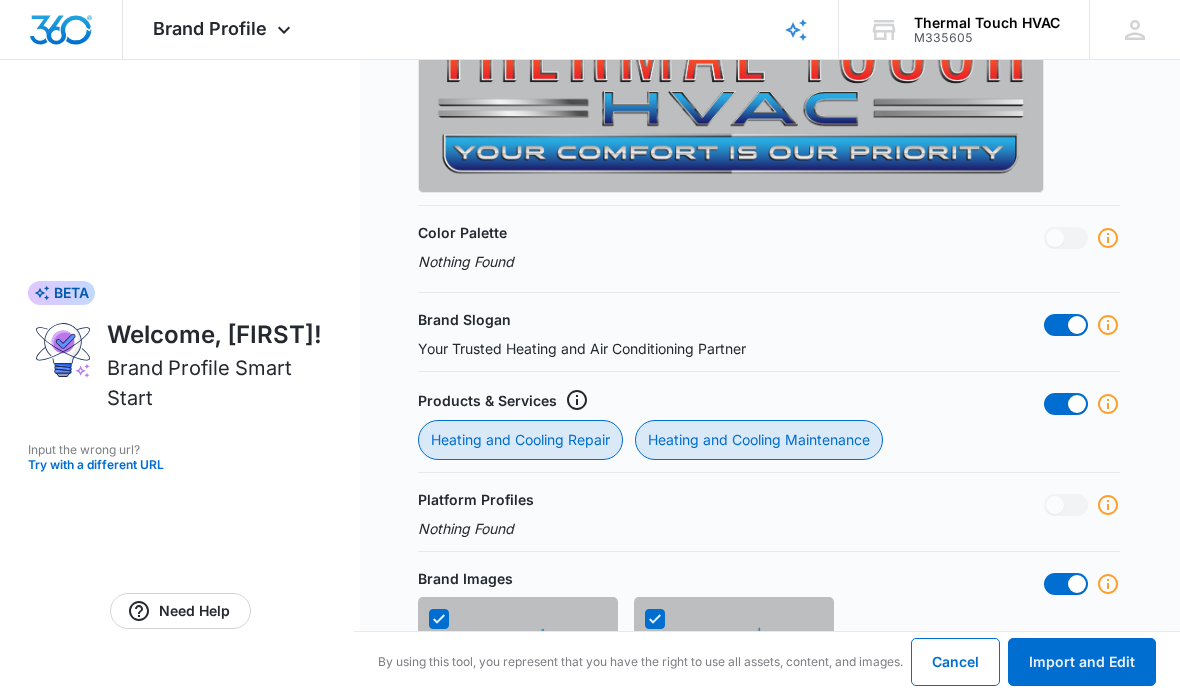 scroll, scrollTop: 1020, scrollLeft: 0, axis: vertical 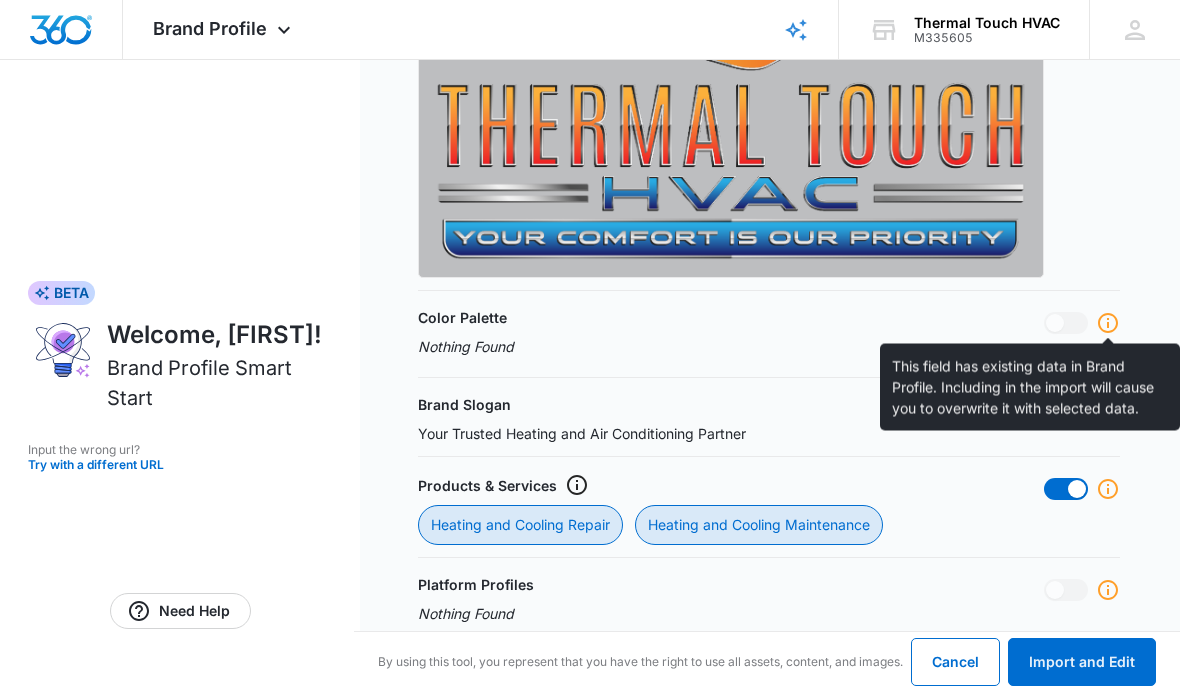 click 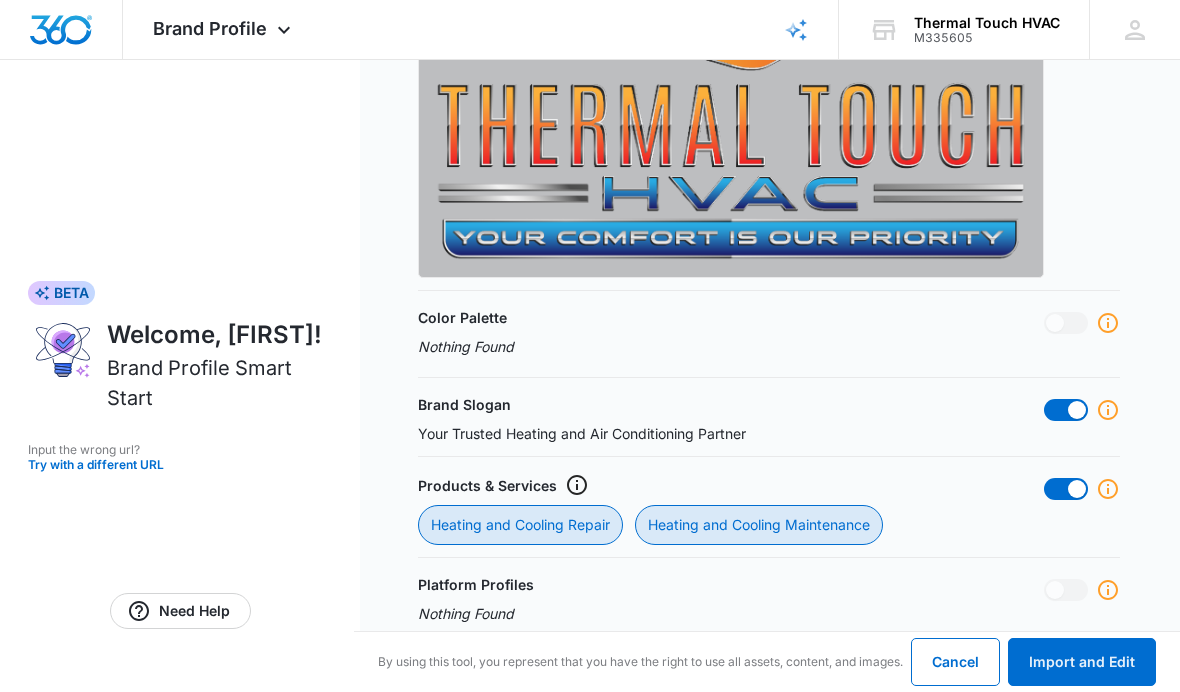 click on "Confirm Details Review and confirm the information gathered from your provided URL and instantly import it into your Brand Profile, where it can be further edited at any time. Located Assets Include in Import Business Name Thermal Touch LLC Business Phone [PHONE] Hours of Operation Monday: 7:00 AM - 8:00 PM Tuesday: 7:00 AM - 8:00 PM Wednesday: 7:00 AM - 8:00 PM Thursday: 7:00 AM - 8:00 PM Friday: 7:00 AM - 8:00 PM Saturday: 7:00 AM - 8:00 PM Sunday: 7:00 AM - 8:00 PM Email Address cperry@thermaltouch.com Business Address Howell, [STATE] Primary Logo Color Palette Nothing Found Brand Slogan Your Trusted Heating and Air Conditioning Partner Products & Services Heating and Cooling Repair Heating and Cooling Maintenance Platform Profiles Nothing Found Brand Images Brand Voice Reliable Efficient Customer-focused Local Expert Innovative Brand Value Proposition By using this tool, you represent that you have the right to use all assets, content, and images. Cancel Import and Edit" at bounding box center (767, 280) 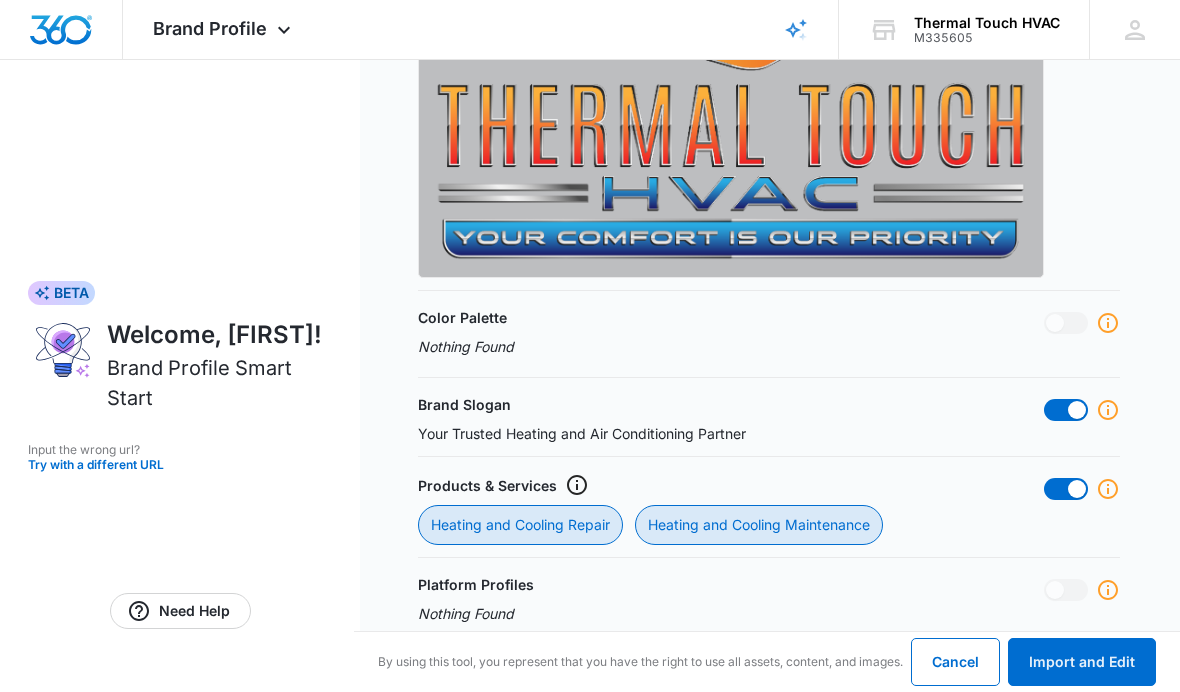 click at bounding box center (1066, 323) 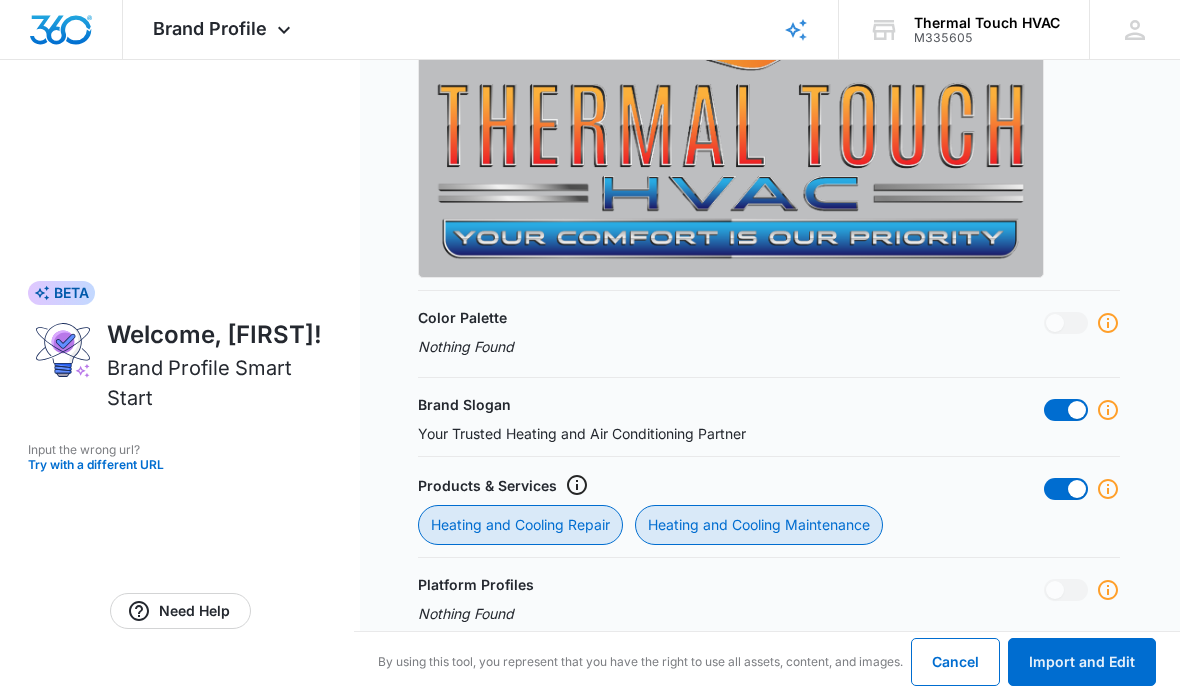 click at bounding box center [1066, 323] 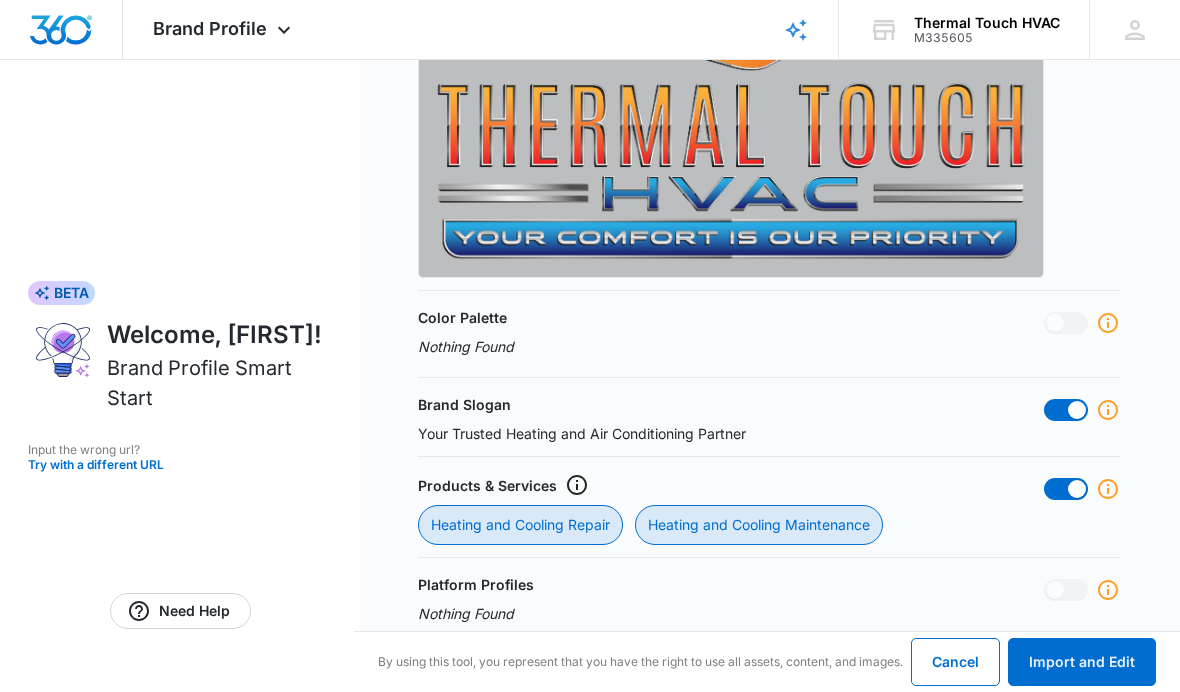 click on "Confirm Details Review and confirm the information gathered from your provided URL and instantly import it into your Brand Profile, where it can be further edited at any time. Located Assets Include in Import Business Name Thermal Touch LLC Business Phone [PHONE] Hours of Operation Monday: 7:00 AM - 8:00 PM Tuesday: 7:00 AM - 8:00 PM Wednesday: 7:00 AM - 8:00 PM Thursday: 7:00 AM - 8:00 PM Friday: 7:00 AM - 8:00 PM Saturday: 7:00 AM - 8:00 PM Sunday: 7:00 AM - 8:00 PM Email Address cperry@thermaltouch.com Business Address Howell, [STATE] Primary Logo Color Palette Nothing Found Brand Slogan Your Trusted Heating and Air Conditioning Partner Products & Services Heating and Cooling Repair Heating and Cooling Maintenance Platform Profiles Nothing Found Brand Images Brand Voice Reliable Efficient Customer-focused Local Expert Innovative Brand Value Proposition By using this tool, you represent that you have the right to use all assets, content, and images. Cancel Import and Edit" at bounding box center [767, 280] 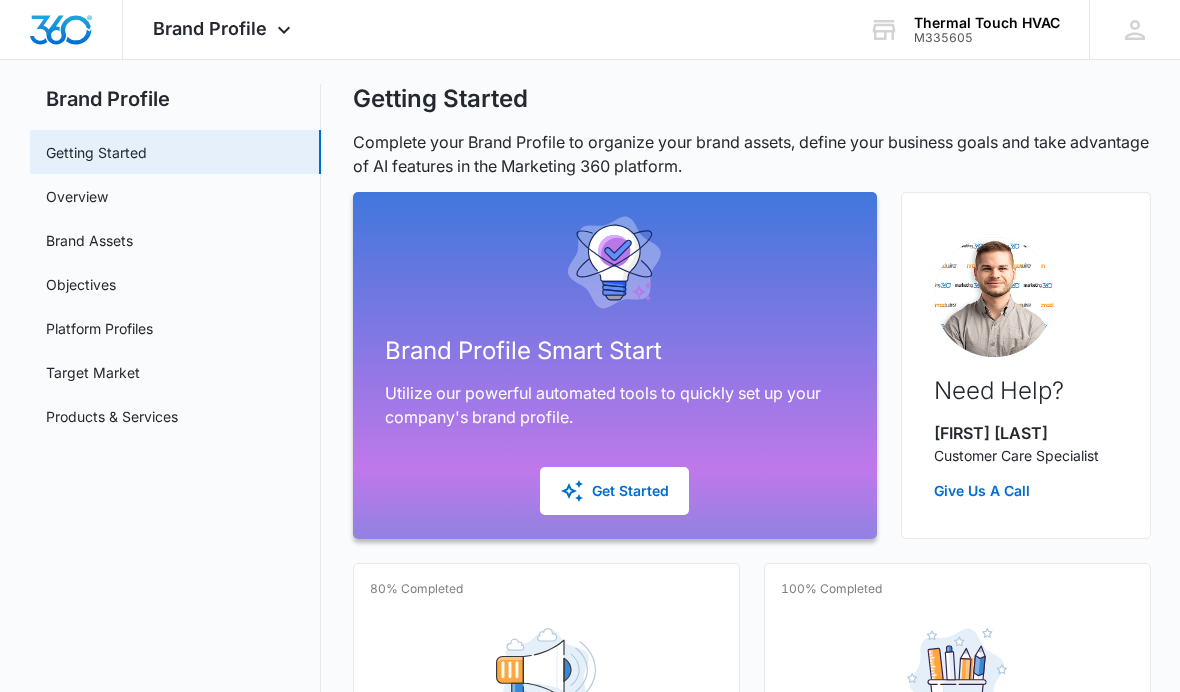 scroll, scrollTop: 0, scrollLeft: 0, axis: both 